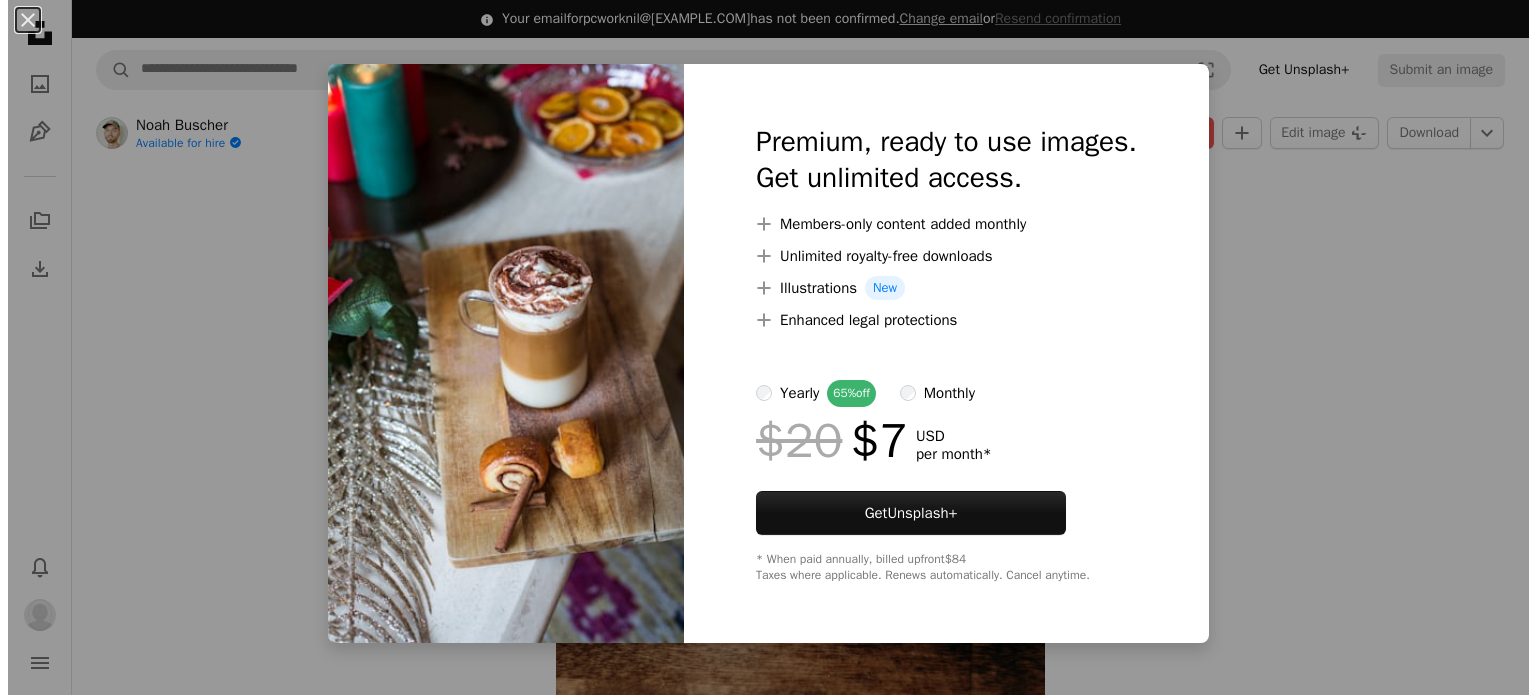 scroll, scrollTop: 12277, scrollLeft: 0, axis: vertical 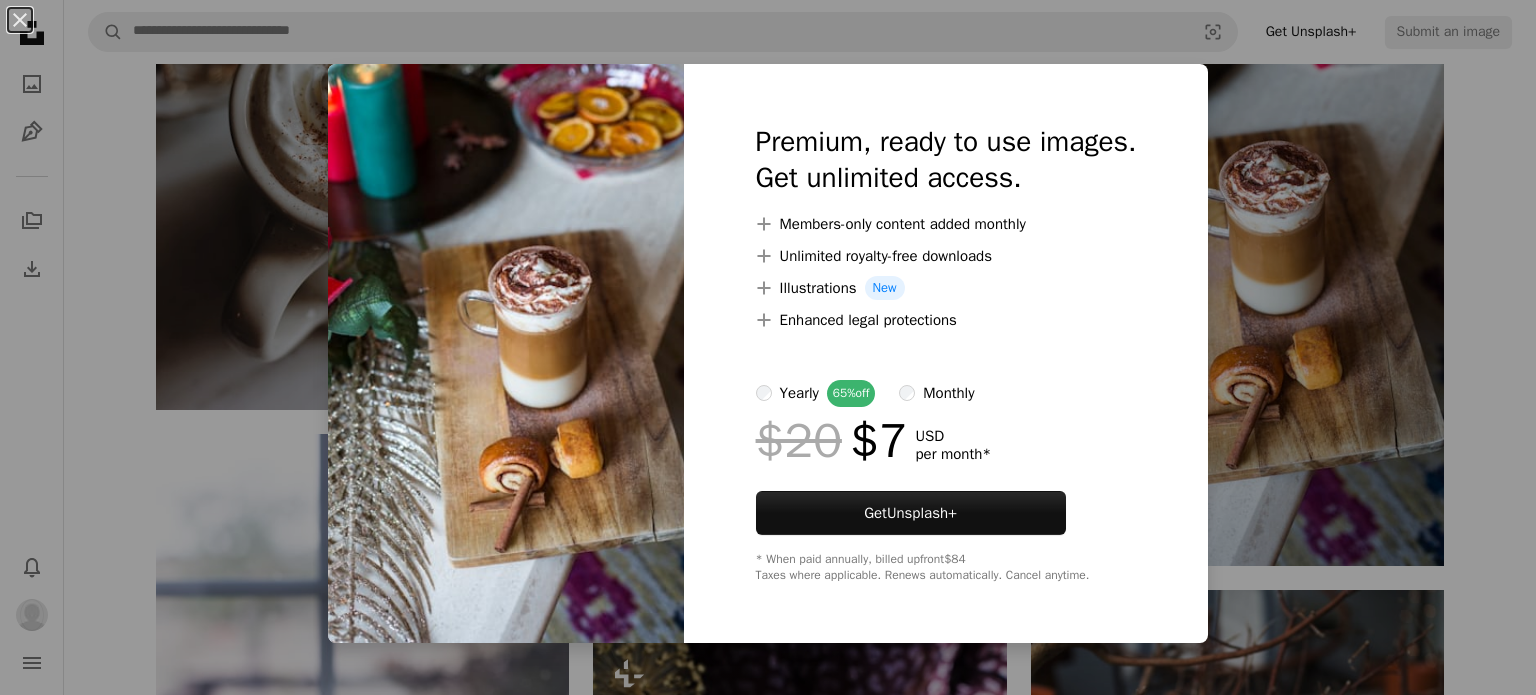 click on "An X shape Premium, ready to use images. Get unlimited access. A plus sign Members-only content added monthly A plus sign Unlimited royalty-free downloads A plus sign Illustrations  New A plus sign Enhanced legal protections yearly 65%  off monthly $20   $7 USD per month * Get  Unsplash+ * When paid annually, billed upfront  $84 Taxes where applicable. Renews automatically. Cancel anytime." at bounding box center (768, 347) 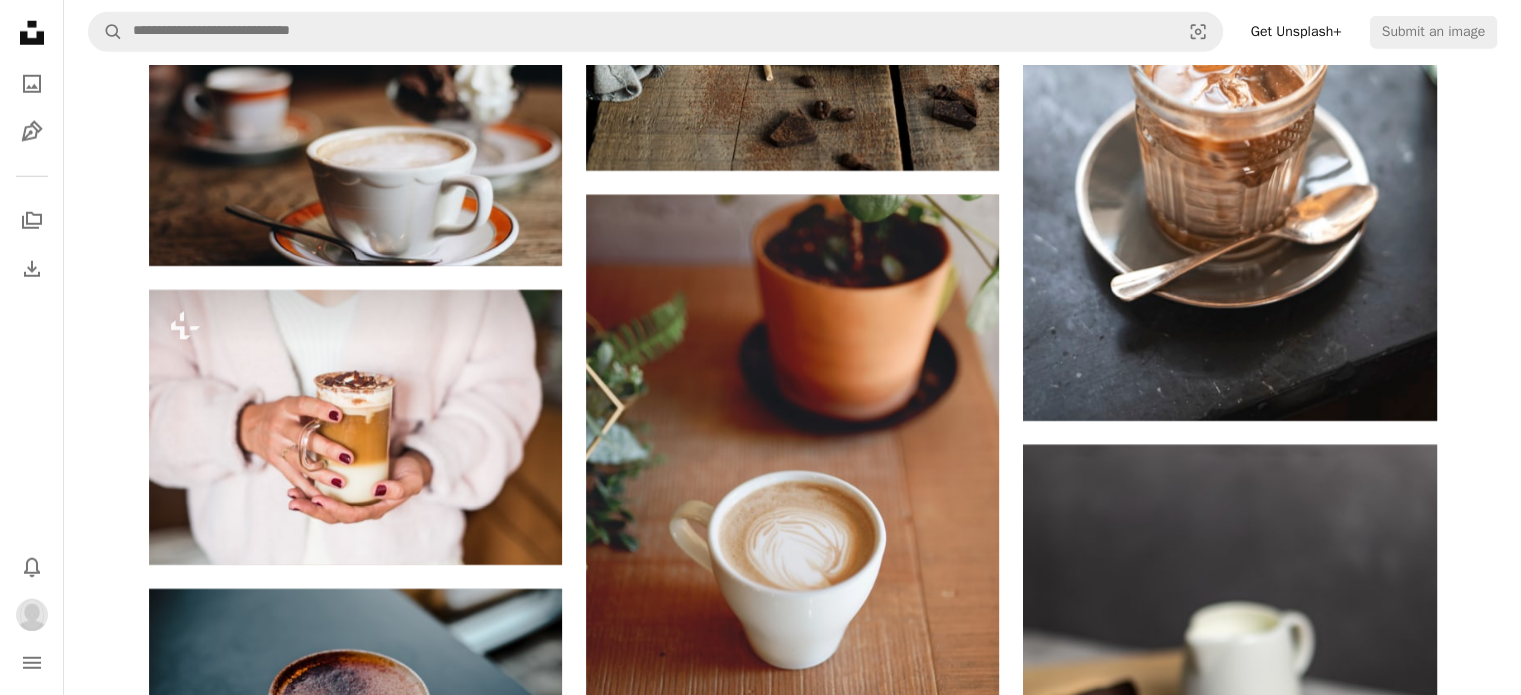 scroll, scrollTop: 13344, scrollLeft: 0, axis: vertical 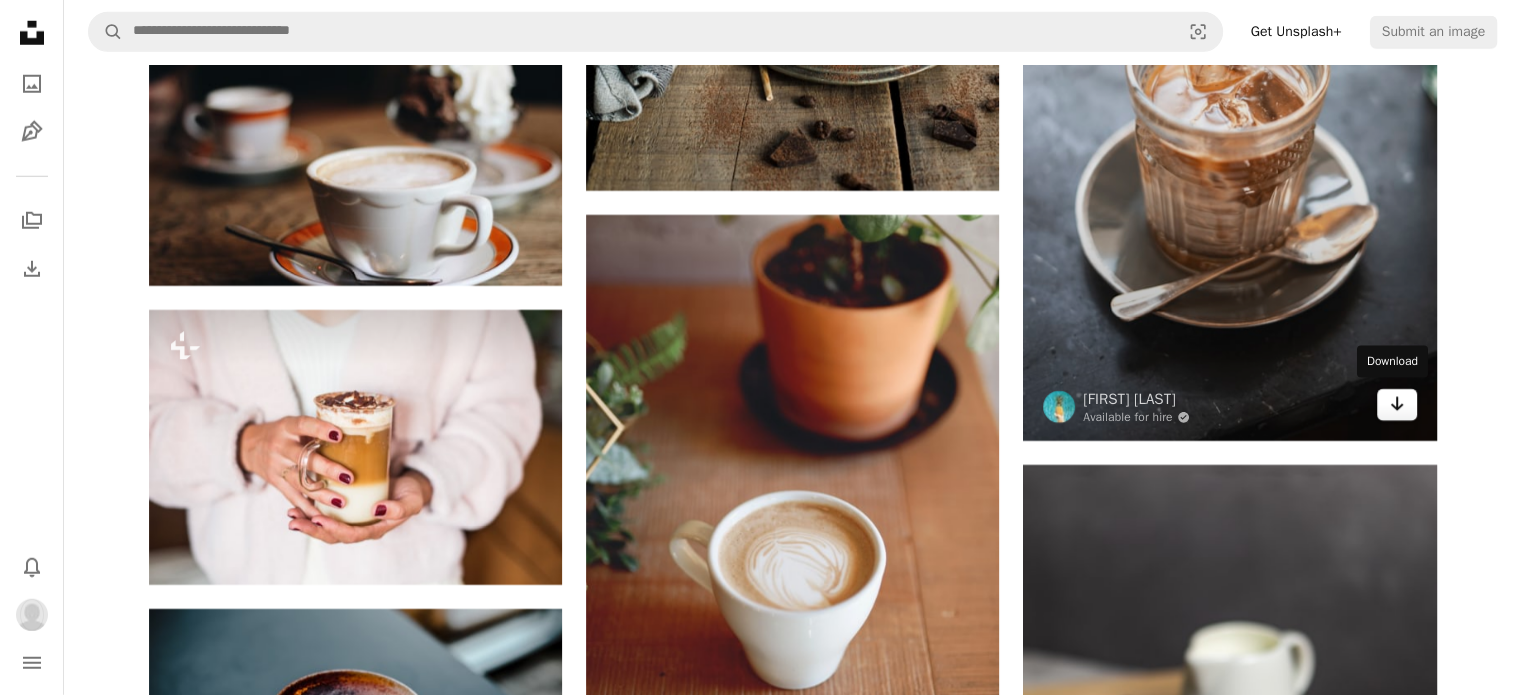 click on "Arrow pointing down" 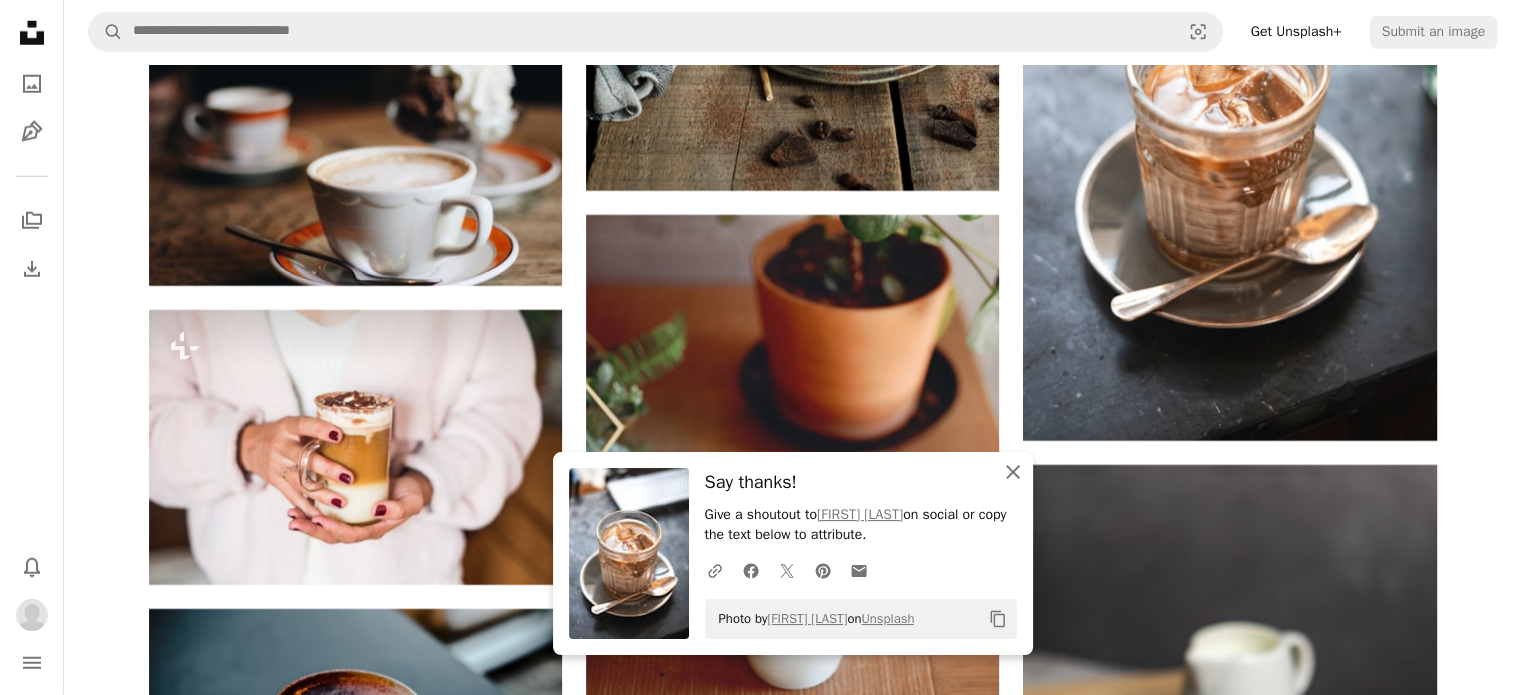 click on "An X shape" 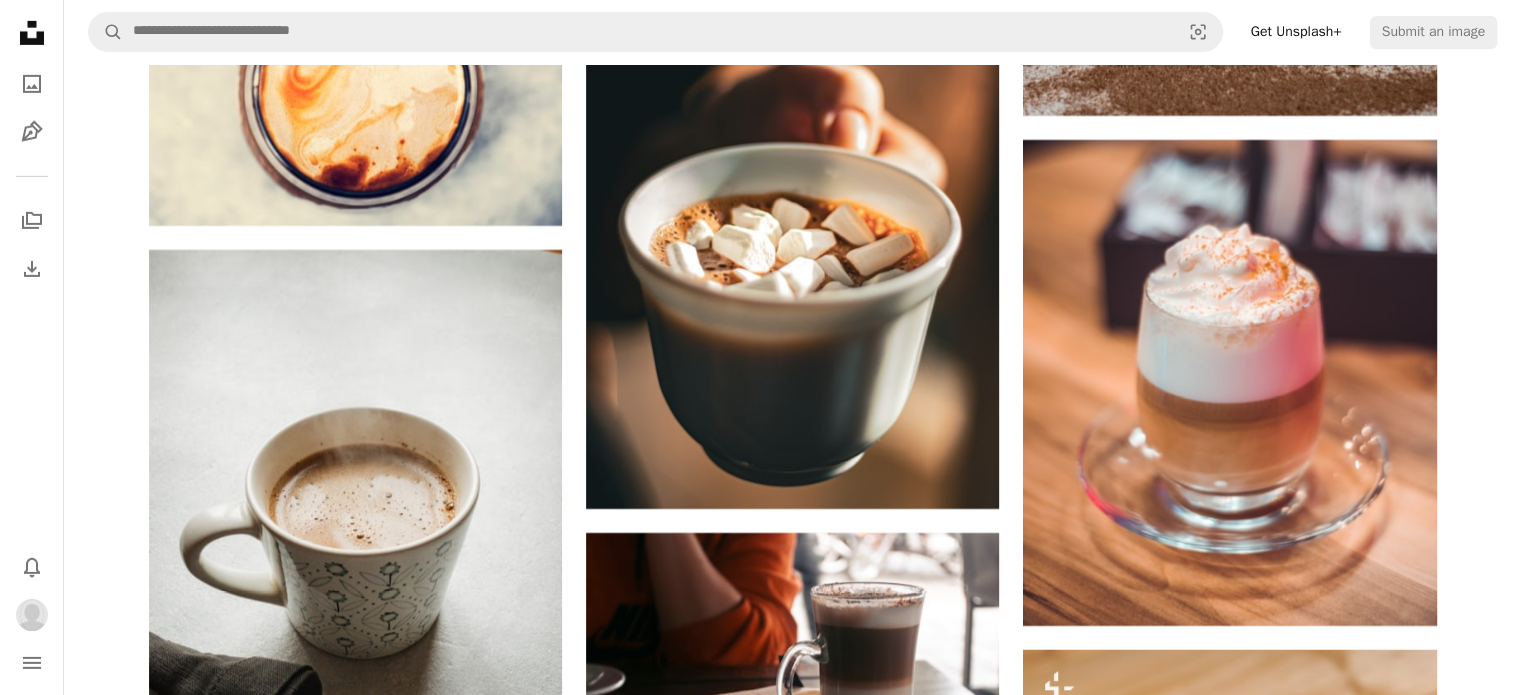 scroll, scrollTop: 14333, scrollLeft: 0, axis: vertical 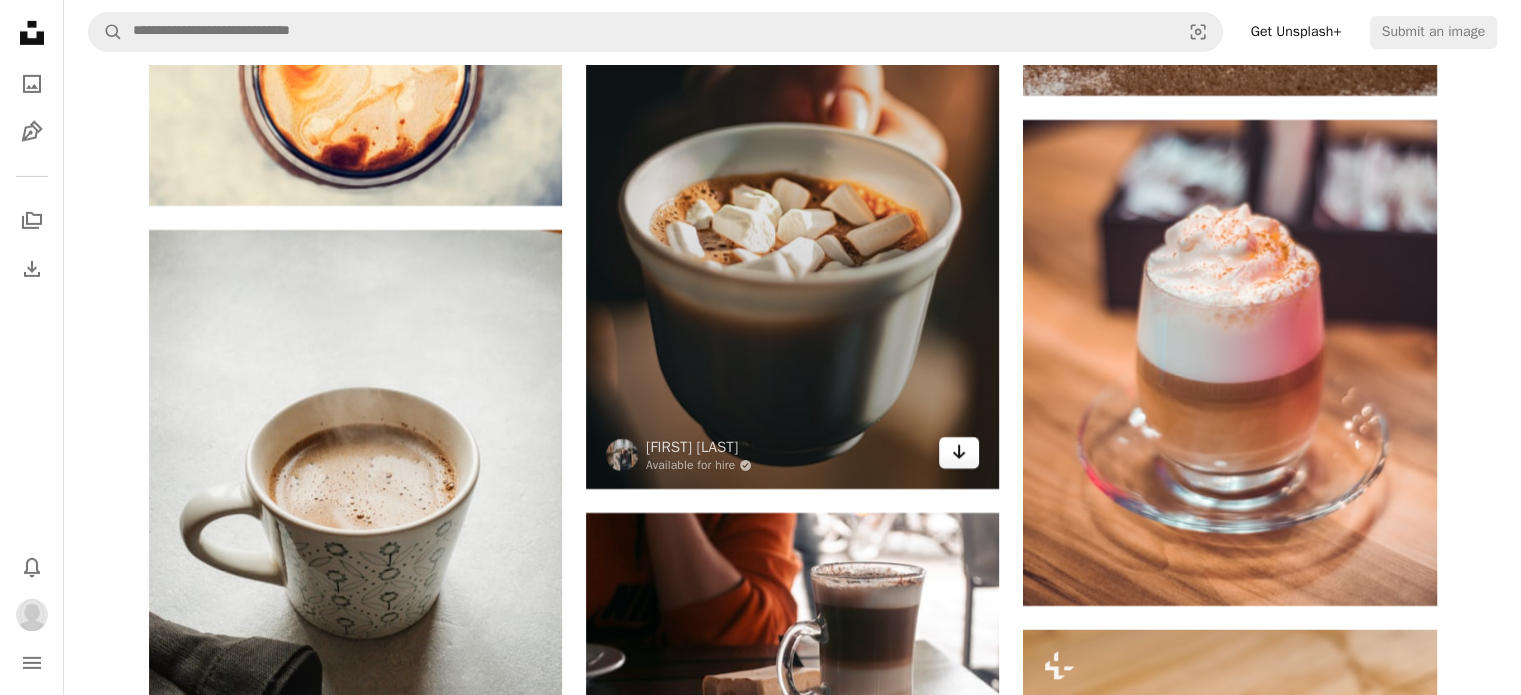 click 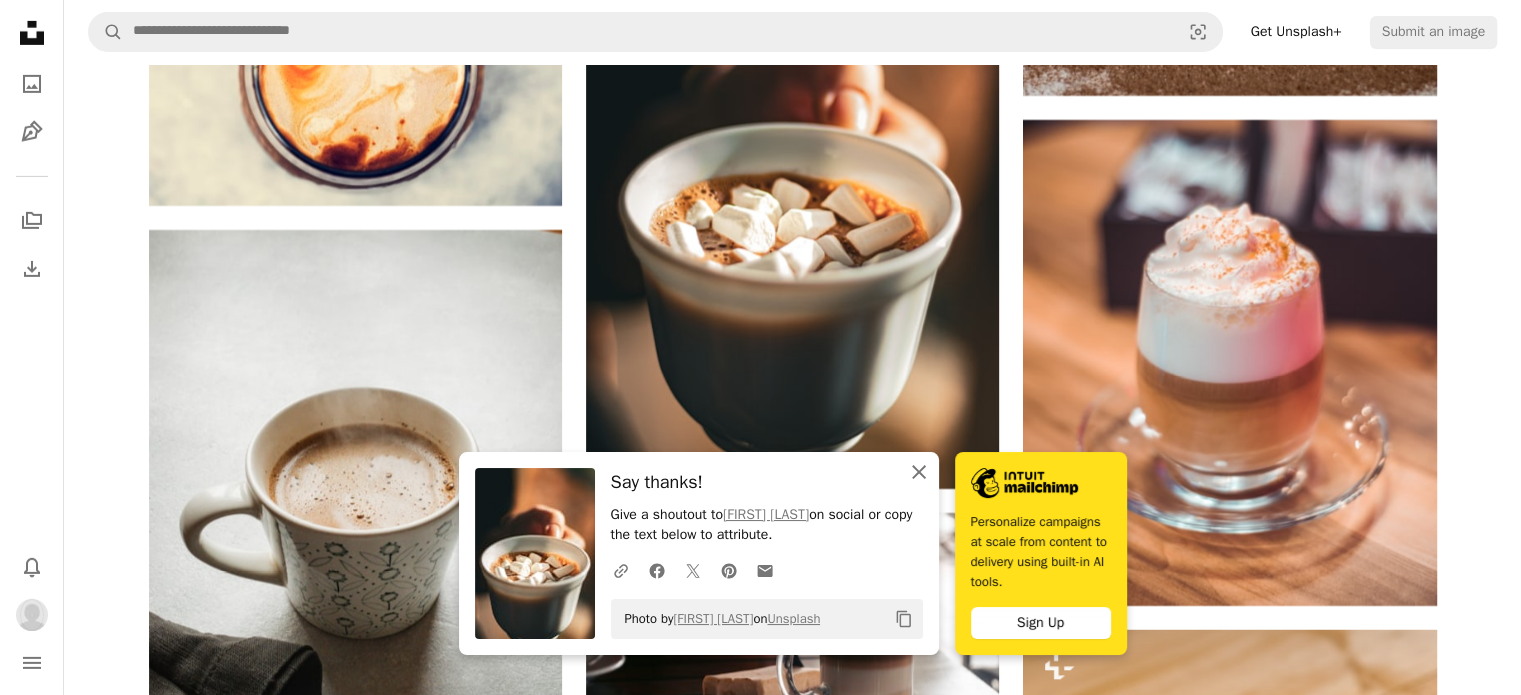 click on "An X shape" 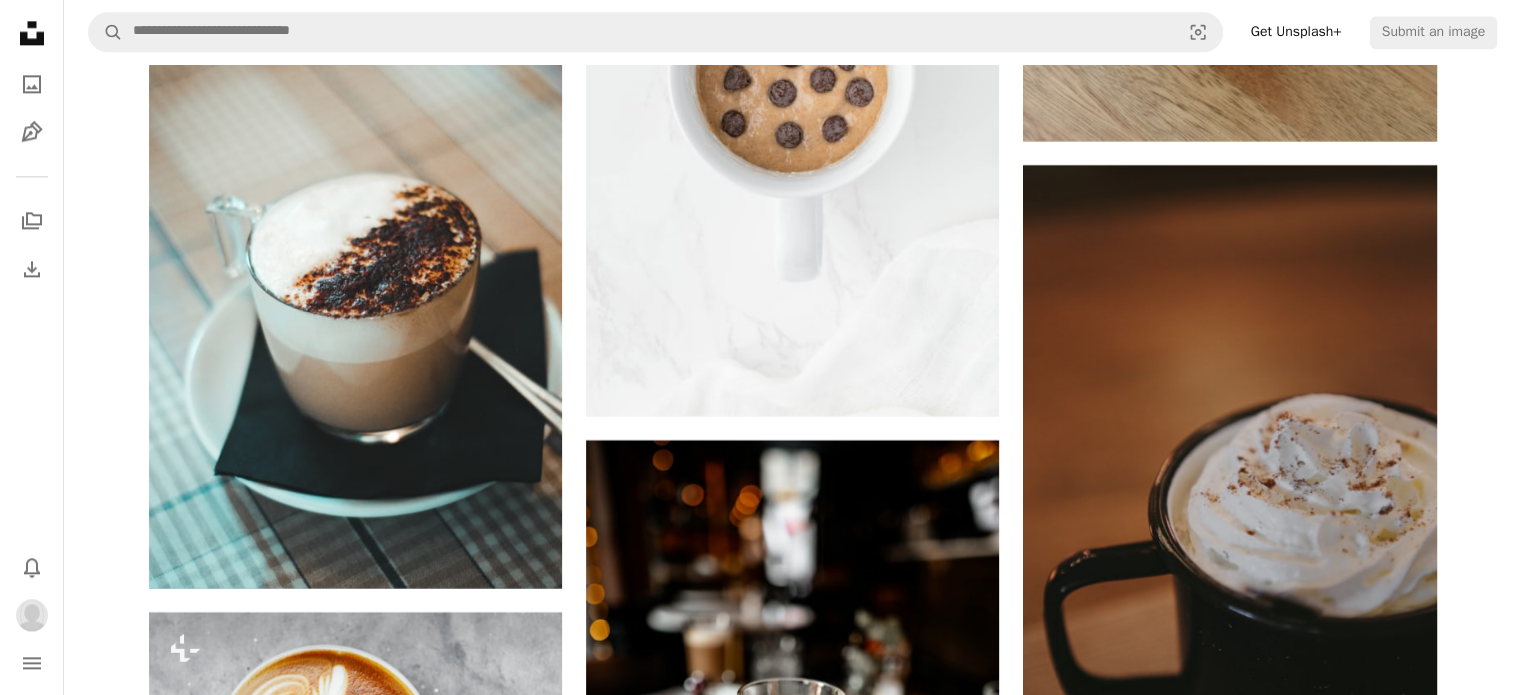 scroll, scrollTop: 18157, scrollLeft: 0, axis: vertical 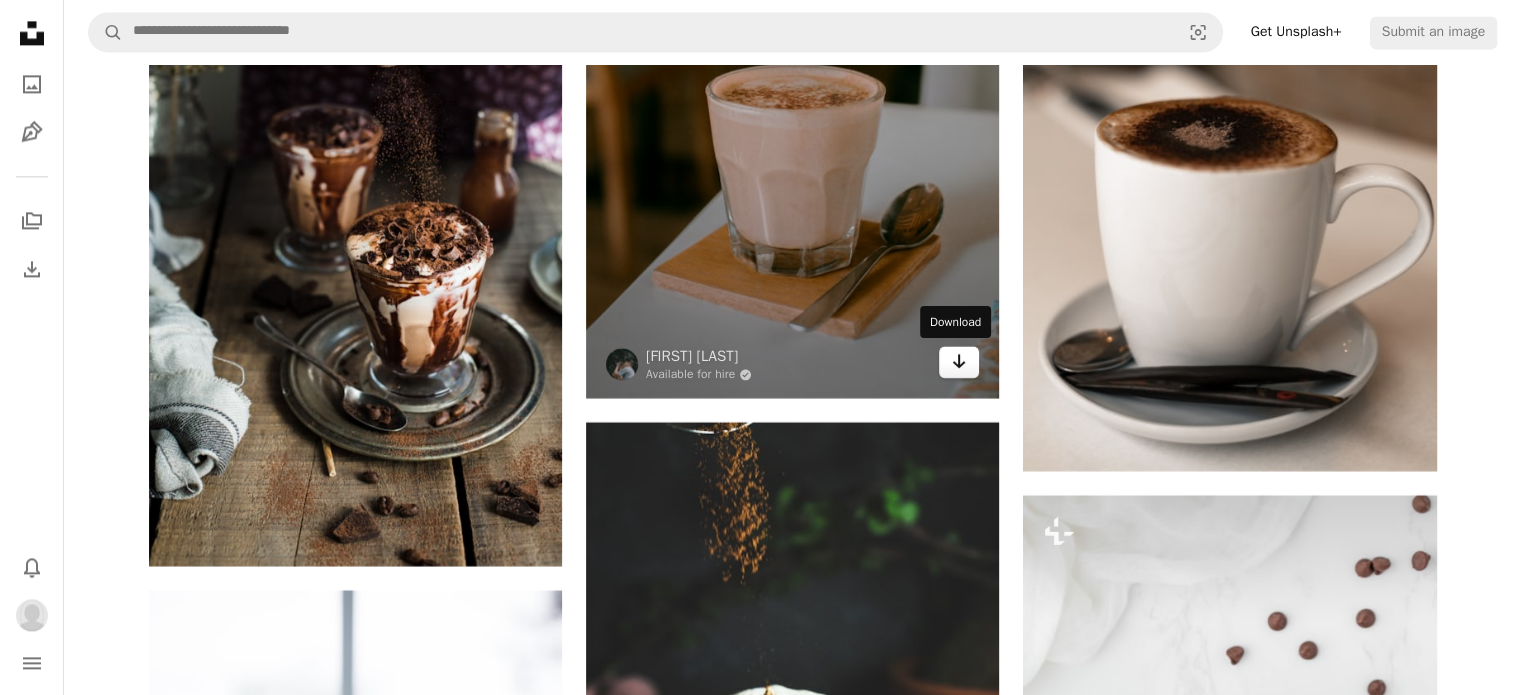 click on "Arrow pointing down" 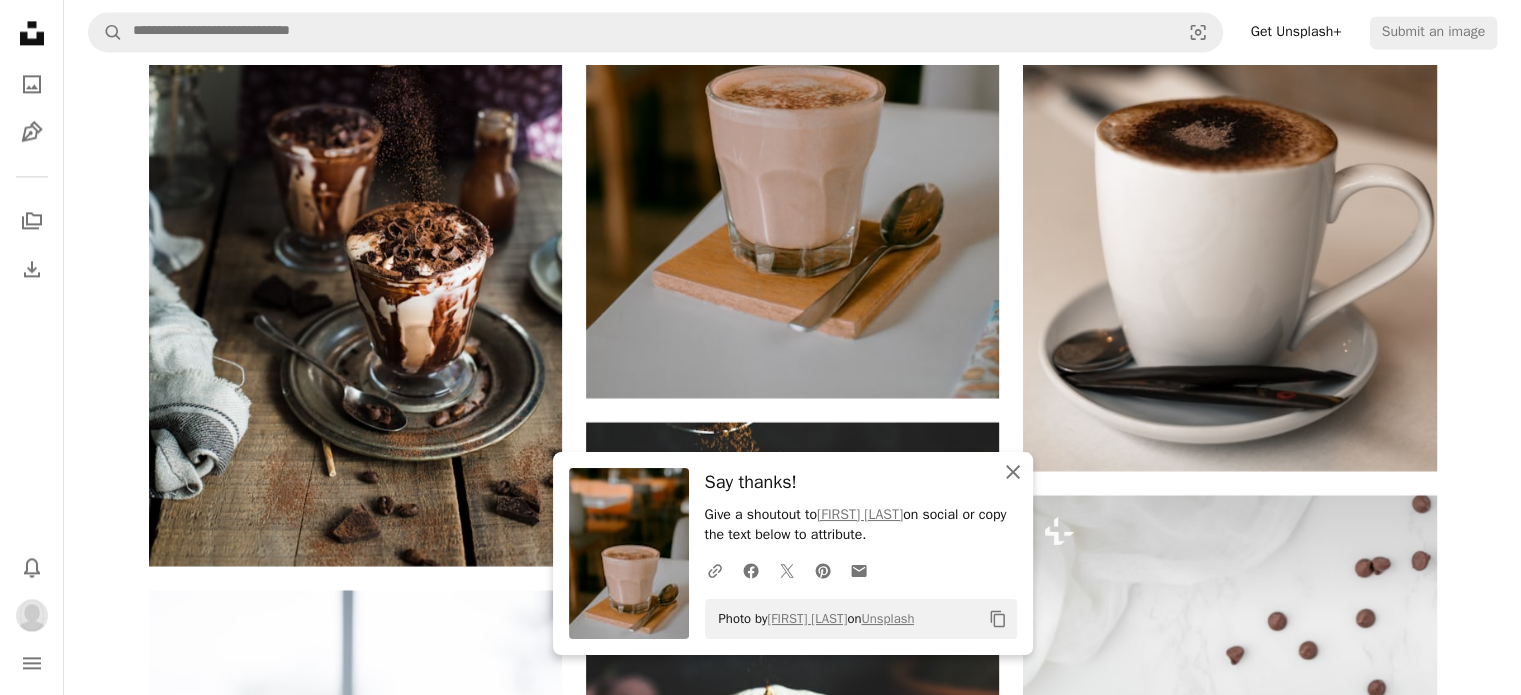 click on "An X shape" 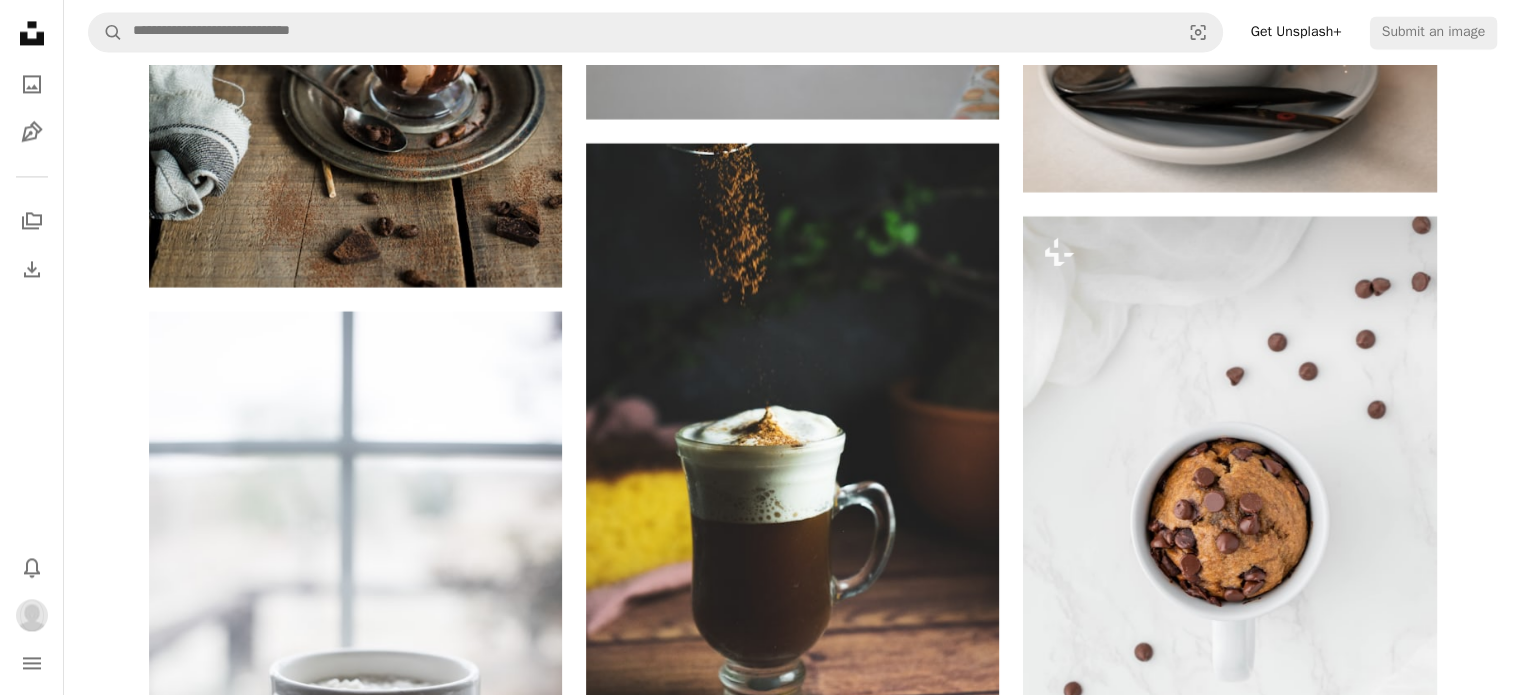 scroll, scrollTop: 26309, scrollLeft: 0, axis: vertical 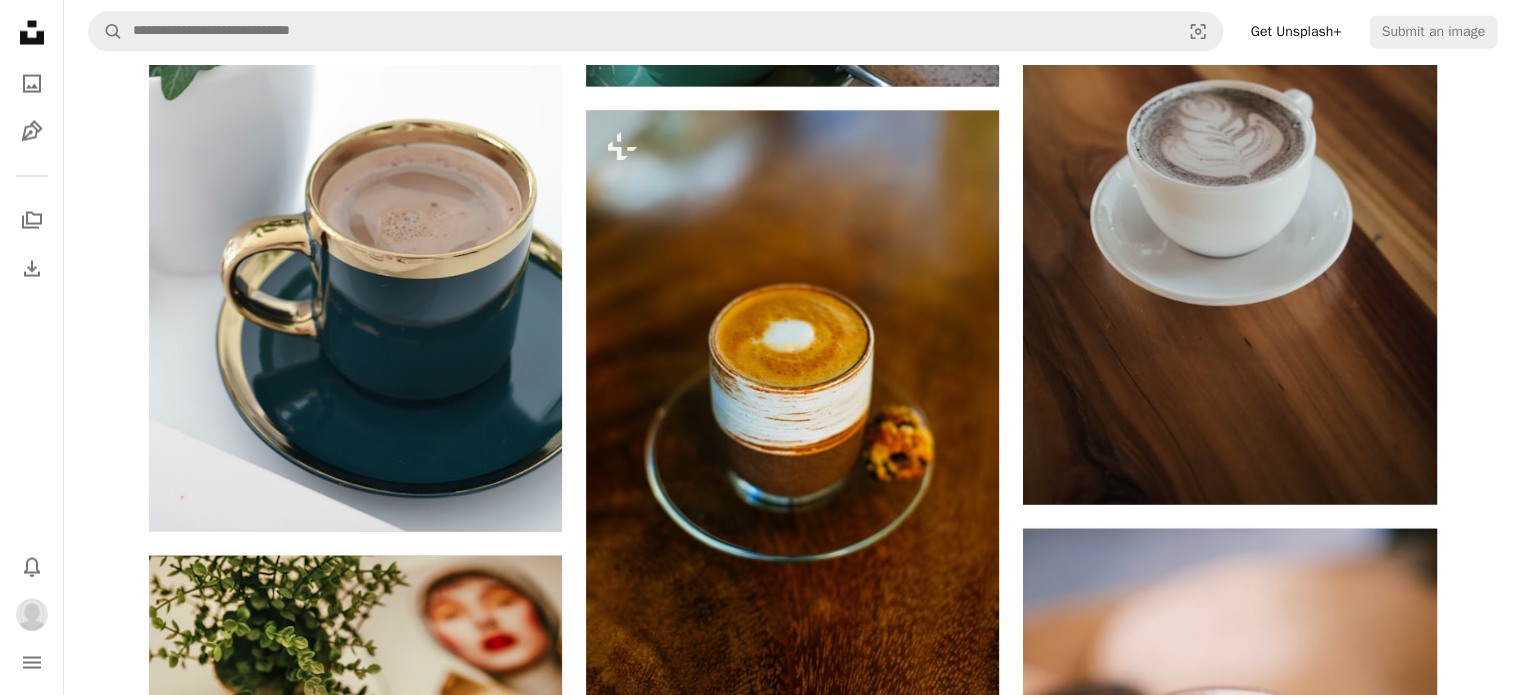 click on "Noah Buscher Available for hire A checkmark inside of a circle A heart A plus sign Edit image   Plus sign for Unsplash+ Download Chevron down Zoom in Views 803,017 Downloads 3,033 Featured in Photos A forward-right arrow Share Info icon Info More Actions Rose Coffee A map marker Lincoln, [UNITED STATES] Calendar outlined Published on  March 2, 2018 Camera FUJIFILM, X-T2 Safety Free to use under the  Unsplash License business coffee dark rose coffee shop roses breakfast morning drink shop cup bright latte beverage mug wooden table local latte art rose petals petals Browse premium related images on iStock  |  Save 20% with code UNSPLASH20 View more on iStock  ↗ Related images A heart A plus sign Yong Lee Arrow pointing down A heart A plus sign Peter Kalonji Available for hire A checkmark inside of a circle Arrow pointing down A heart A plus sign jaime fuentes Arrow pointing down A heart A plus sign Buse Doga Ay Available for hire A checkmark inside of a circle Arrow pointing down Plus sign for Unsplash+ A heart" at bounding box center [792, -11358] 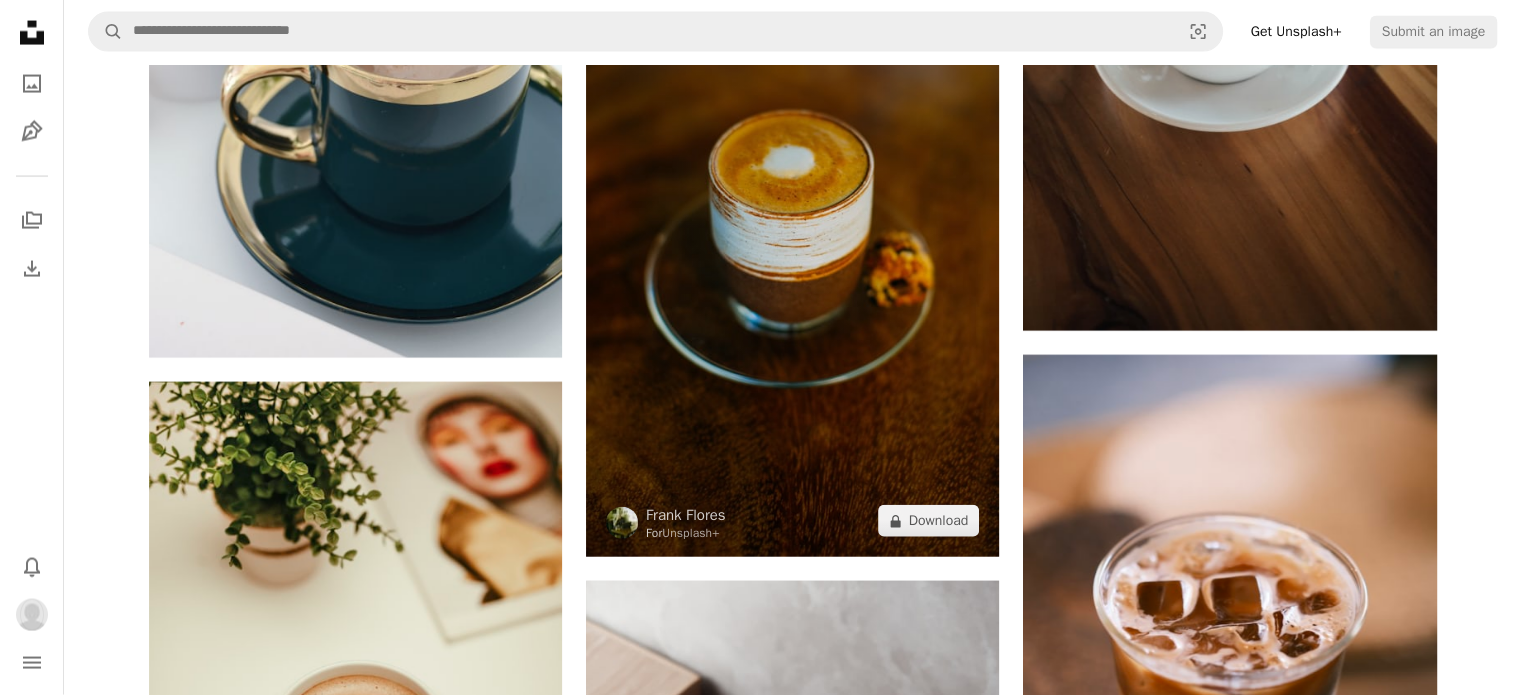 scroll, scrollTop: 27014, scrollLeft: 0, axis: vertical 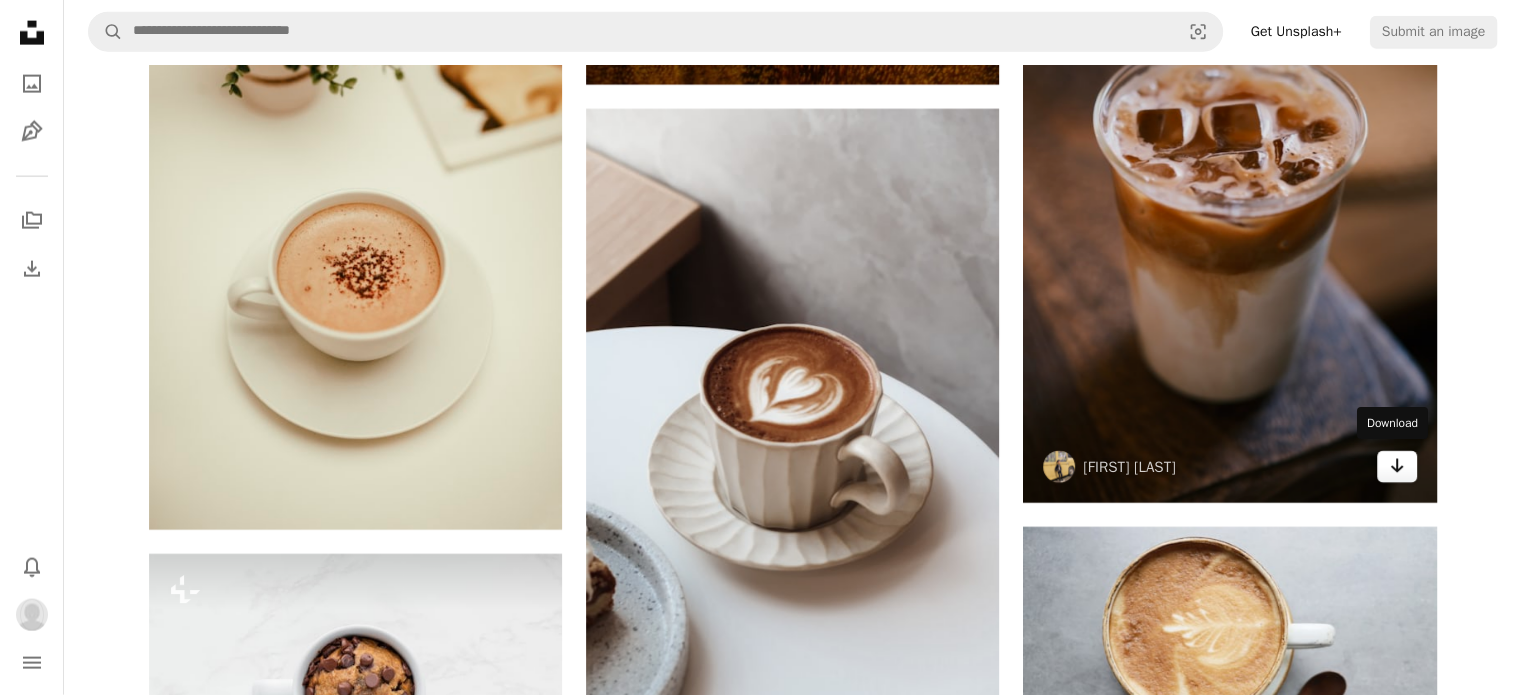 click on "Arrow pointing down" at bounding box center (1397, 467) 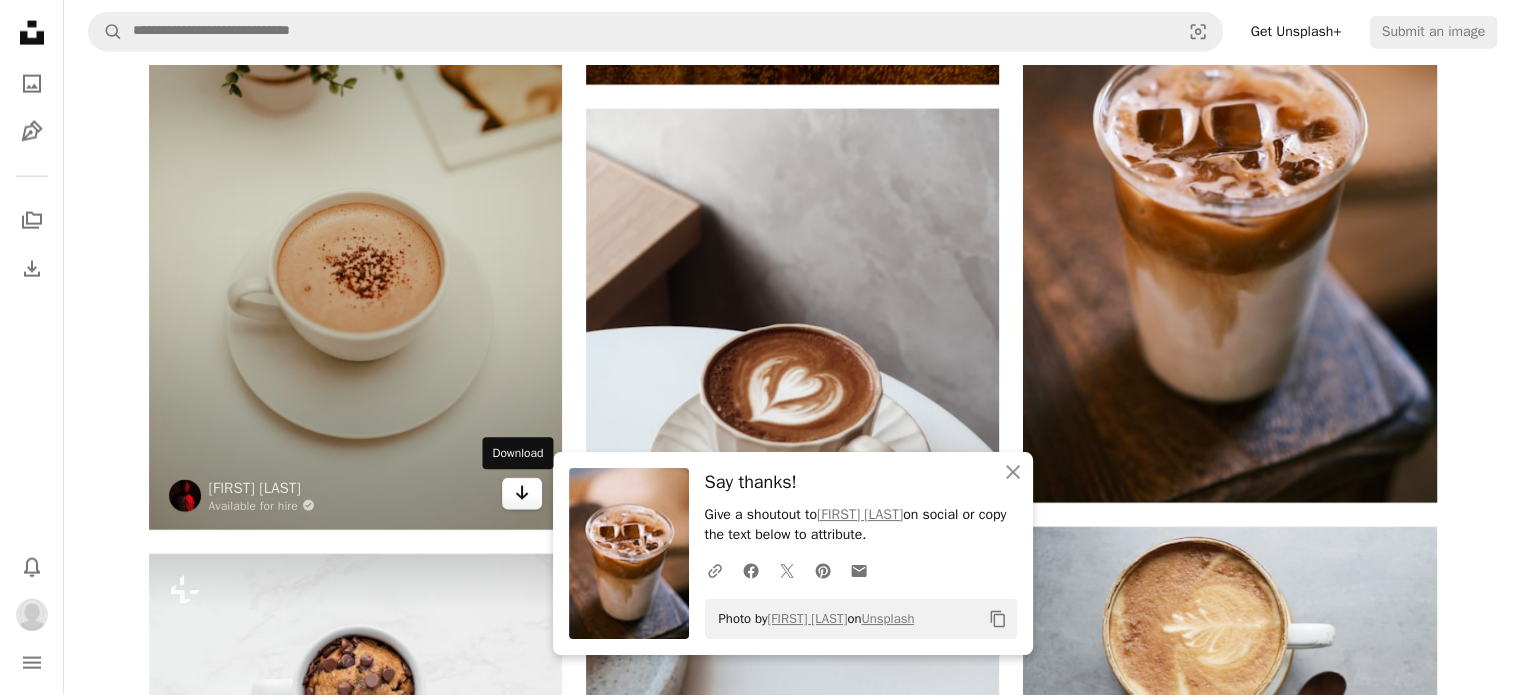 click on "Arrow pointing down" at bounding box center (522, 494) 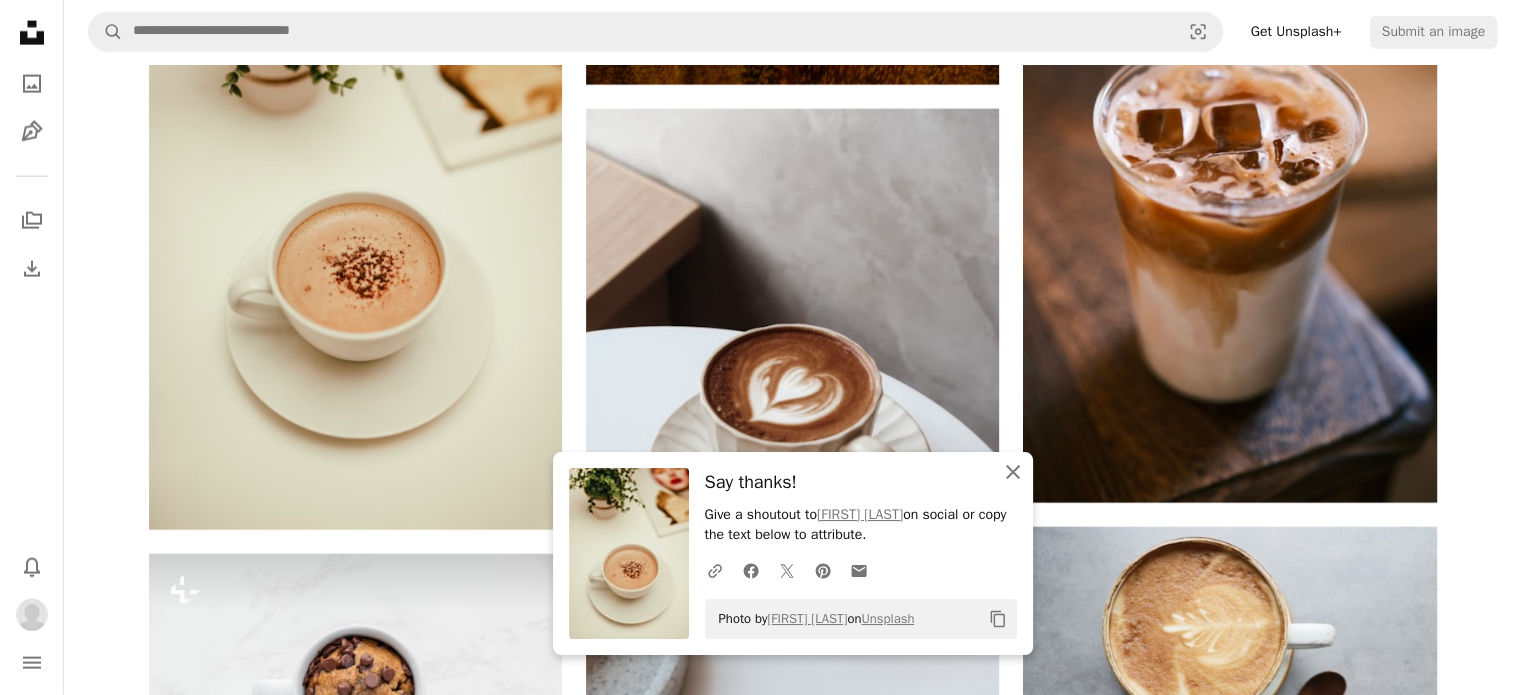 click 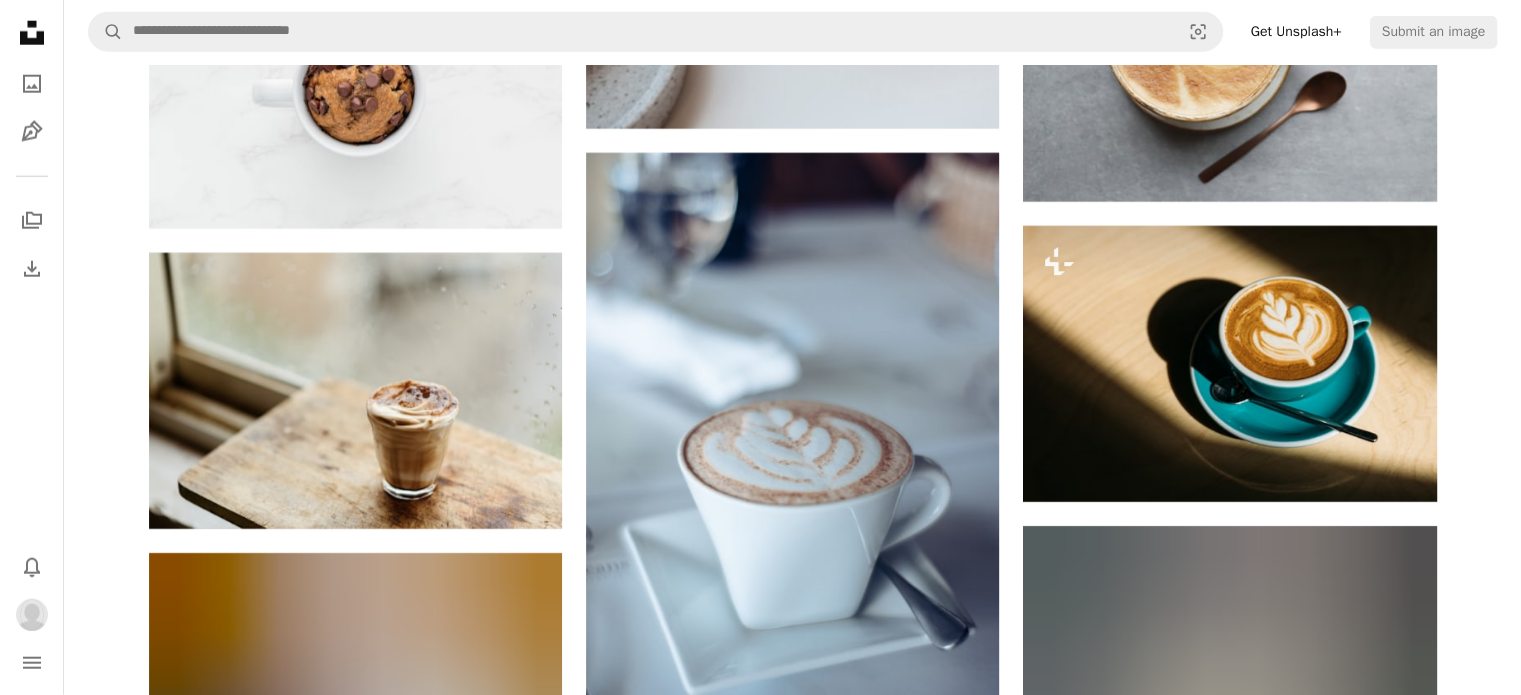 scroll, scrollTop: 28347, scrollLeft: 0, axis: vertical 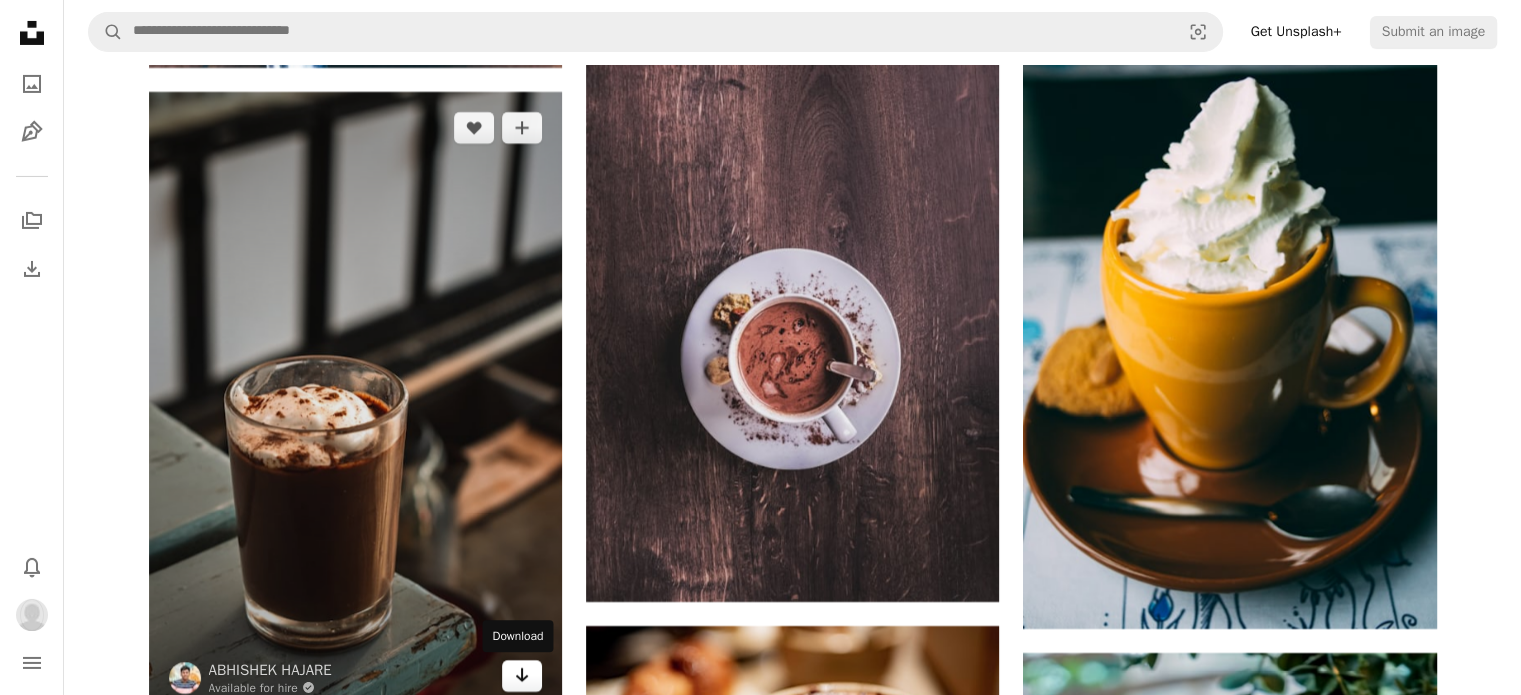 click 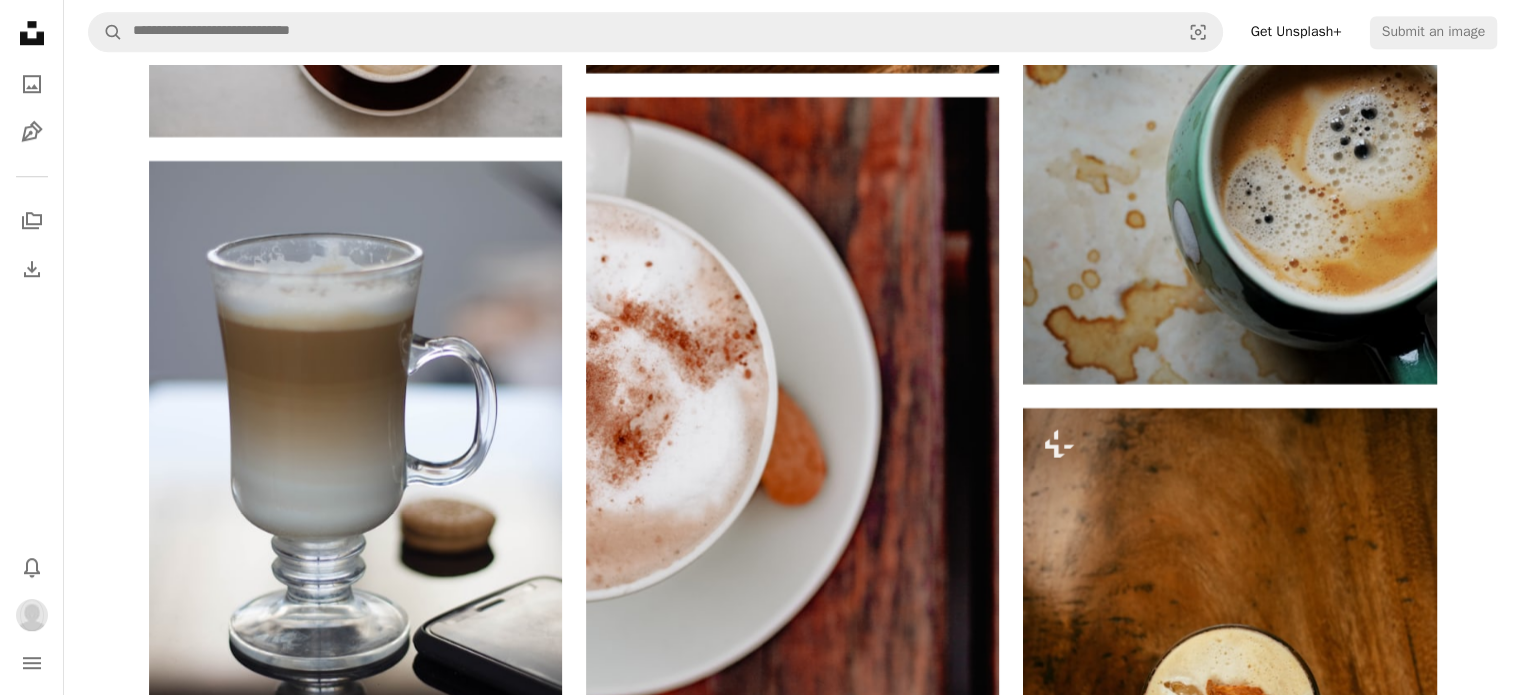 scroll, scrollTop: 32116, scrollLeft: 0, axis: vertical 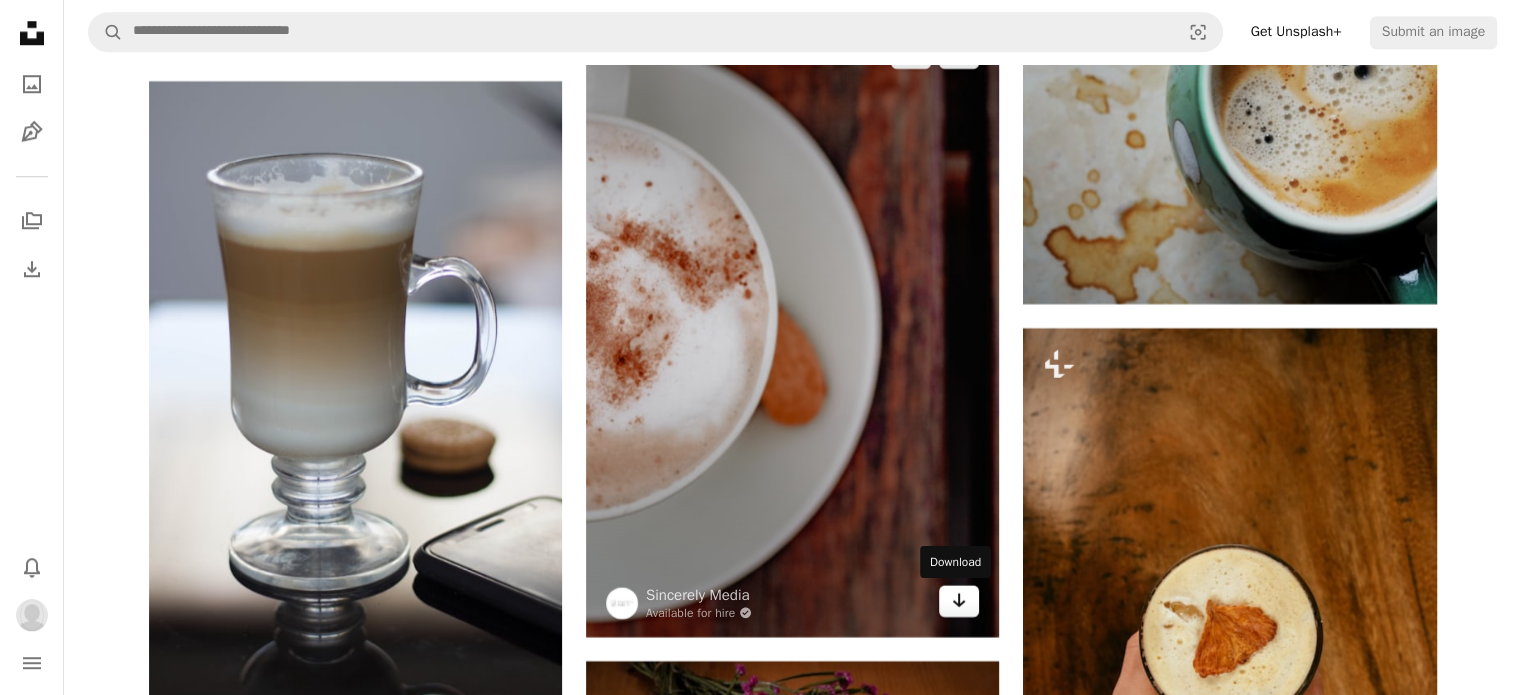 click on "Arrow pointing down" at bounding box center [959, 601] 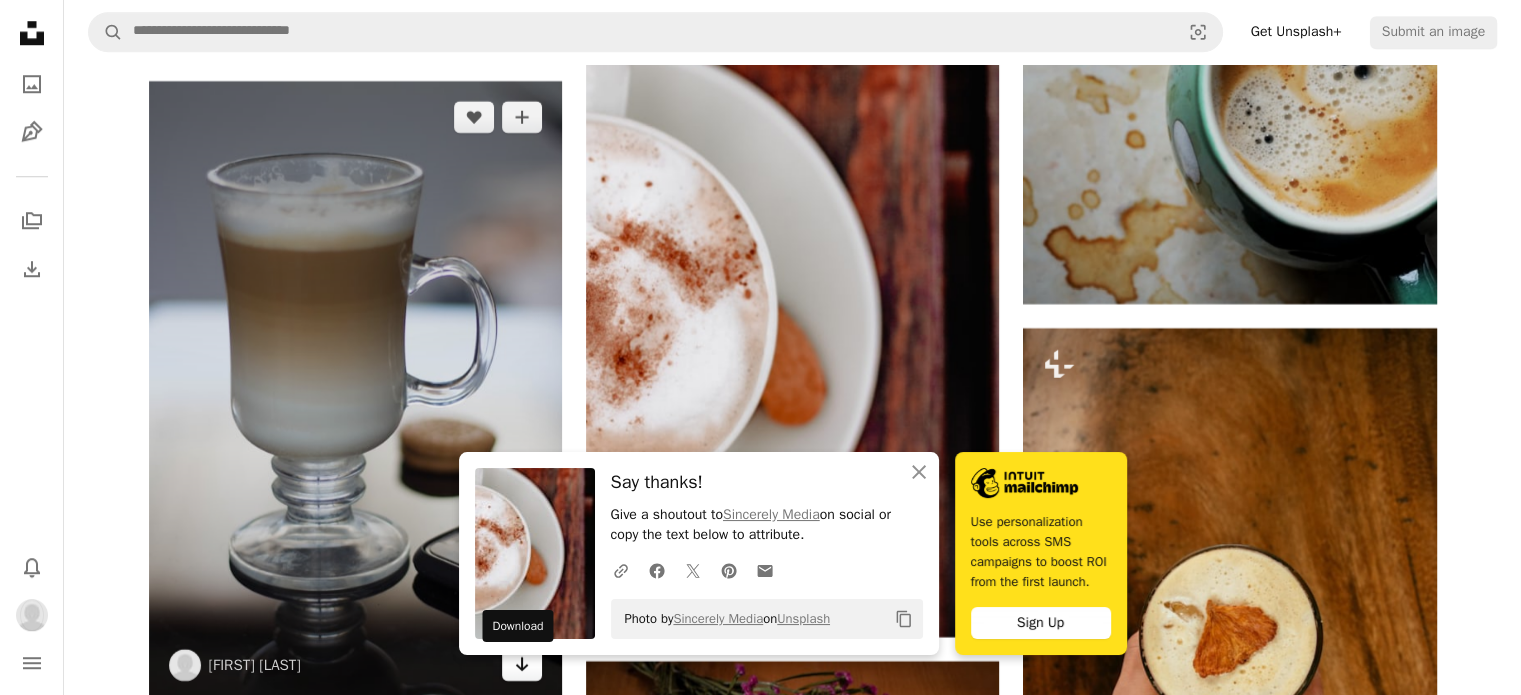 click on "Arrow pointing down" at bounding box center [522, 665] 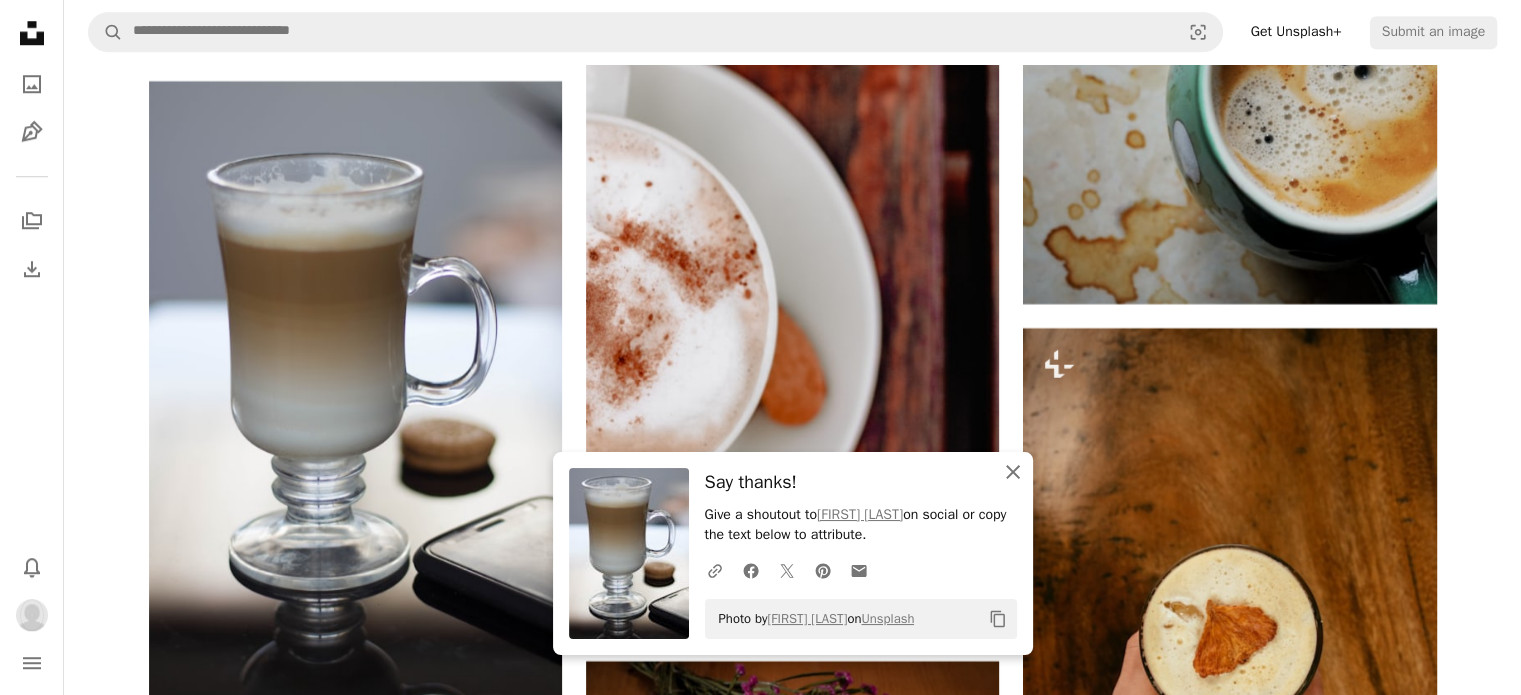 click on "An X shape" 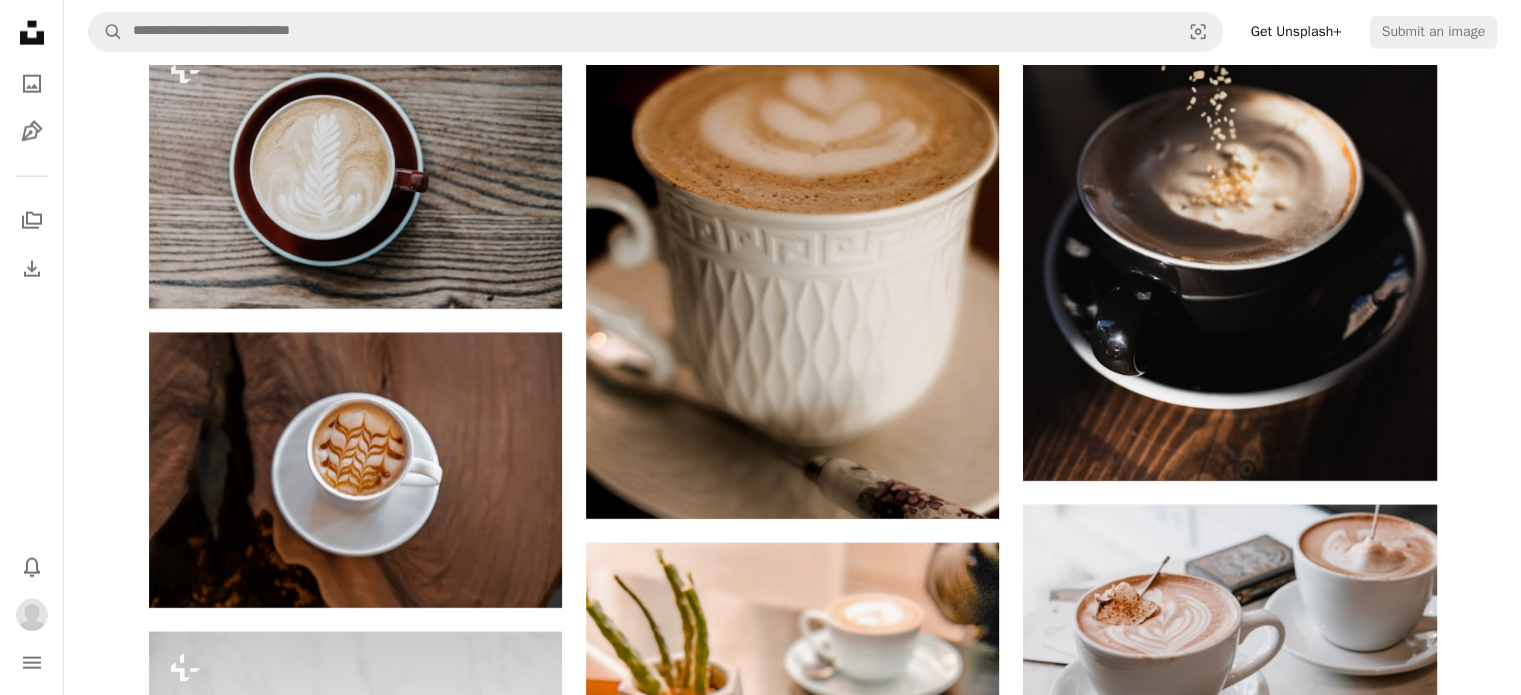 scroll, scrollTop: 35381, scrollLeft: 0, axis: vertical 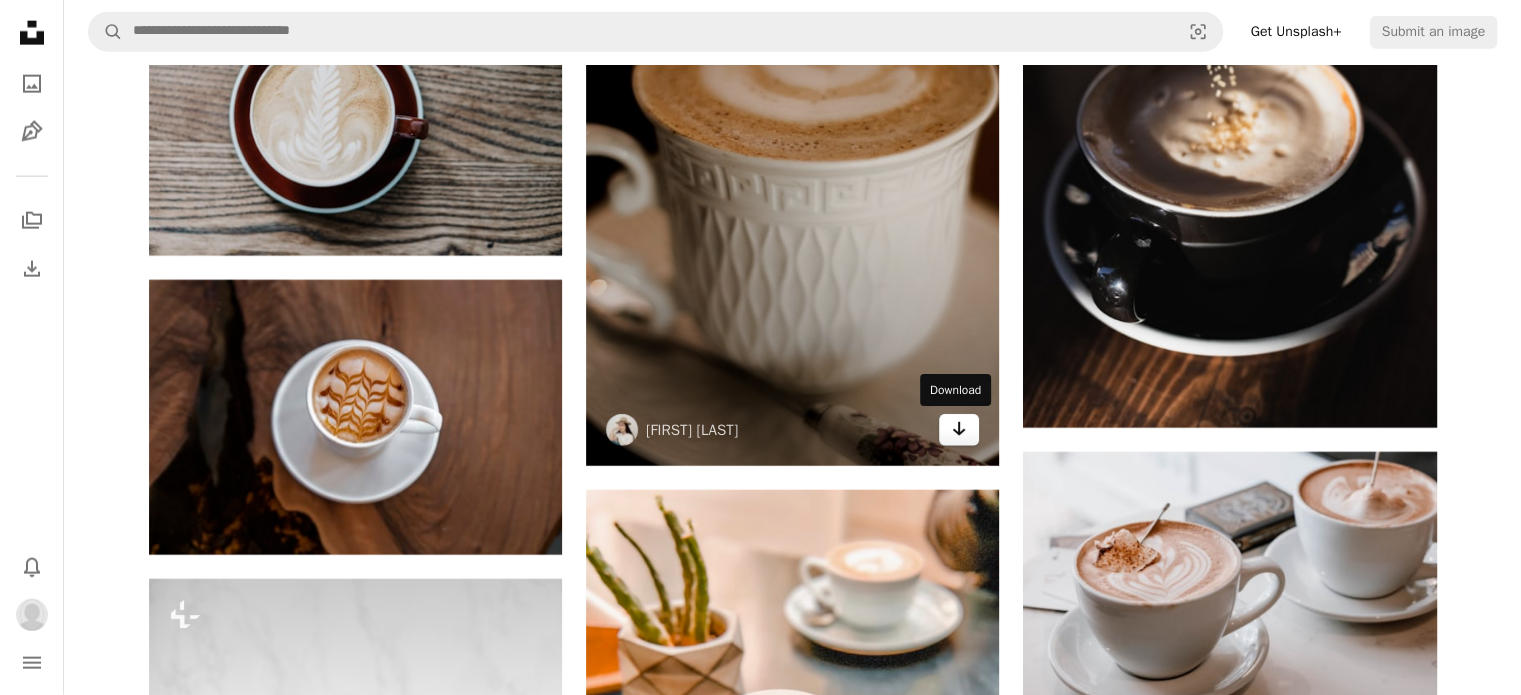 click 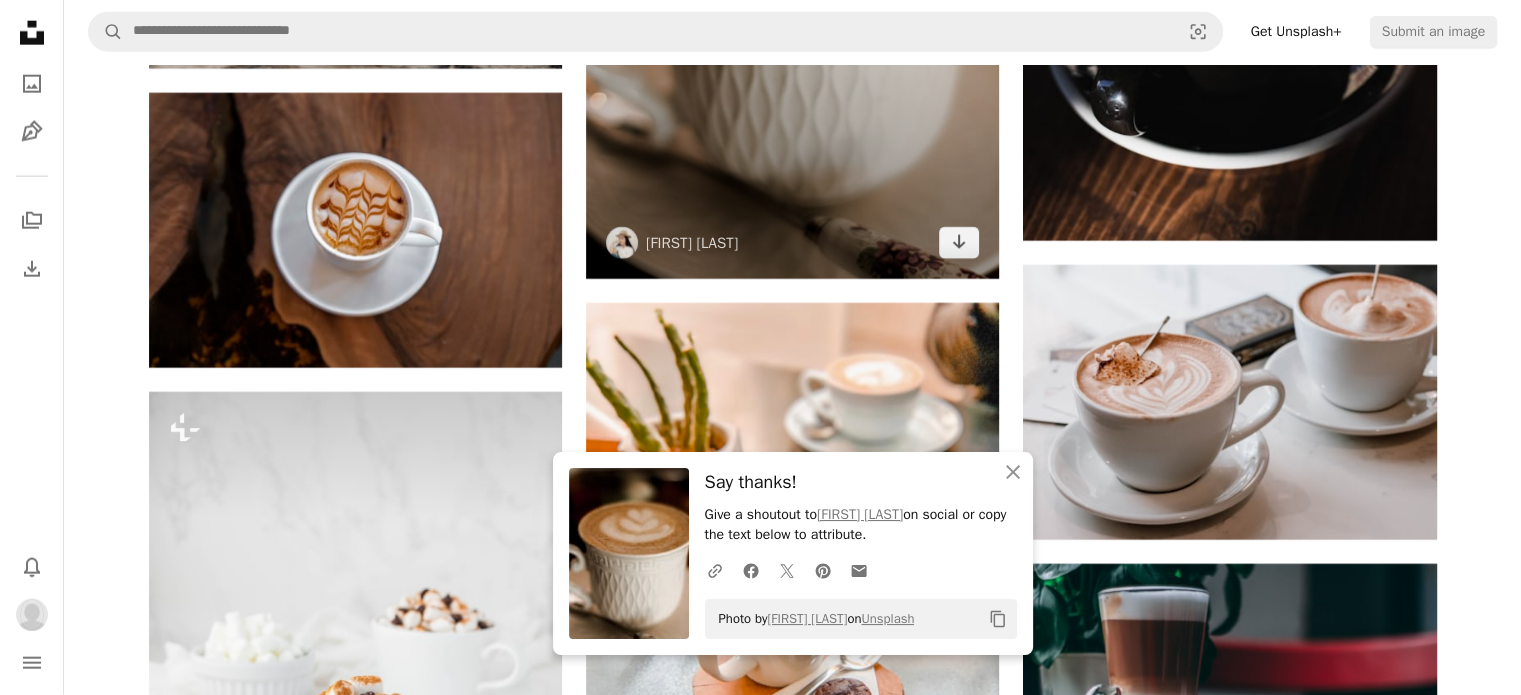 scroll, scrollTop: 35634, scrollLeft: 0, axis: vertical 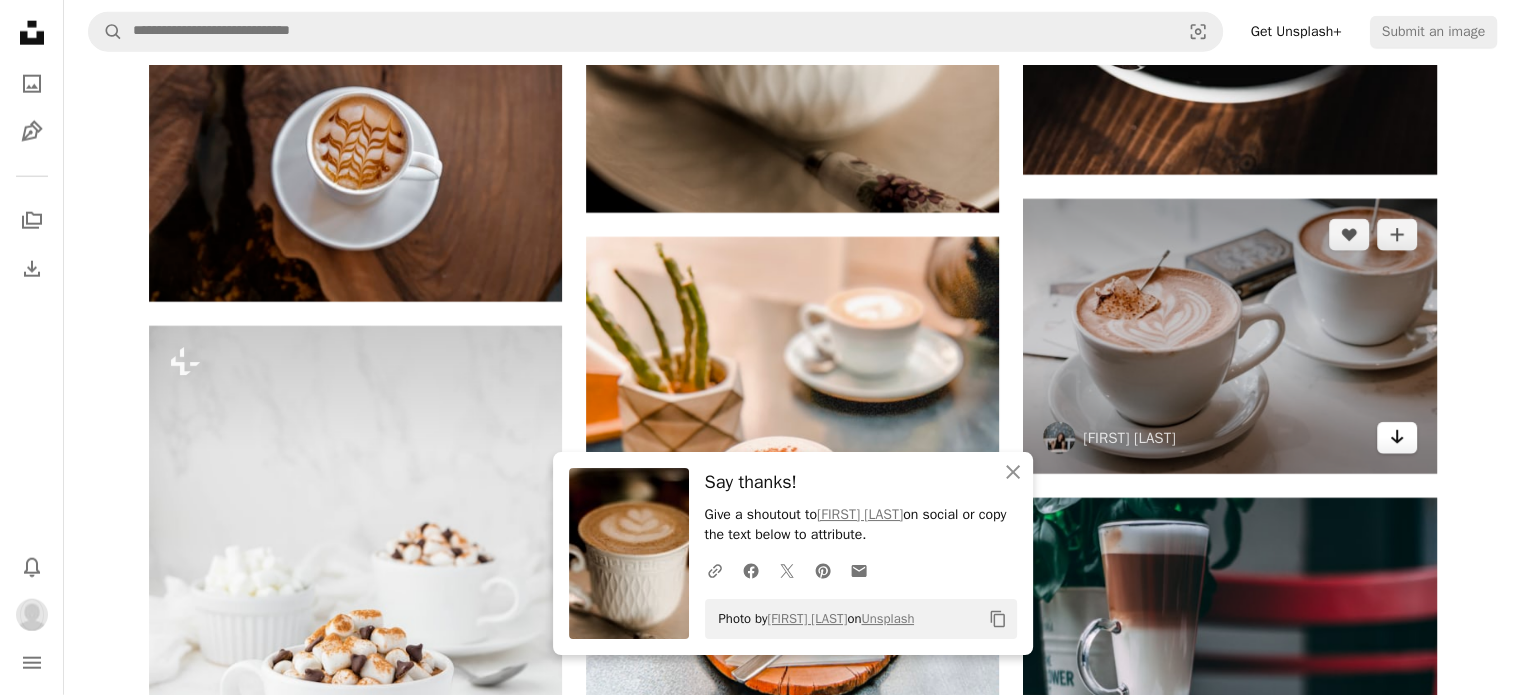 click 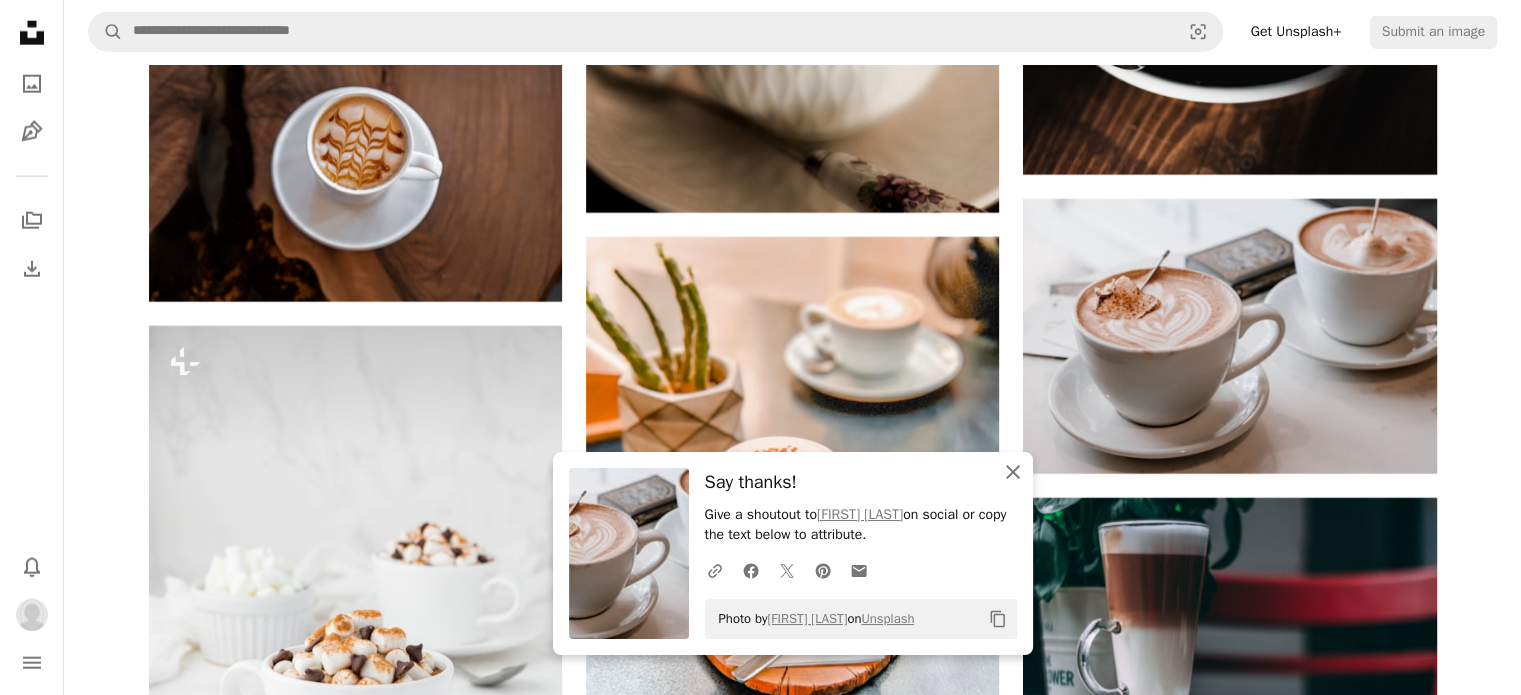click on "An X shape" 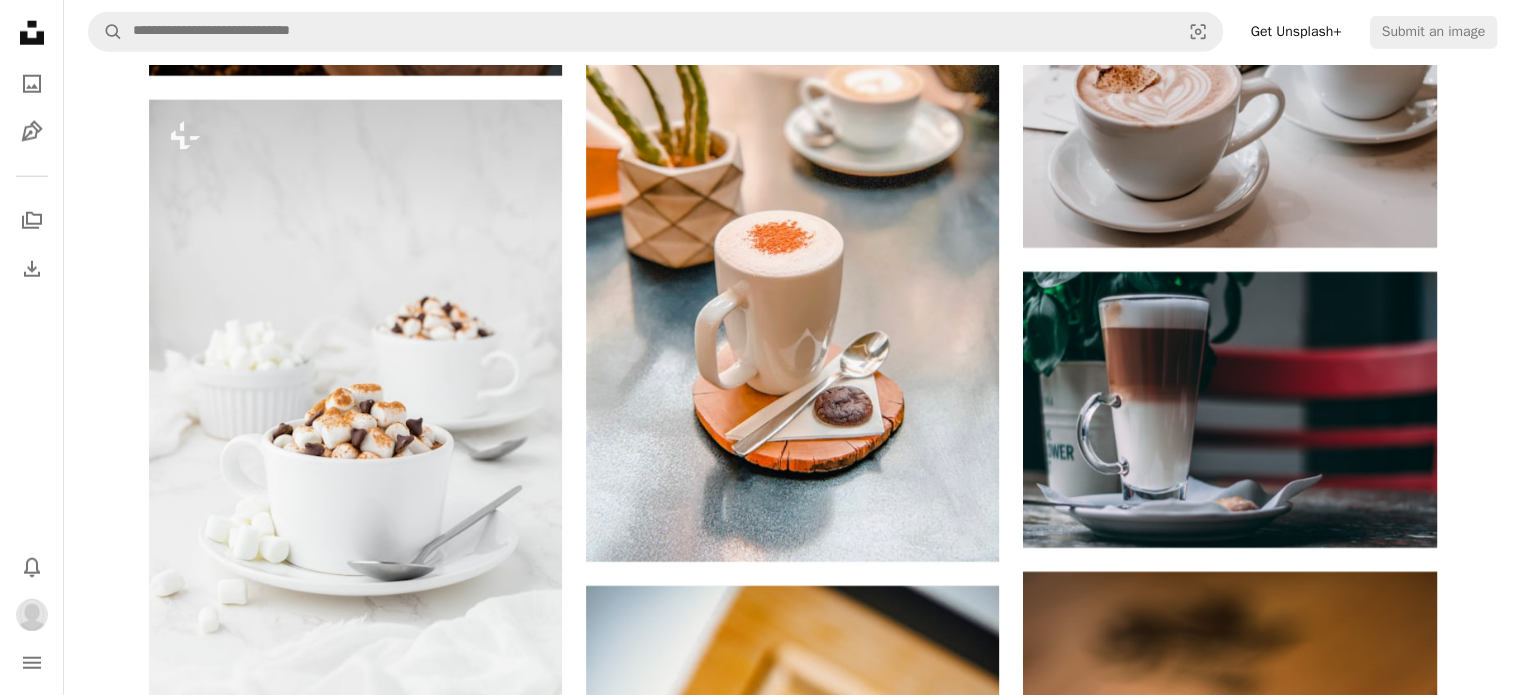 scroll, scrollTop: 35888, scrollLeft: 0, axis: vertical 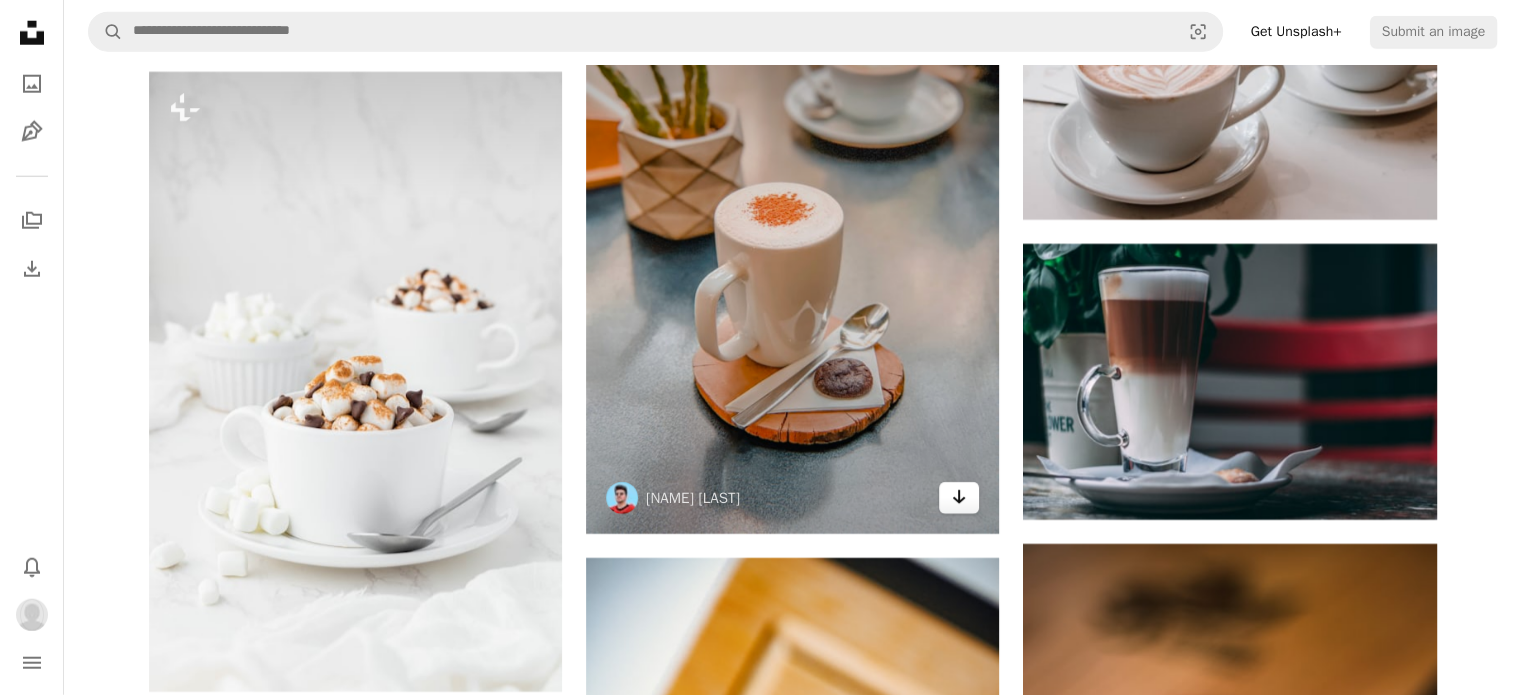click on "Arrow pointing down" 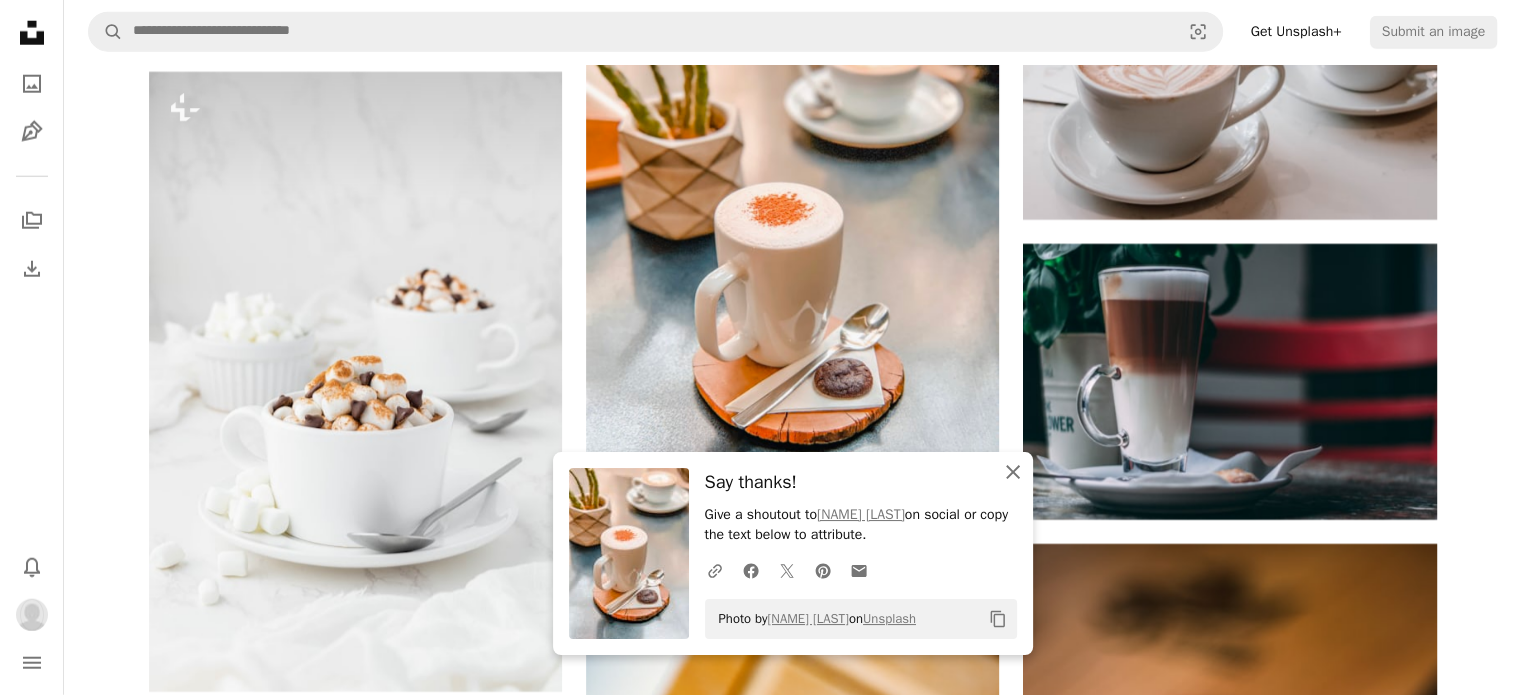 click on "An X shape" 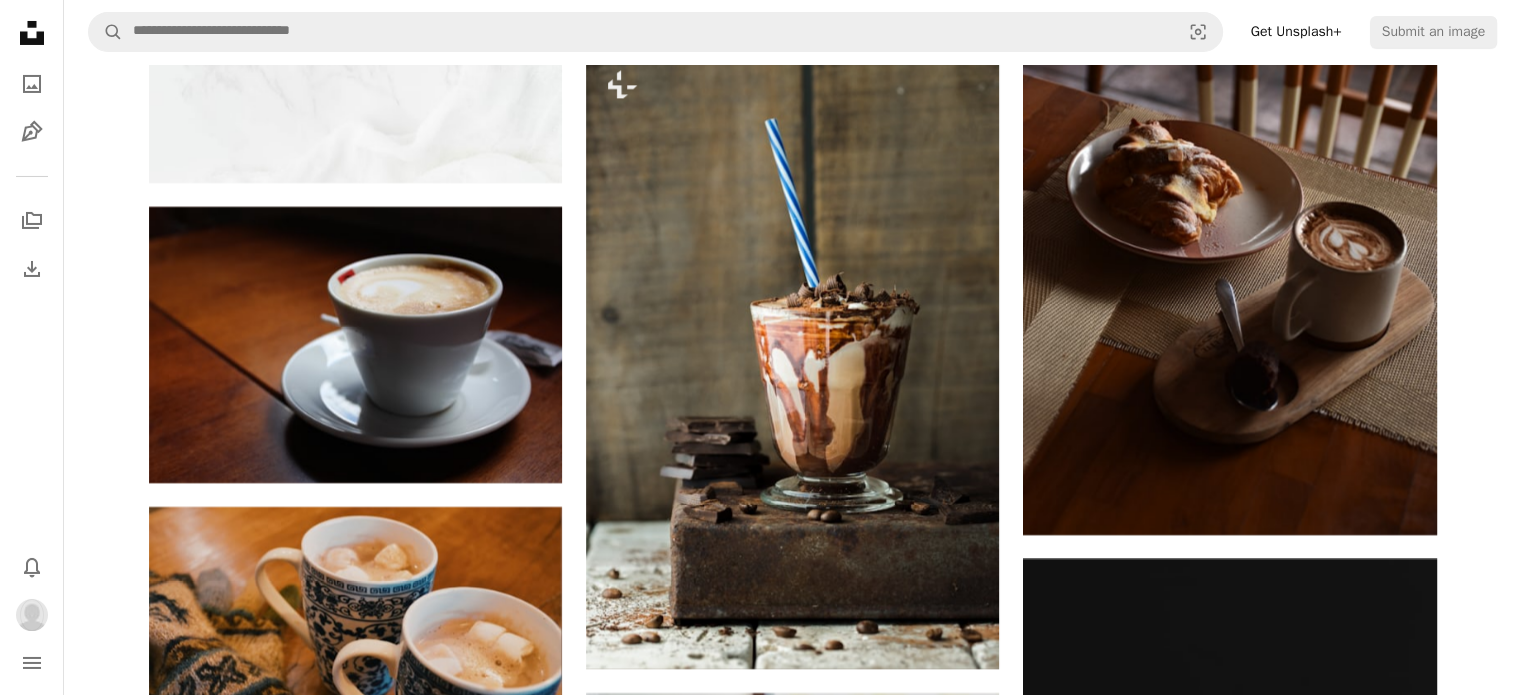 scroll, scrollTop: 37712, scrollLeft: 0, axis: vertical 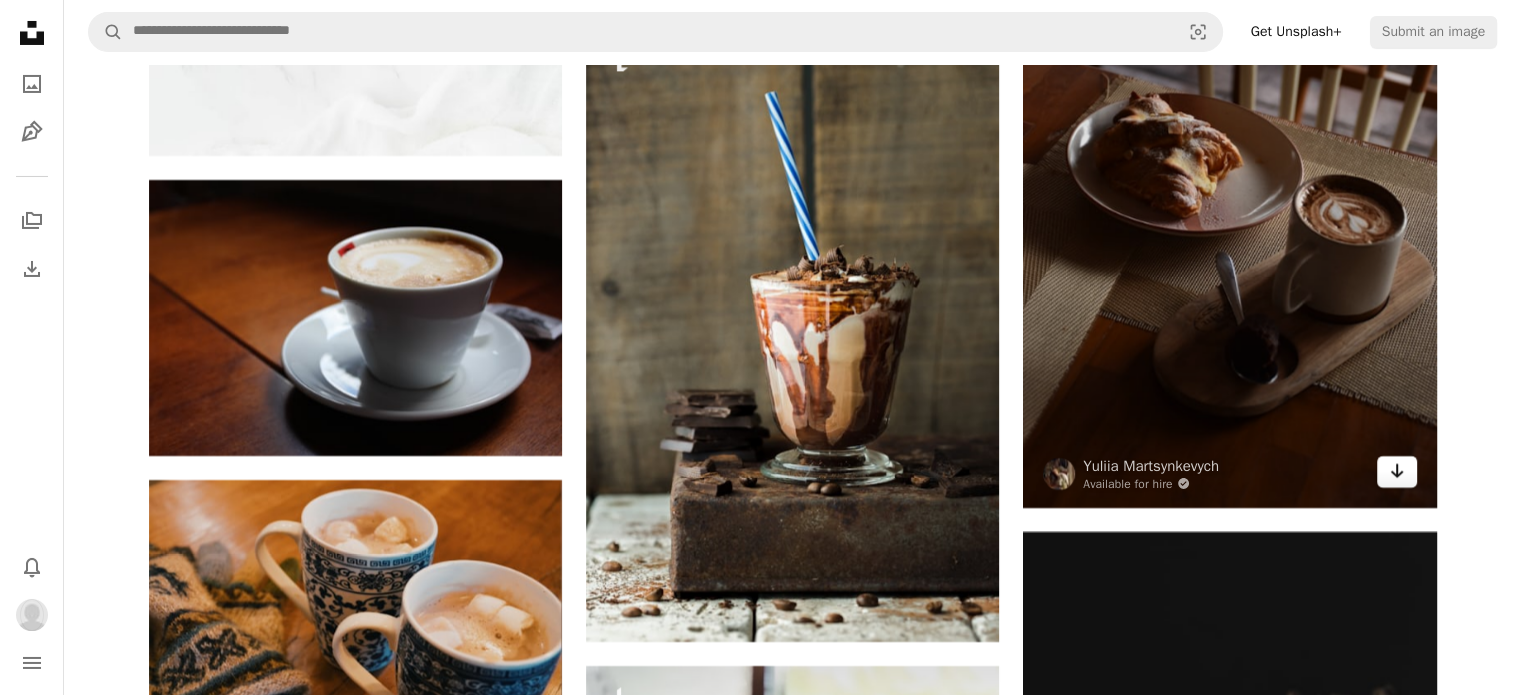 click 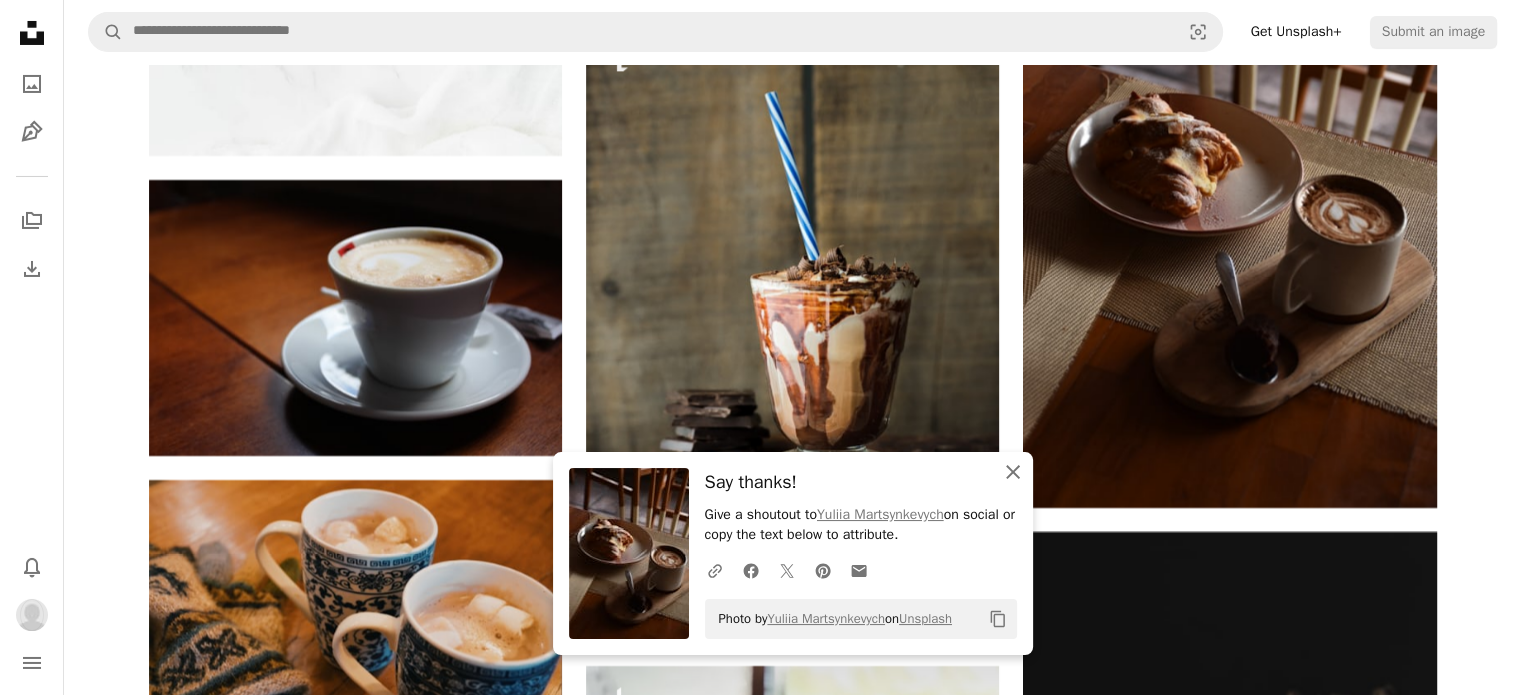 click 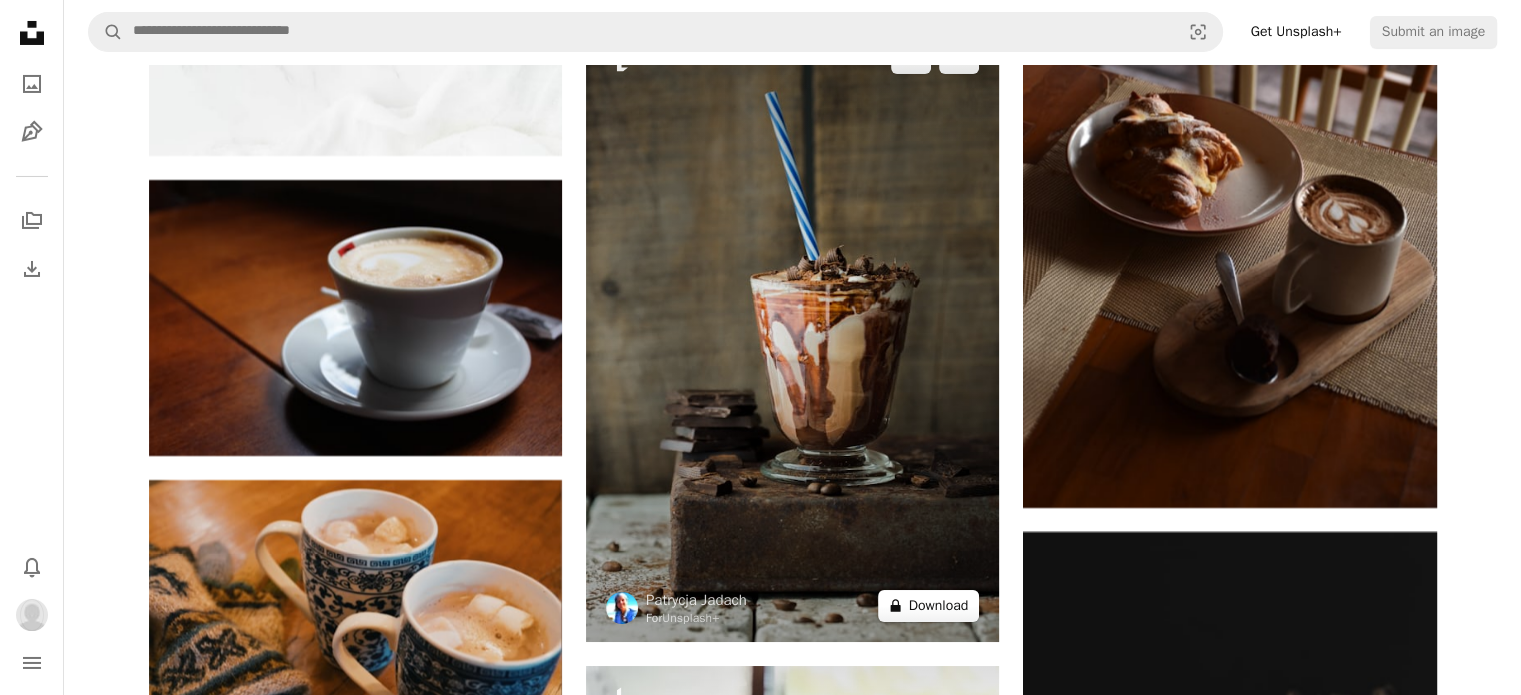 click on "A lock   Download" at bounding box center [929, 606] 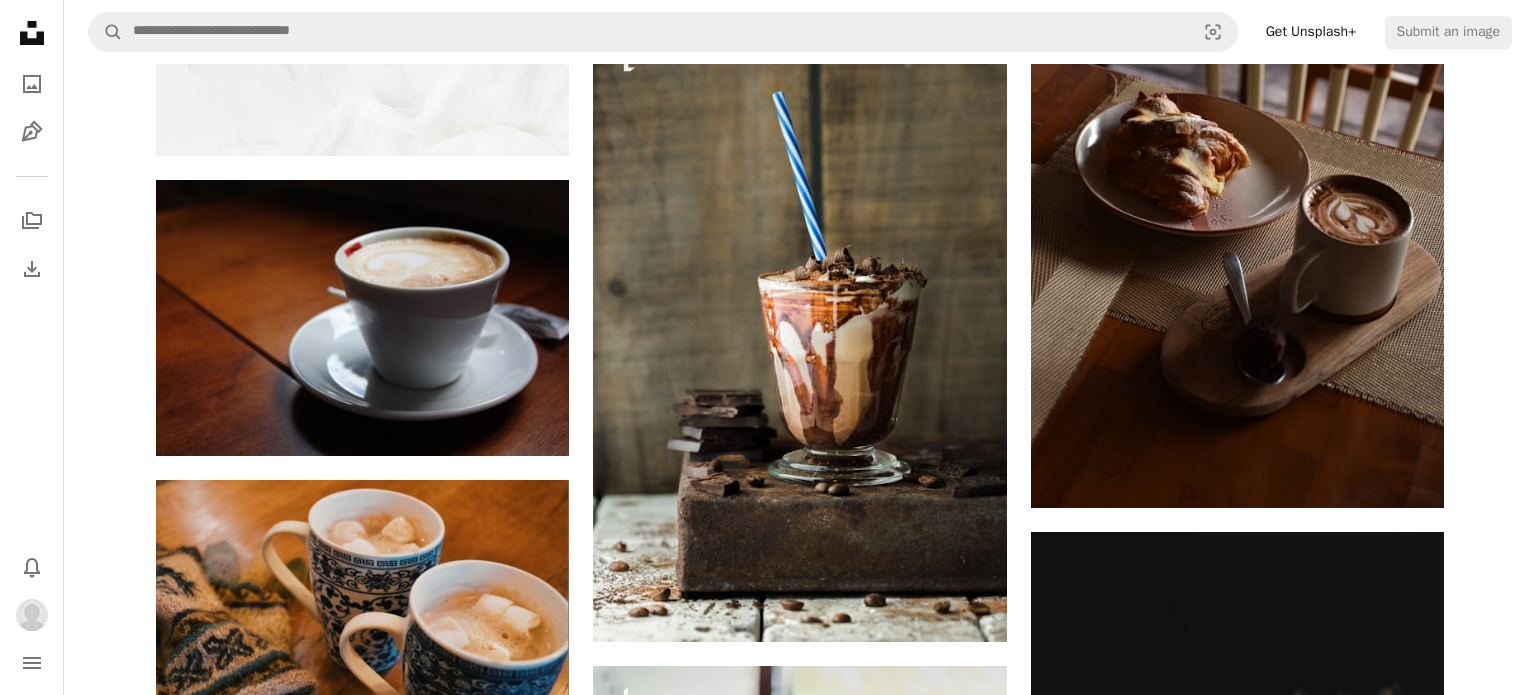 click on "An X shape Premium, ready to use images. Get unlimited access. A plus sign Members-only content added monthly A plus sign Unlimited royalty-free downloads A plus sign Illustrations  New A plus sign Enhanced legal protections yearly 65%  off monthly $20   $7 USD per month * Get  Unsplash+ * When paid annually, billed upfront  $84 Taxes where applicable. Renews automatically. Cancel anytime." at bounding box center (768, 4255) 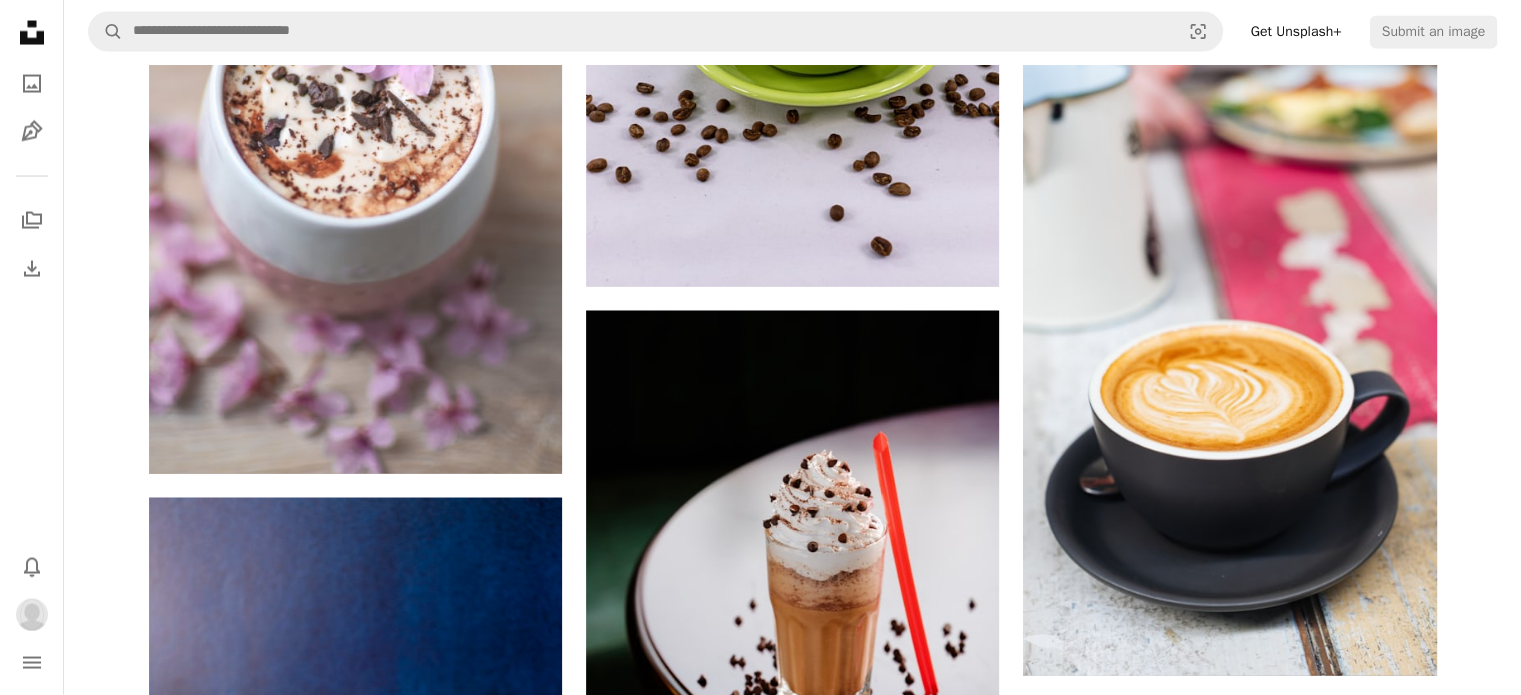 scroll, scrollTop: 42187, scrollLeft: 0, axis: vertical 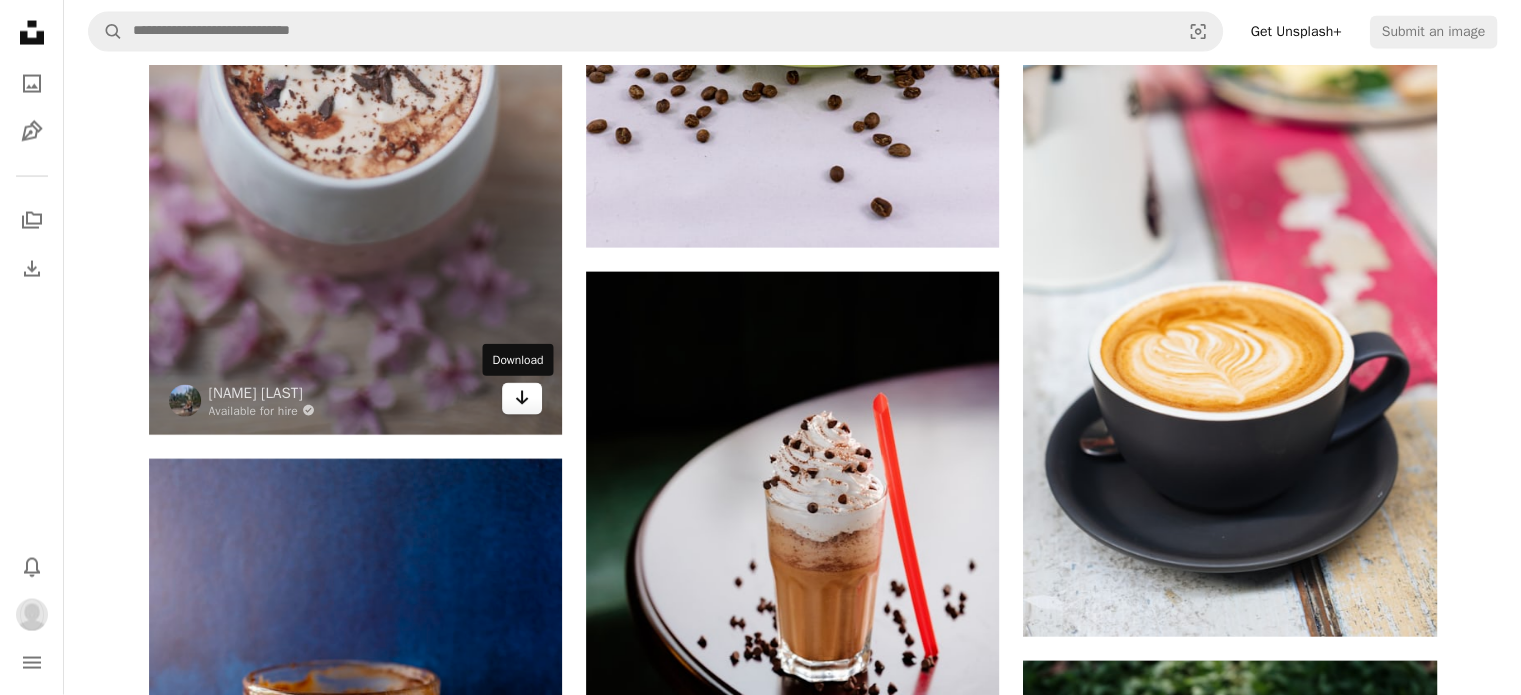 click on "Arrow pointing down" 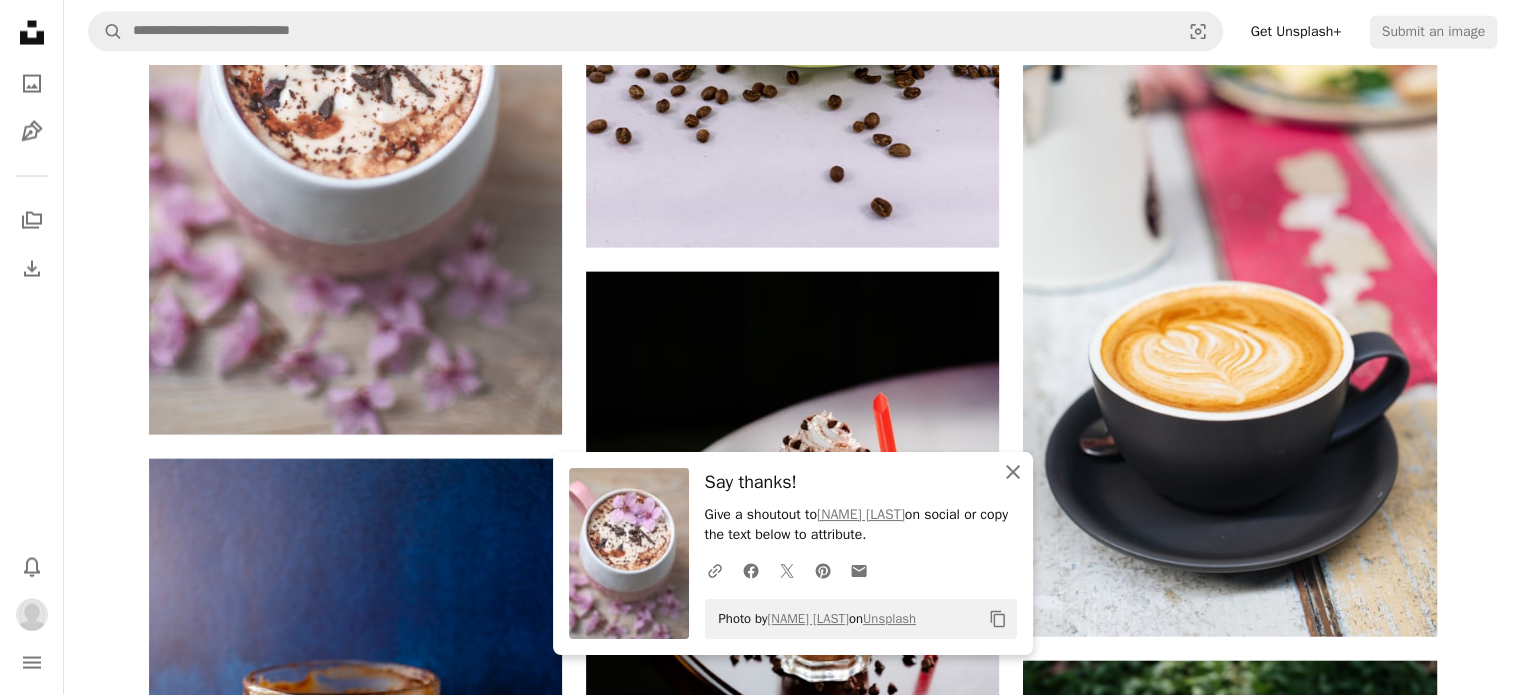 click 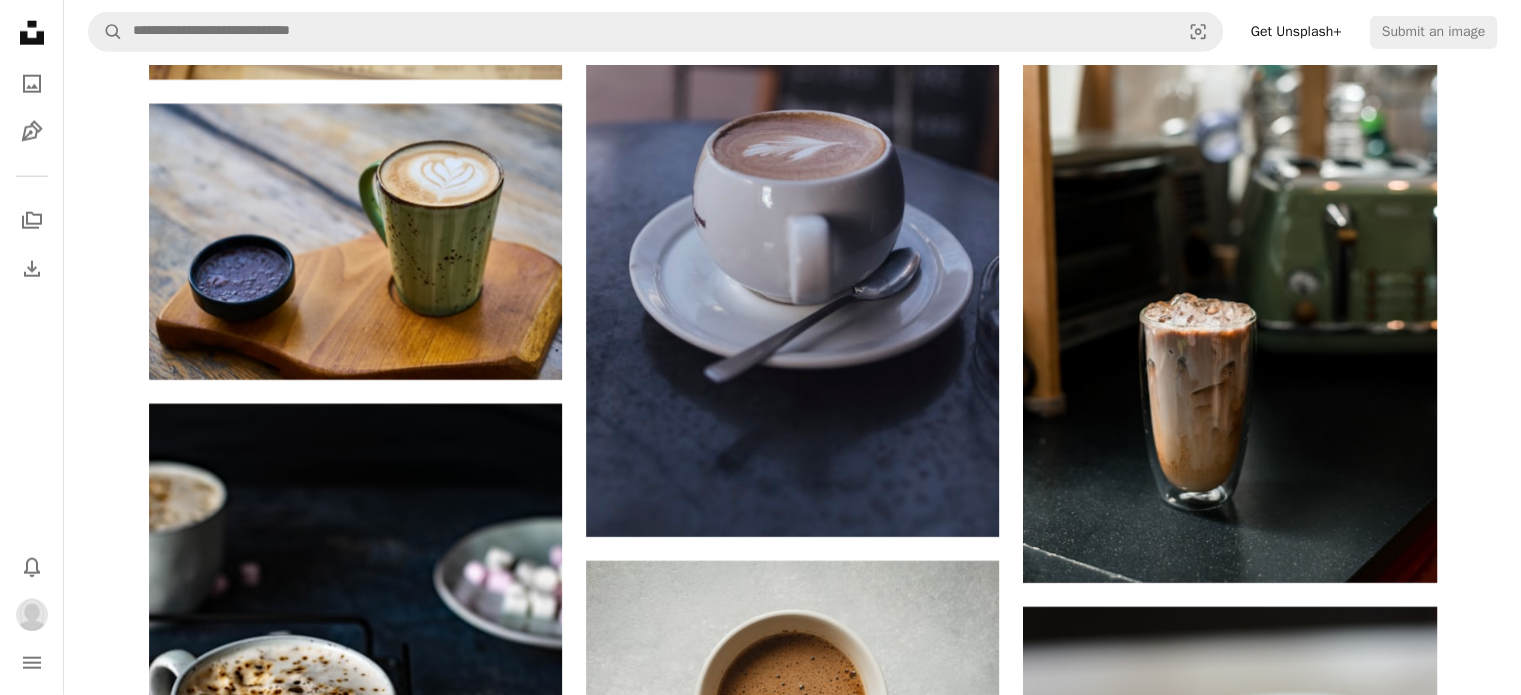 scroll, scrollTop: 43213, scrollLeft: 0, axis: vertical 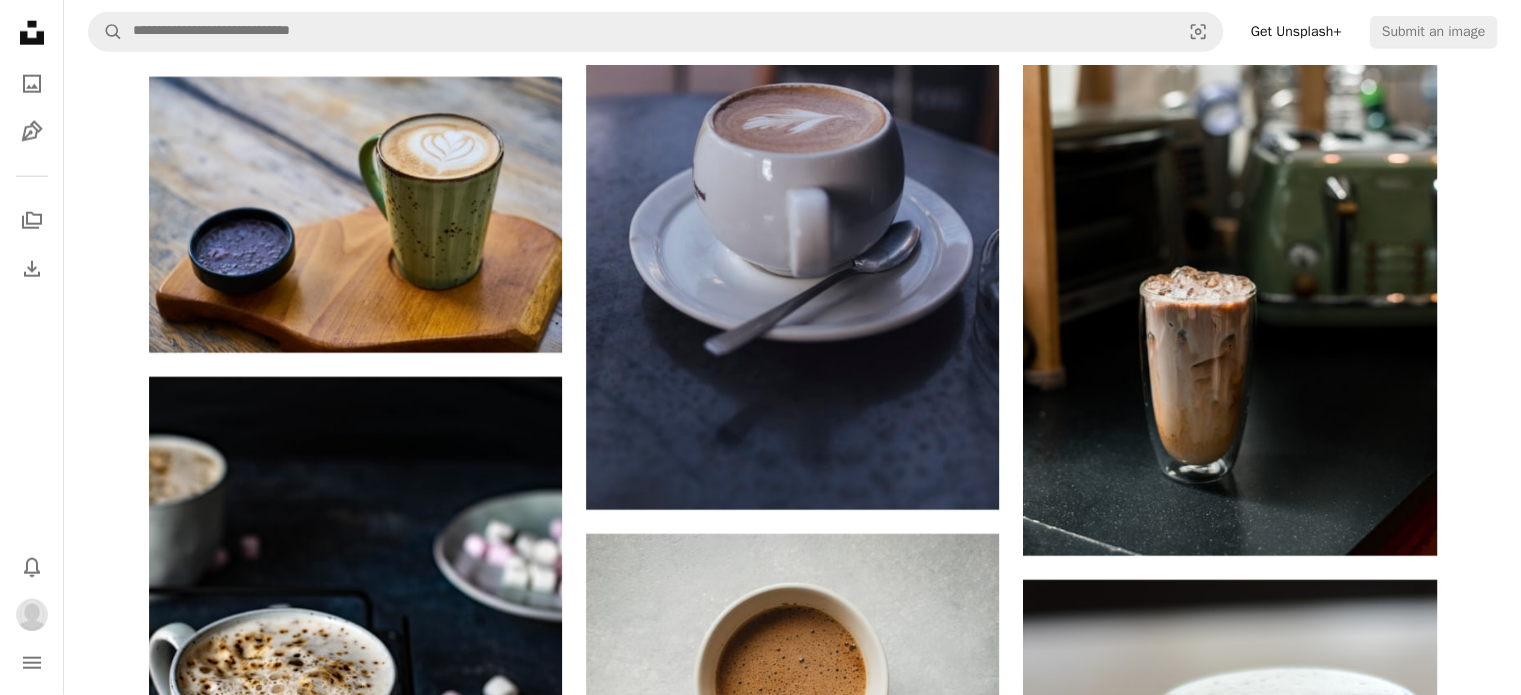 click on "Noah Buscher Available for hire A checkmark inside of a circle A heart A plus sign Edit image   Plus sign for Unsplash+ Download Chevron down Zoom in Views 803,017 Downloads 3,033 Featured in Photos A forward-right arrow Share Info icon Info More Actions Rose Coffee A map marker Lincoln, [UNITED STATES] Calendar outlined Published on  March 2, 2018 Camera FUJIFILM, X-T2 Safety Free to use under the  Unsplash License business coffee dark rose coffee shop roses breakfast morning drink shop cup bright latte beverage mug wooden table local latte art rose petals petals Browse premium related images on iStock  |  Save 20% with code UNSPLASH20 View more on iStock  ↗ Related images A heart A plus sign Yong Lee Arrow pointing down A heart A plus sign Peter Kalonji Available for hire A checkmark inside of a circle Arrow pointing down A heart A plus sign jaime fuentes Arrow pointing down A heart A plus sign Buse Doga Ay Available for hire A checkmark inside of a circle Arrow pointing down Plus sign for Unsplash+ A heart" at bounding box center (792, -20622) 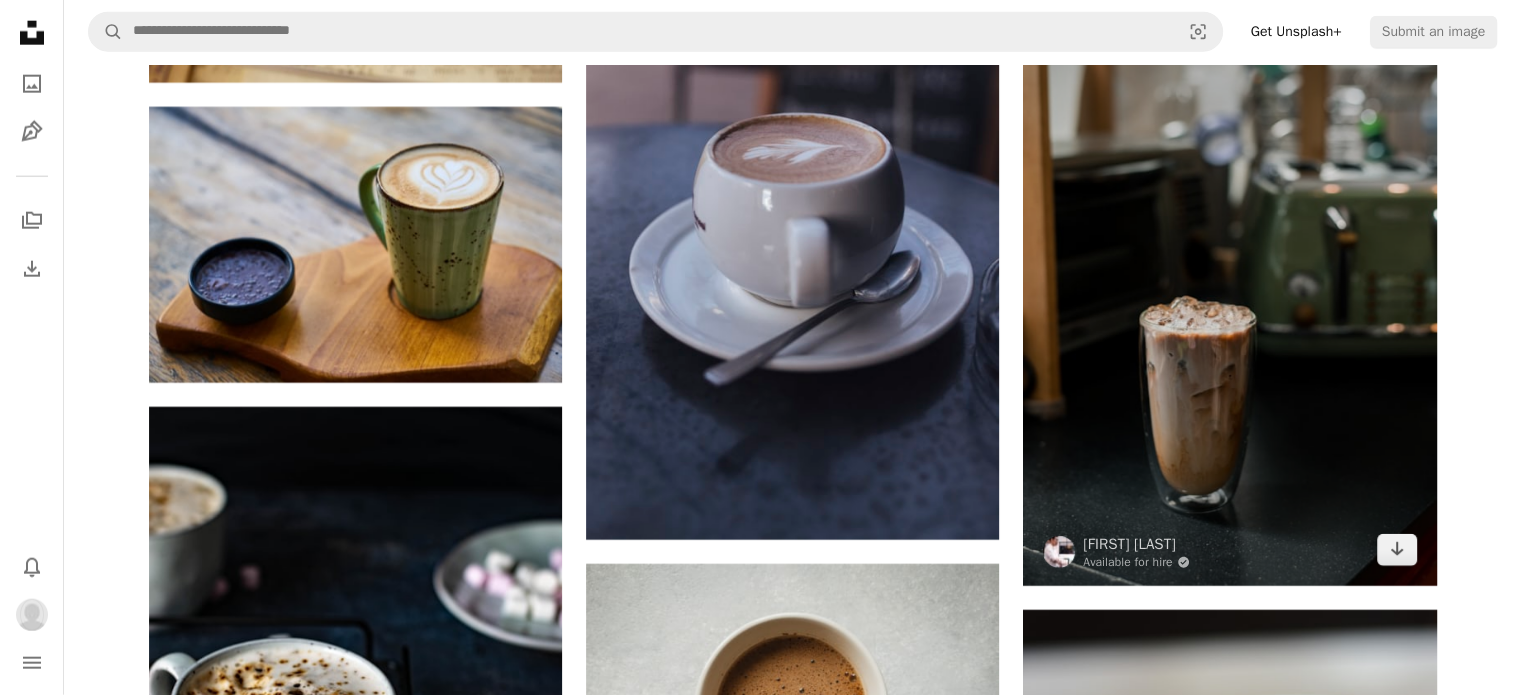 scroll, scrollTop: 43113, scrollLeft: 0, axis: vertical 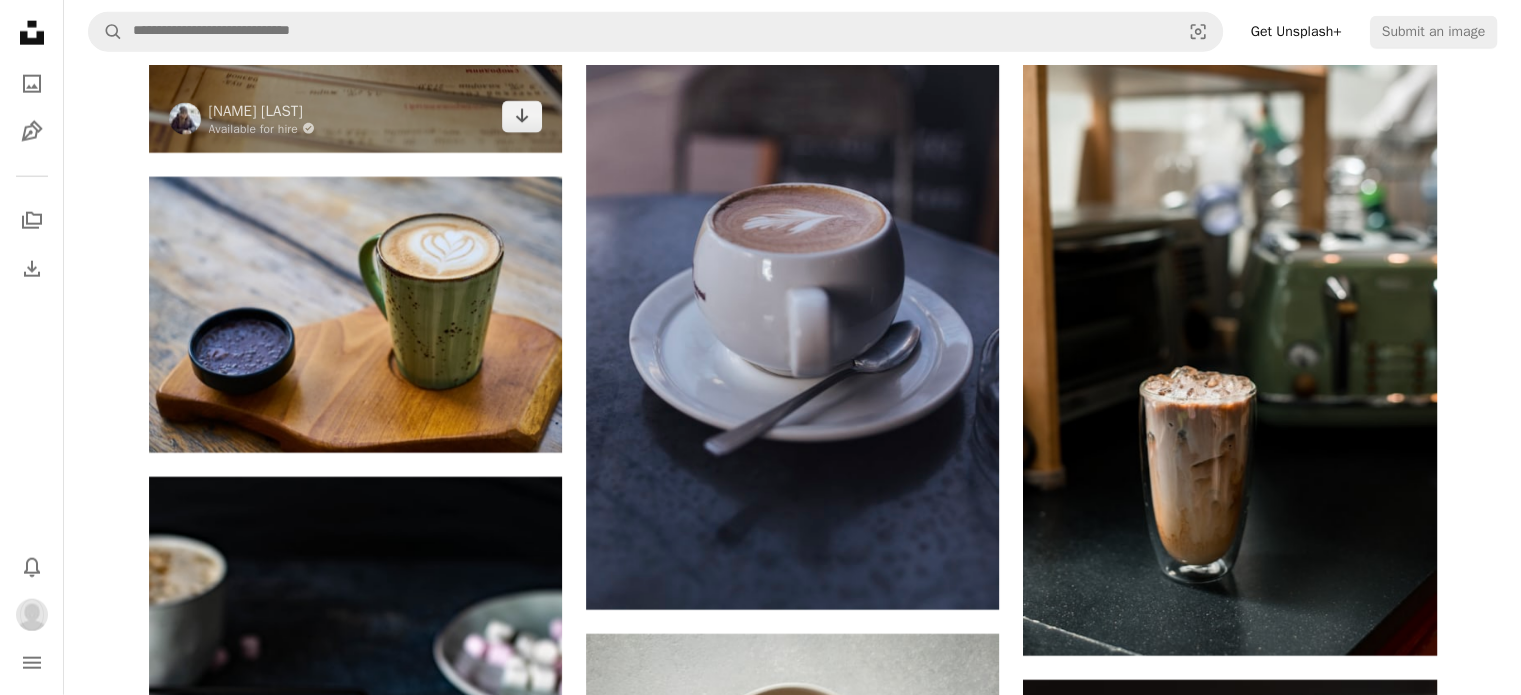 click at bounding box center (355, -157) 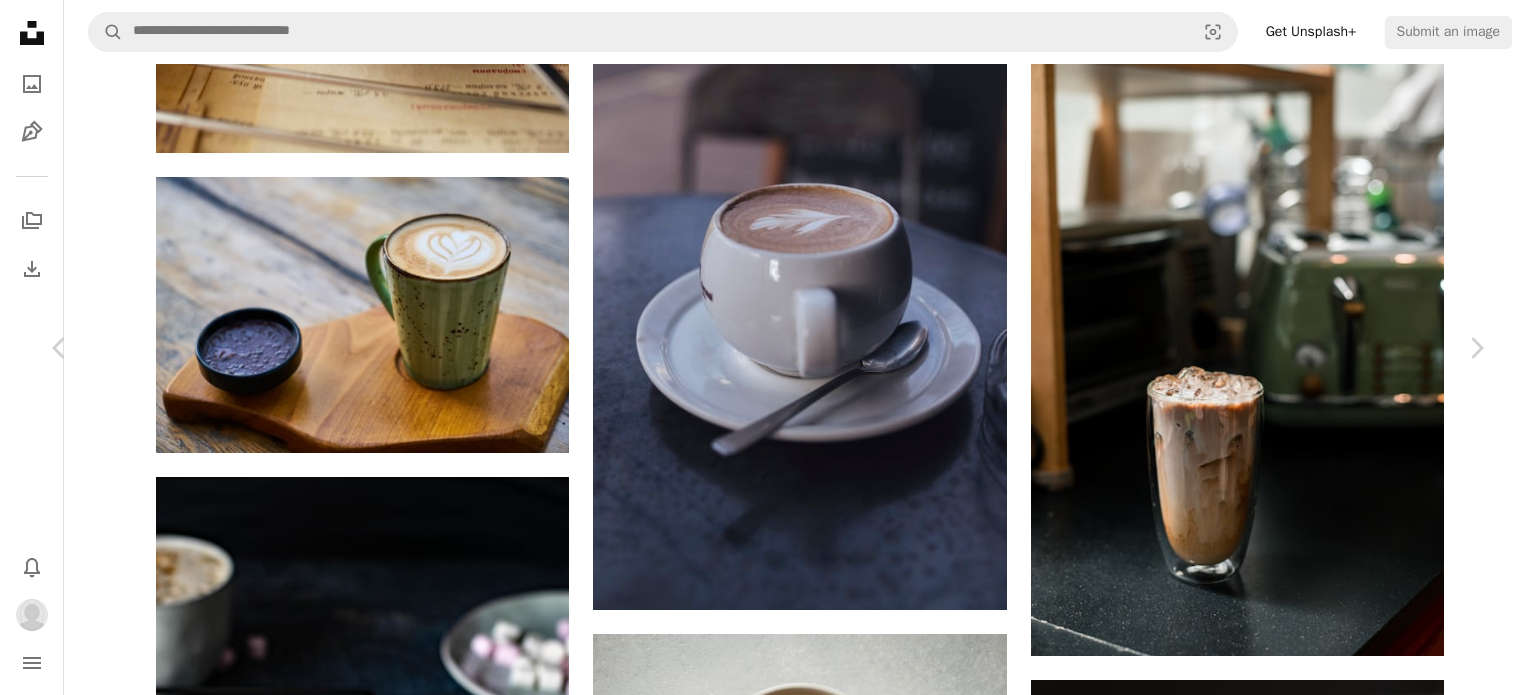 click on "An X shape Chevron left Chevron right [FIRST] [LAST] Available for hire A checkmark inside of a circle A heart A plus sign Edit image   Plus sign for Unsplash+ Download Chevron down Zoom in Views 27,923 Downloads 83 A forward-right arrow Share Info icon Info More Actions Calendar outlined Published on  [MONTH] [DAY], [YEAR] Camera Canon, EOS 6D Safety Free to use under the  Unsplash License food chocolate bread dessert coffee cup drink pottery cup cream latte beverage hot chocolate sweets cocoa confectionery creme fudge Browse premium related images on iStock  |  Save 20% with code UNSPLASH20 View more on iStock  ↗ Related images A heart A plus sign [FIRST] [LAST] Arrow pointing down A heart A plus sign [FIRST] [LAST] Available for hire A checkmark inside of a circle Arrow pointing down Plus sign for Unsplash+ A heart A plus sign [FIRST] [LAST] For  Unsplash+ A lock   Download A heart A plus sign [FIRST] [LAST] Available for hire A checkmark inside of a circle Arrow pointing down A heart A plus sign [FIRST] [LAST]" at bounding box center [768, 2315] 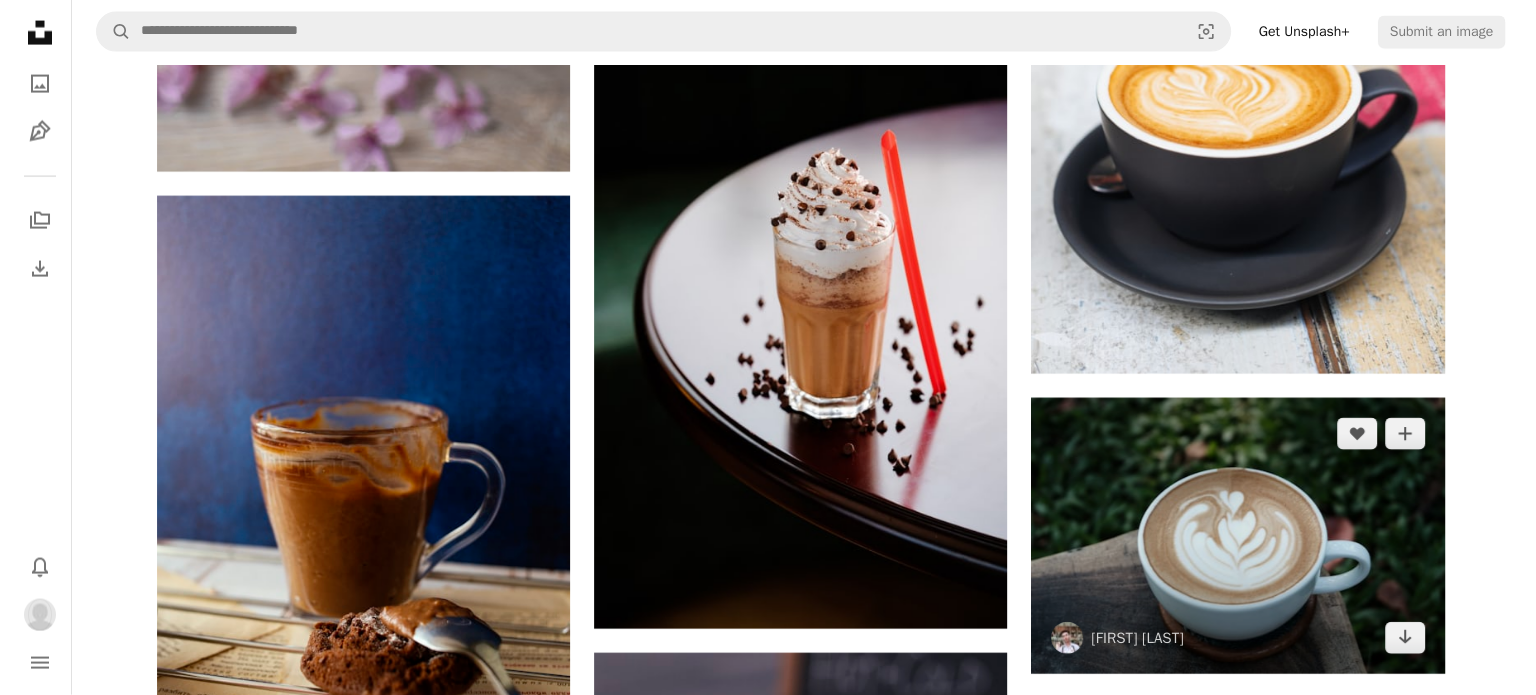 scroll, scrollTop: 42460, scrollLeft: 0, axis: vertical 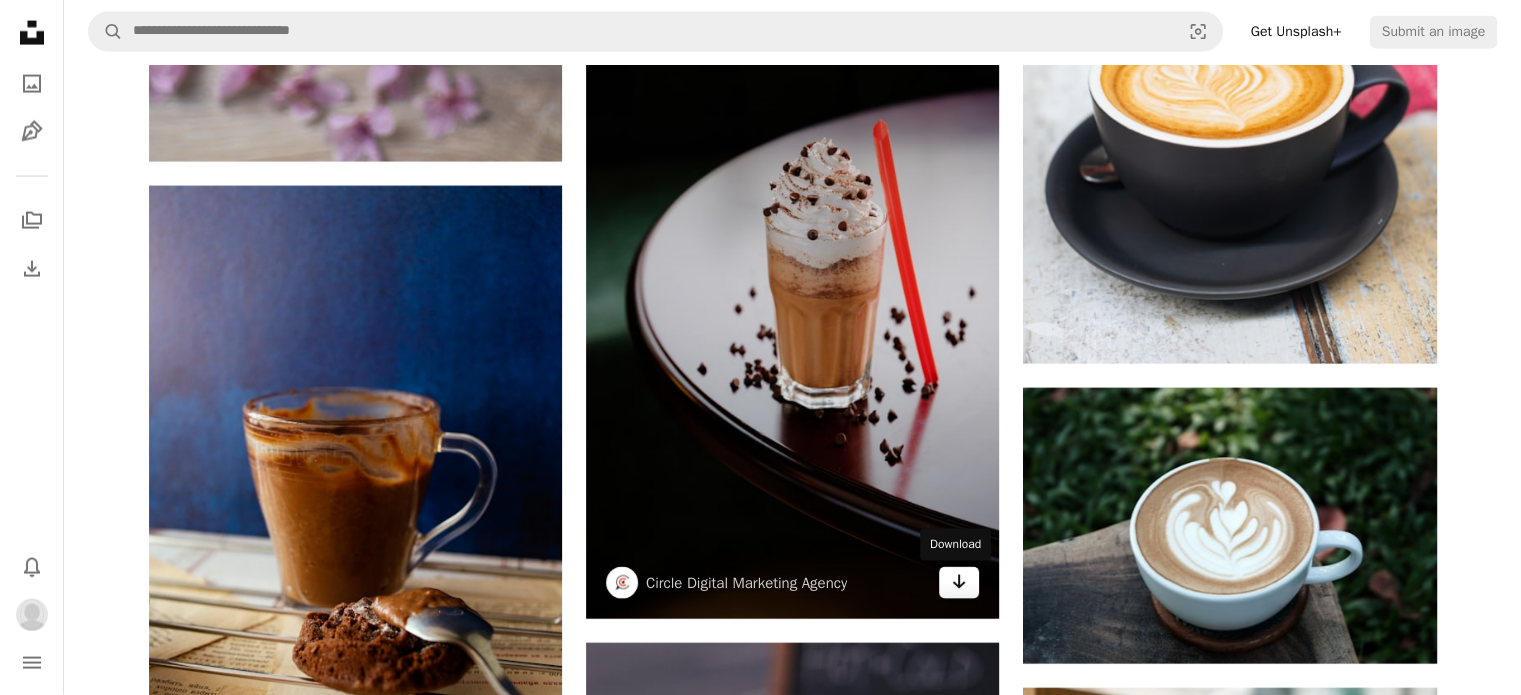 click on "Arrow pointing down" 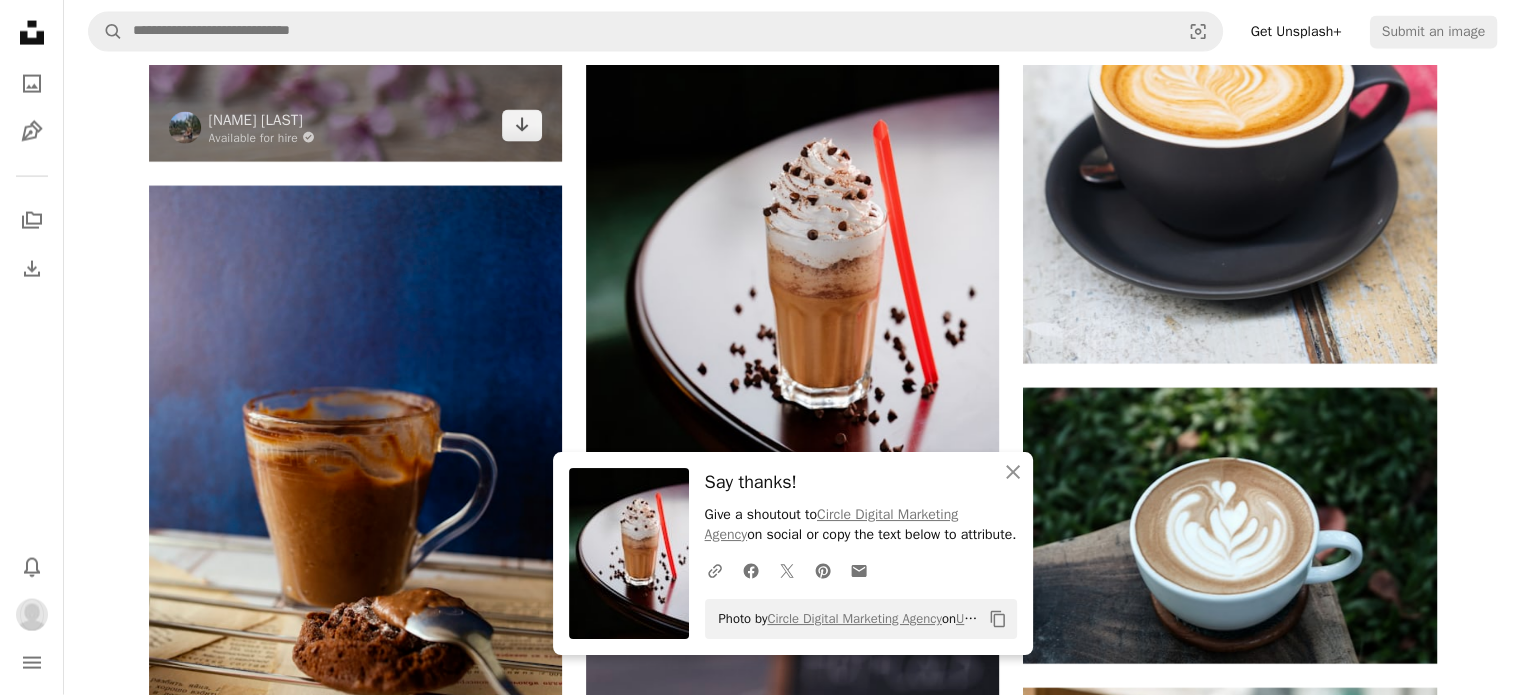 click at bounding box center [355, -148] 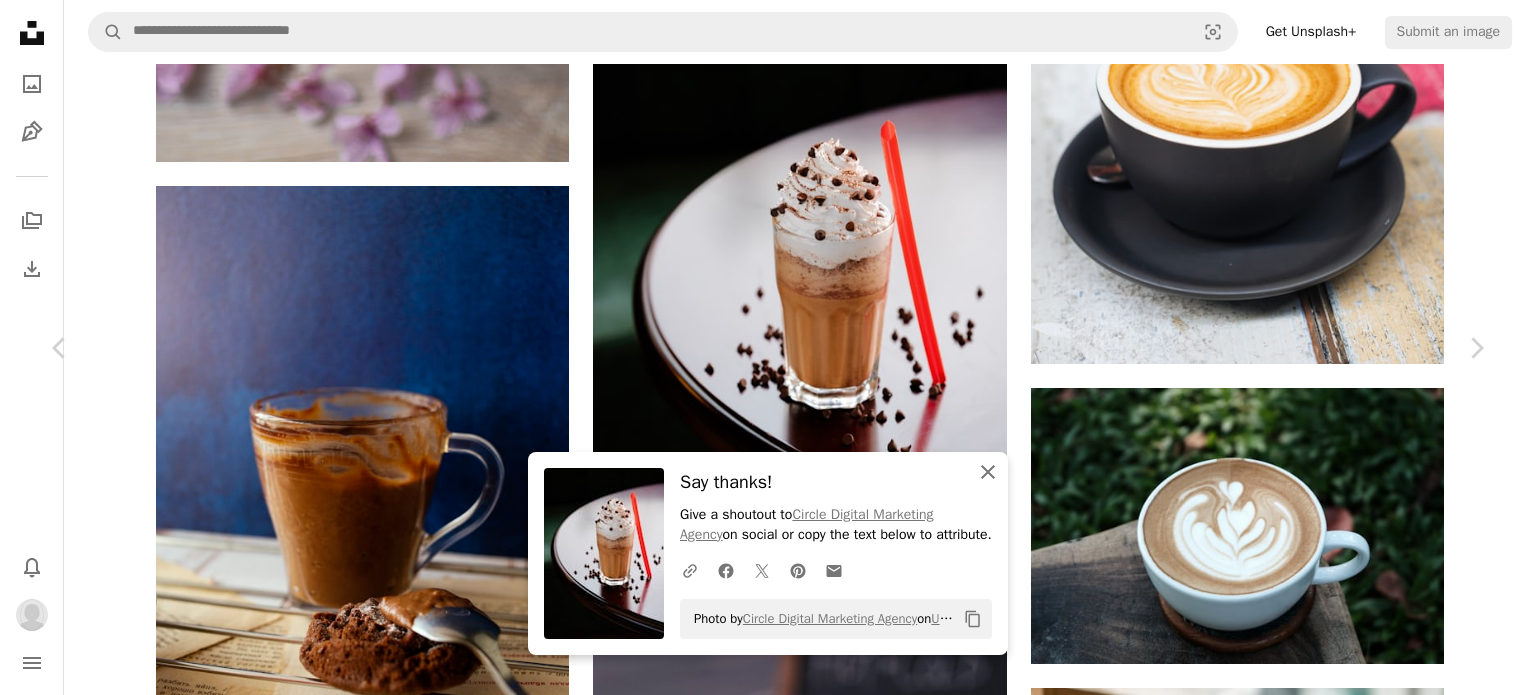 click 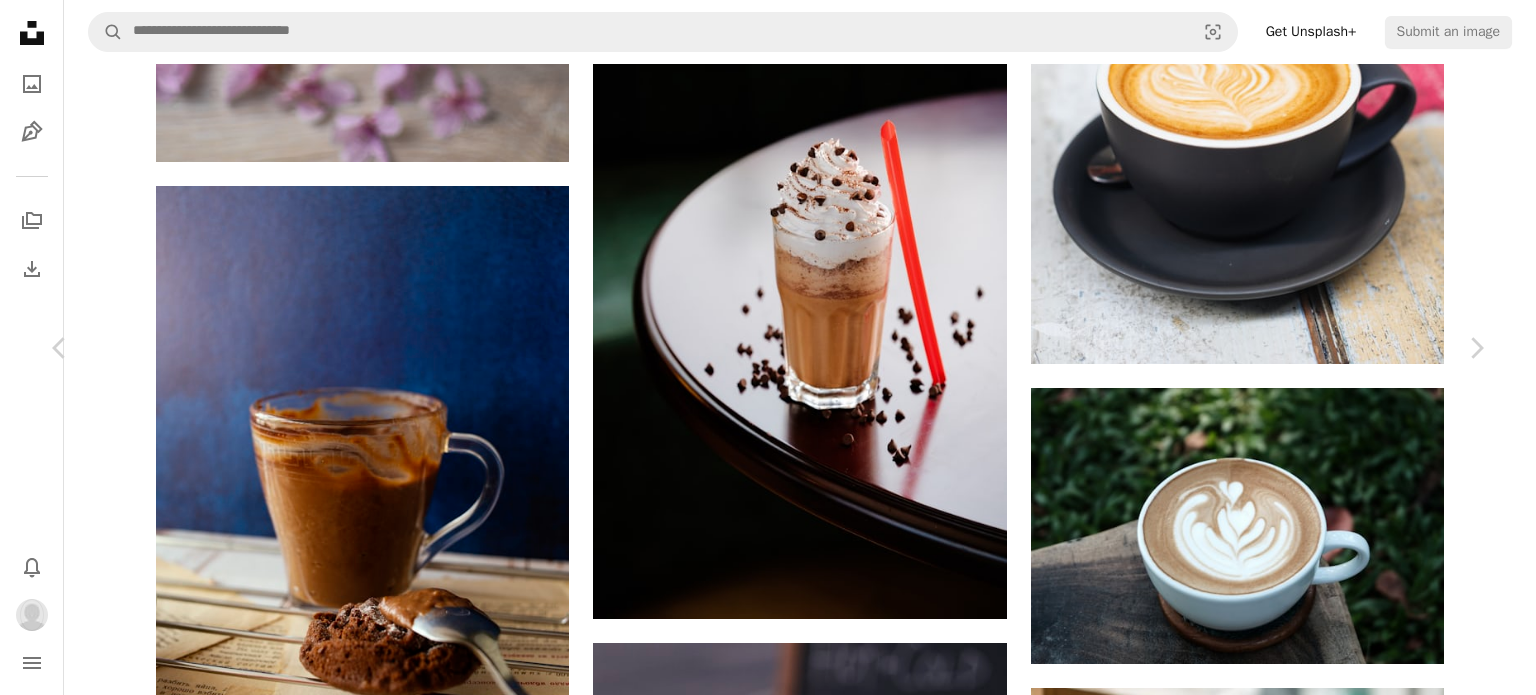 click on "A heart" at bounding box center (1066, 2668) 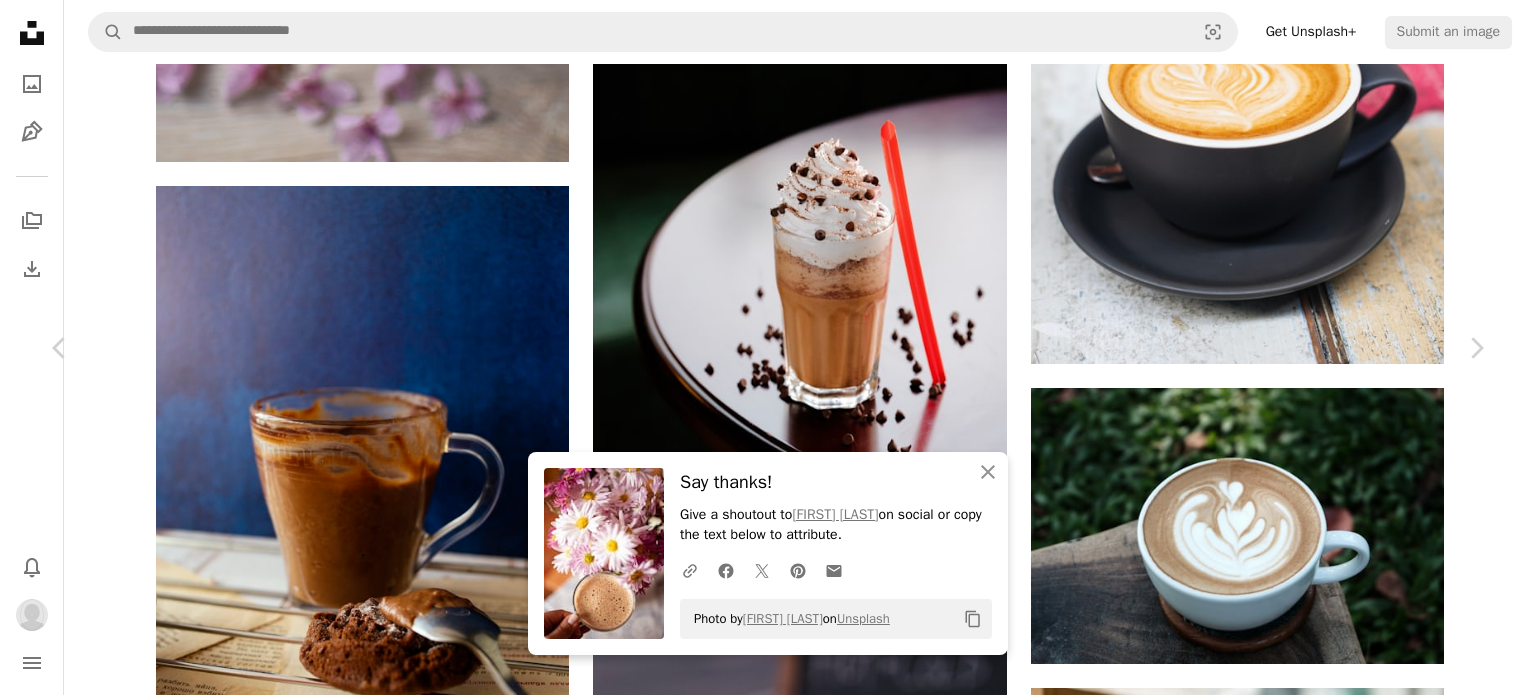 click on "Arrow pointing down" at bounding box center [1337, 2931] 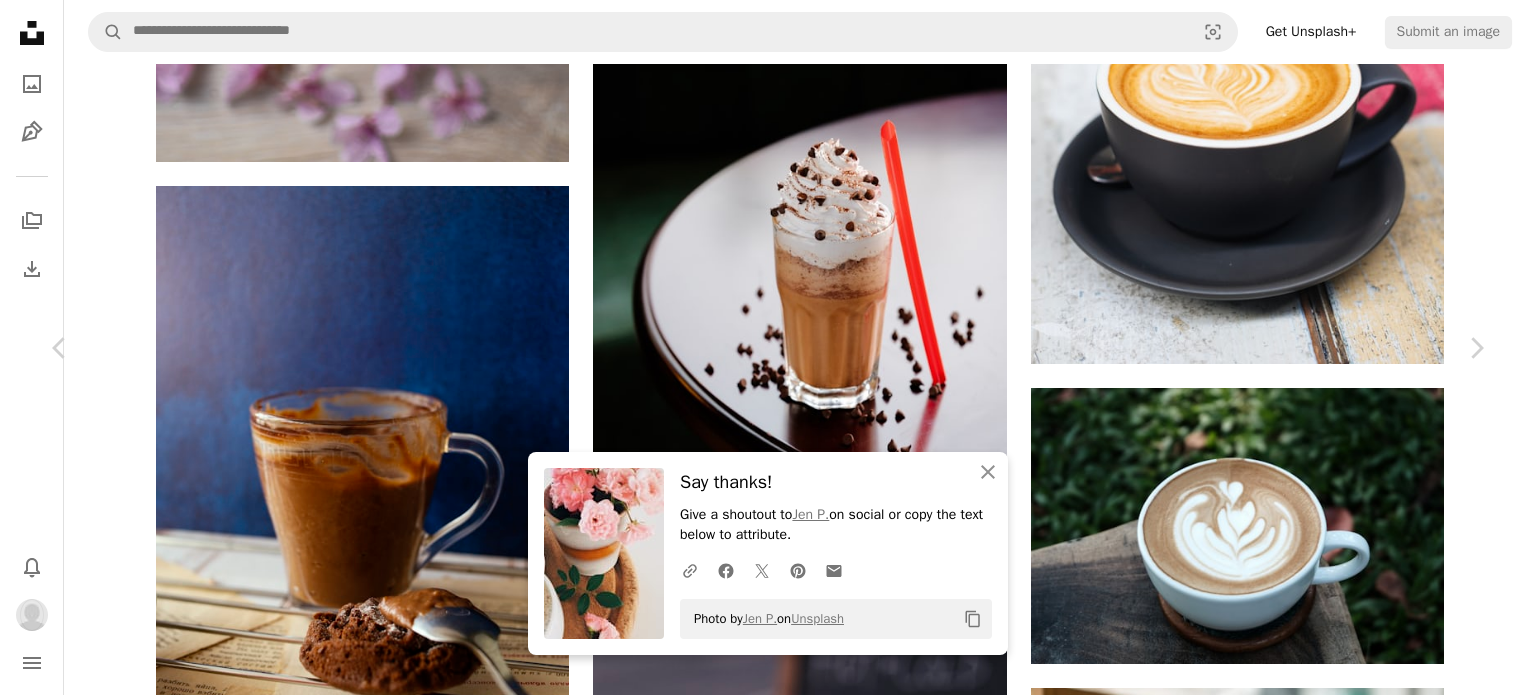 scroll, scrollTop: 5153, scrollLeft: 0, axis: vertical 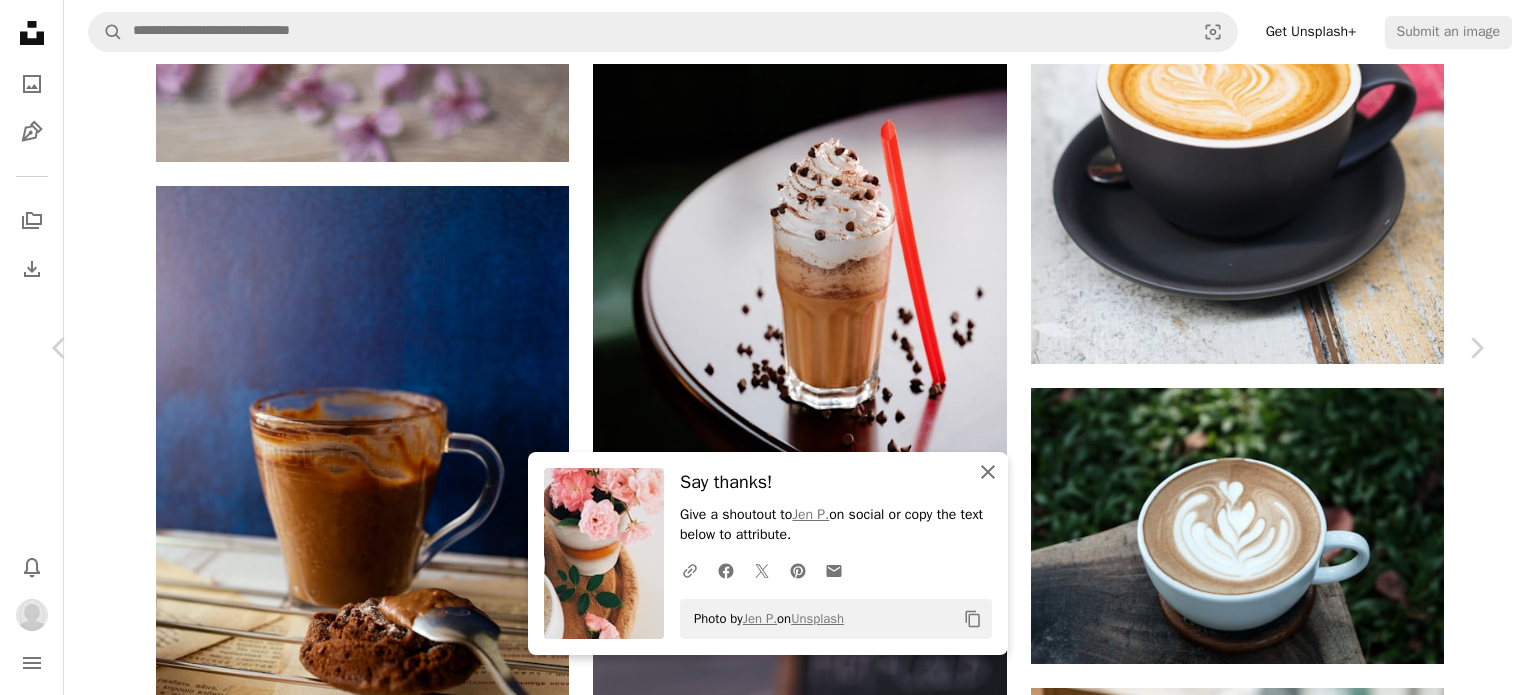 click on "An X shape" 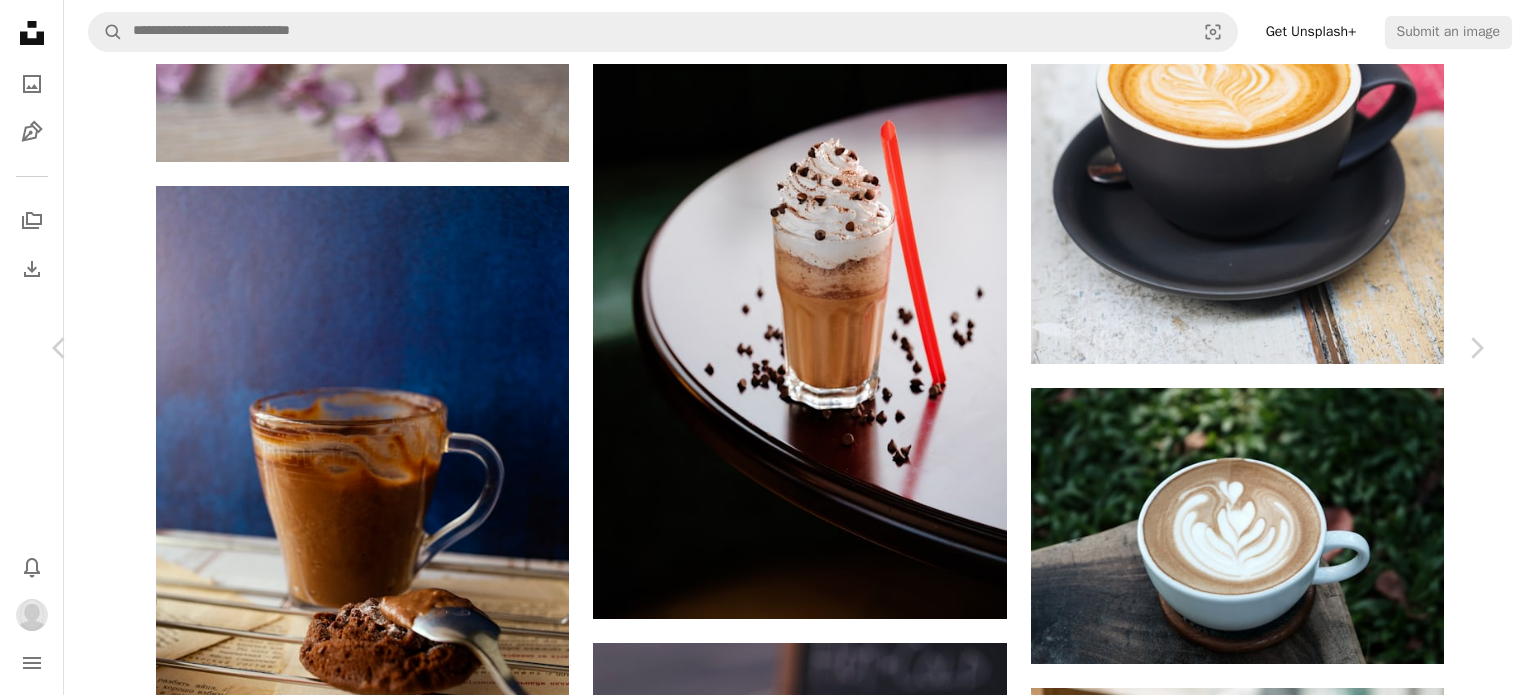 scroll, scrollTop: 7593, scrollLeft: 0, axis: vertical 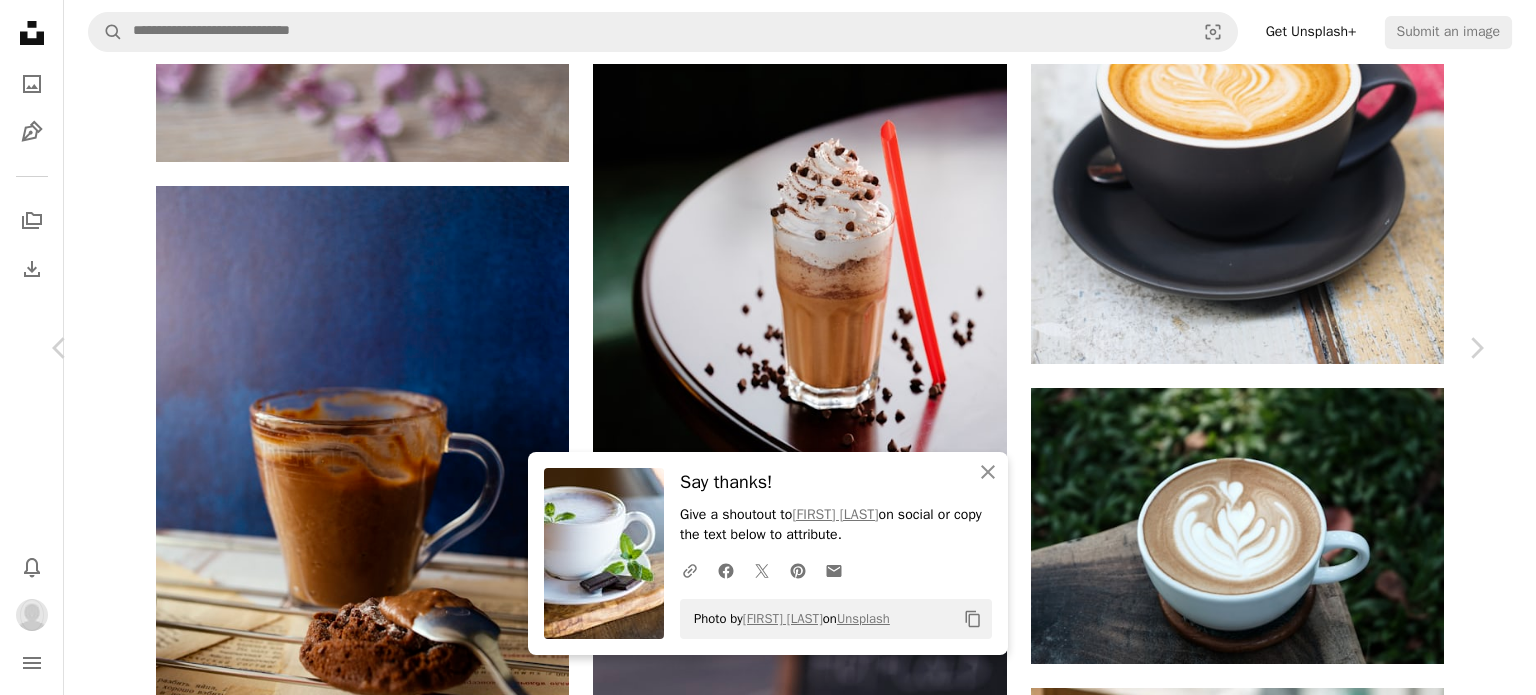 click on "Arrow pointing down" at bounding box center [1337, 3211] 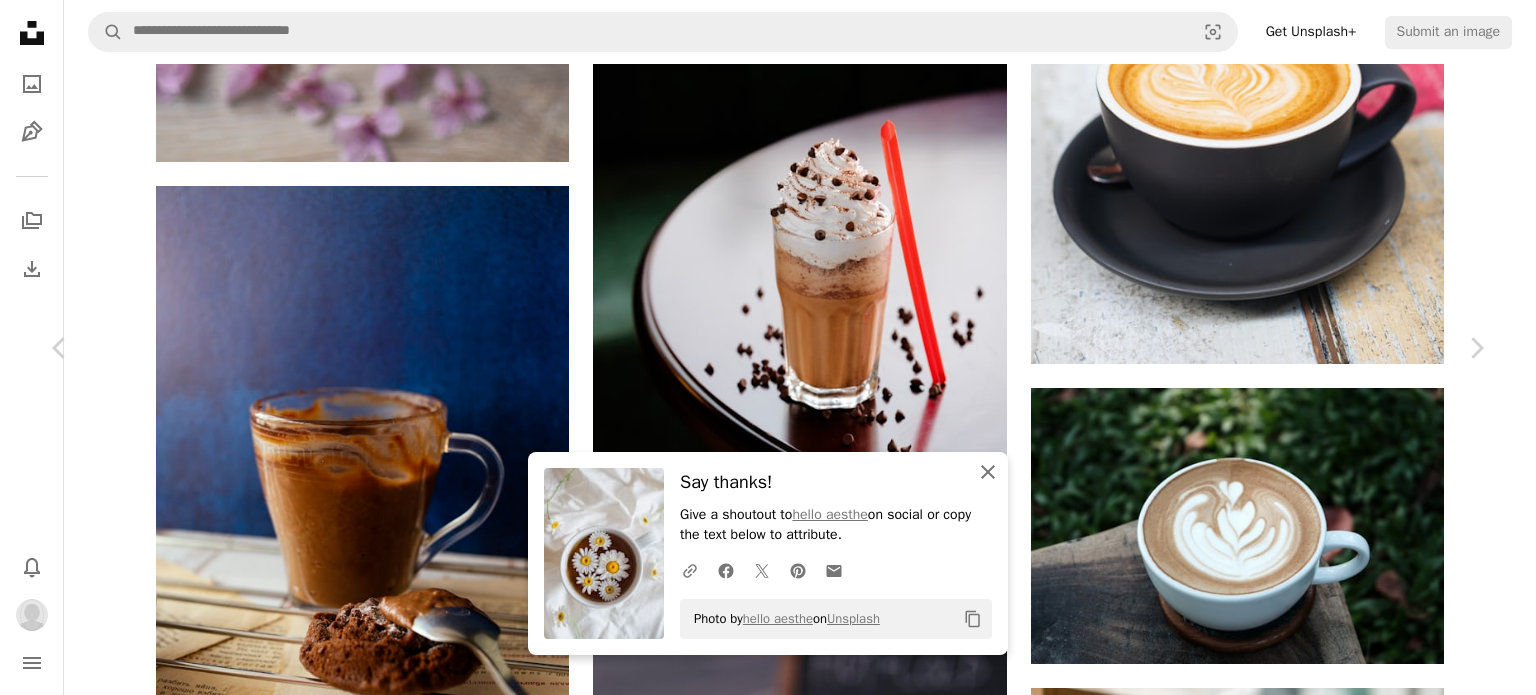 click on "An X shape" 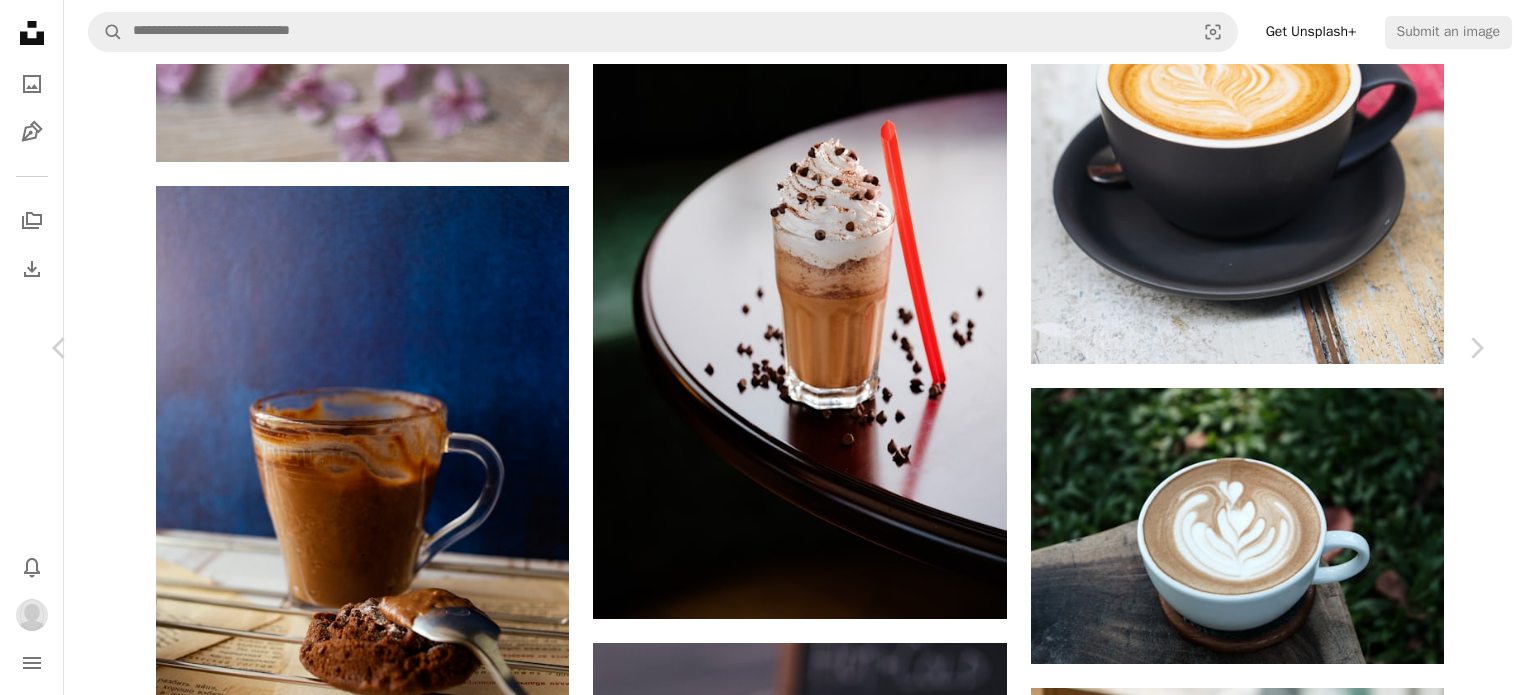 scroll, scrollTop: 8633, scrollLeft: 0, axis: vertical 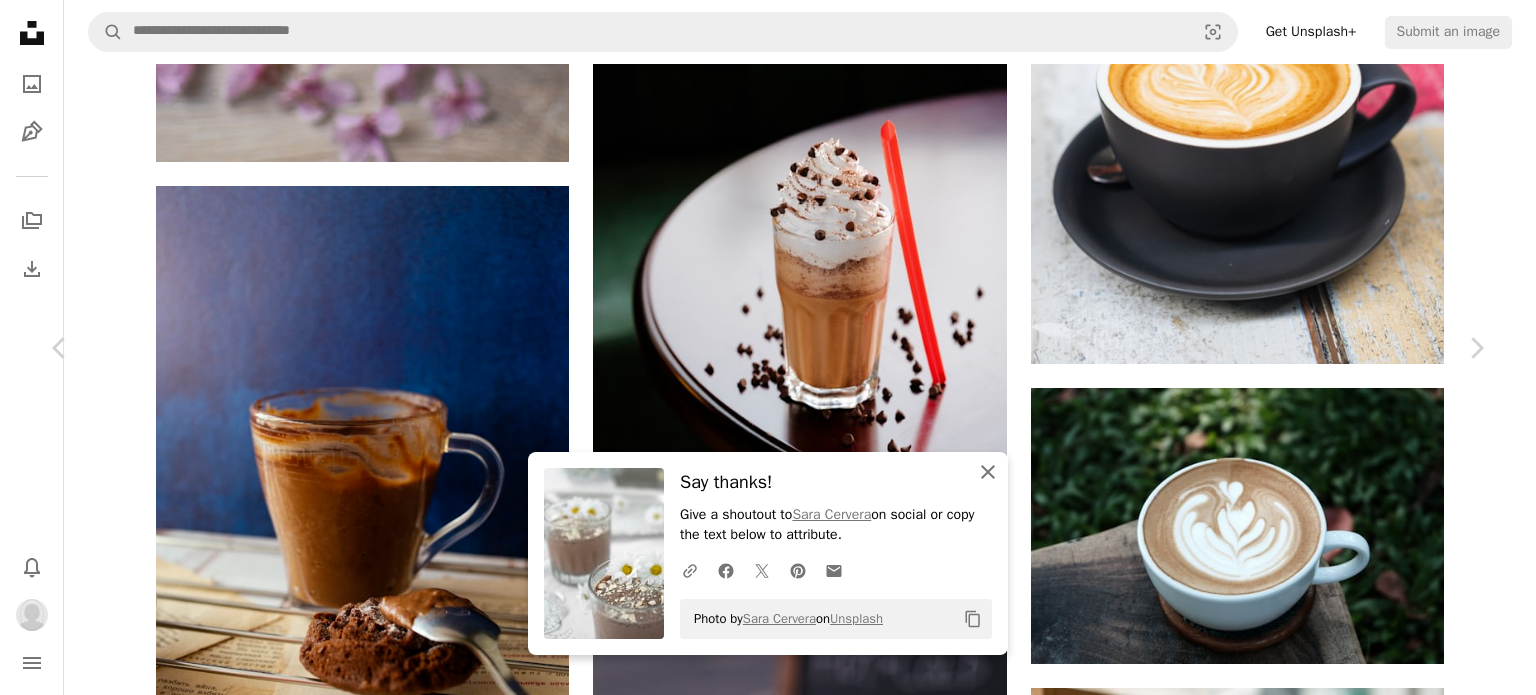 click 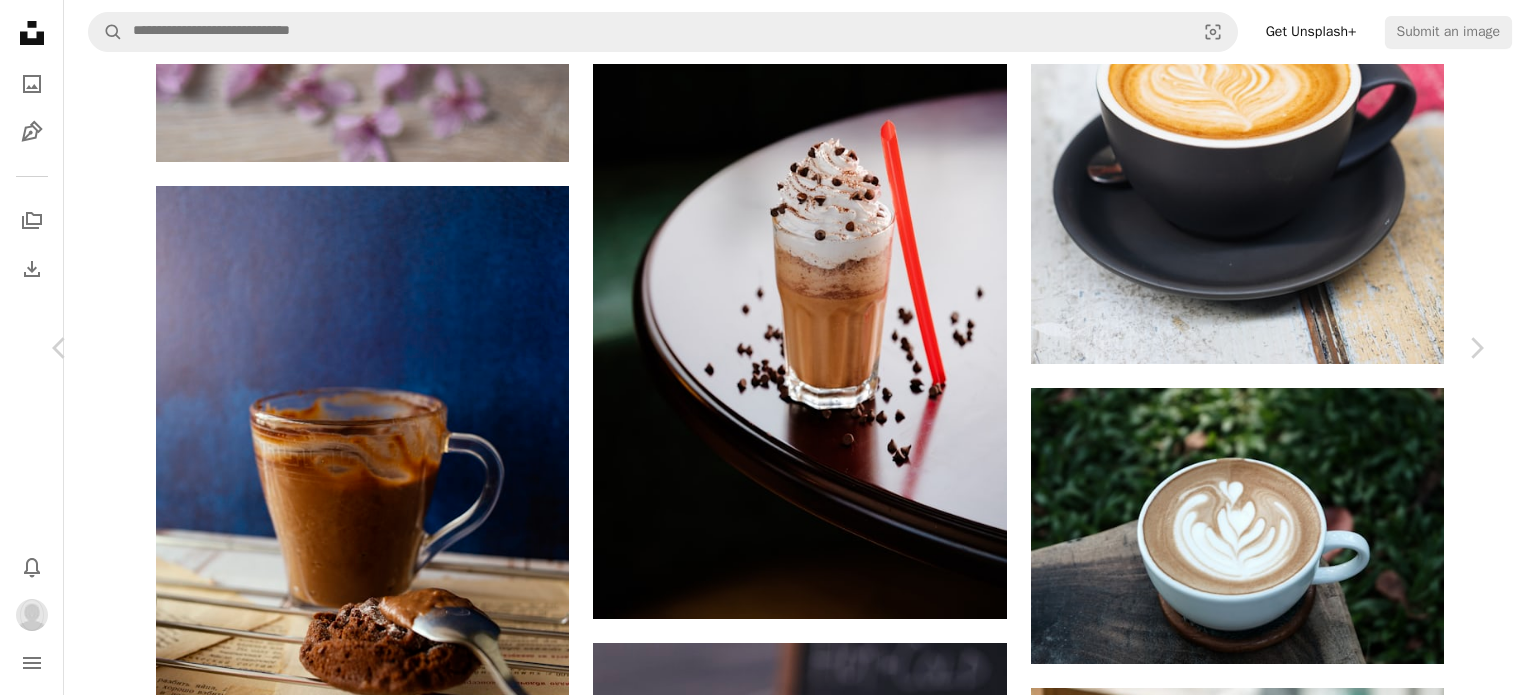 scroll, scrollTop: 8953, scrollLeft: 0, axis: vertical 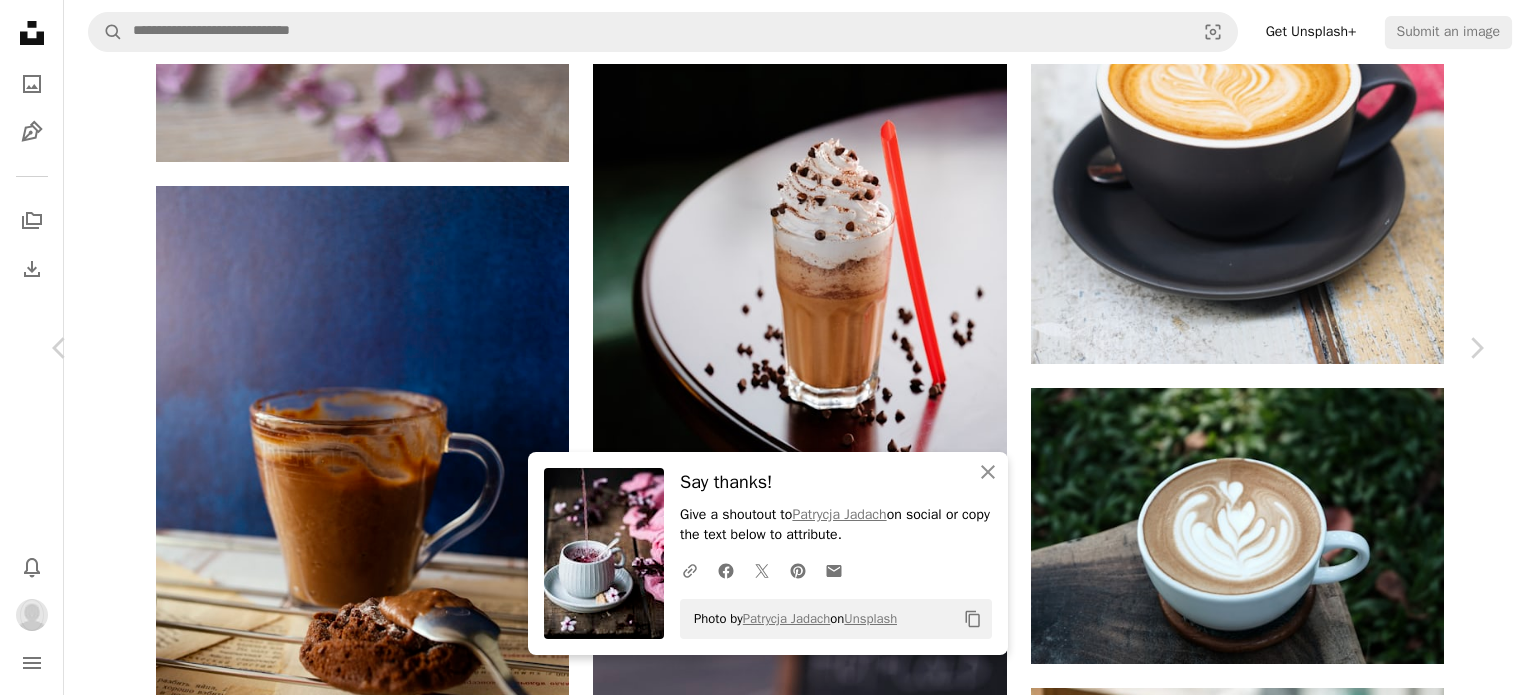 click on "Arrow pointing down" 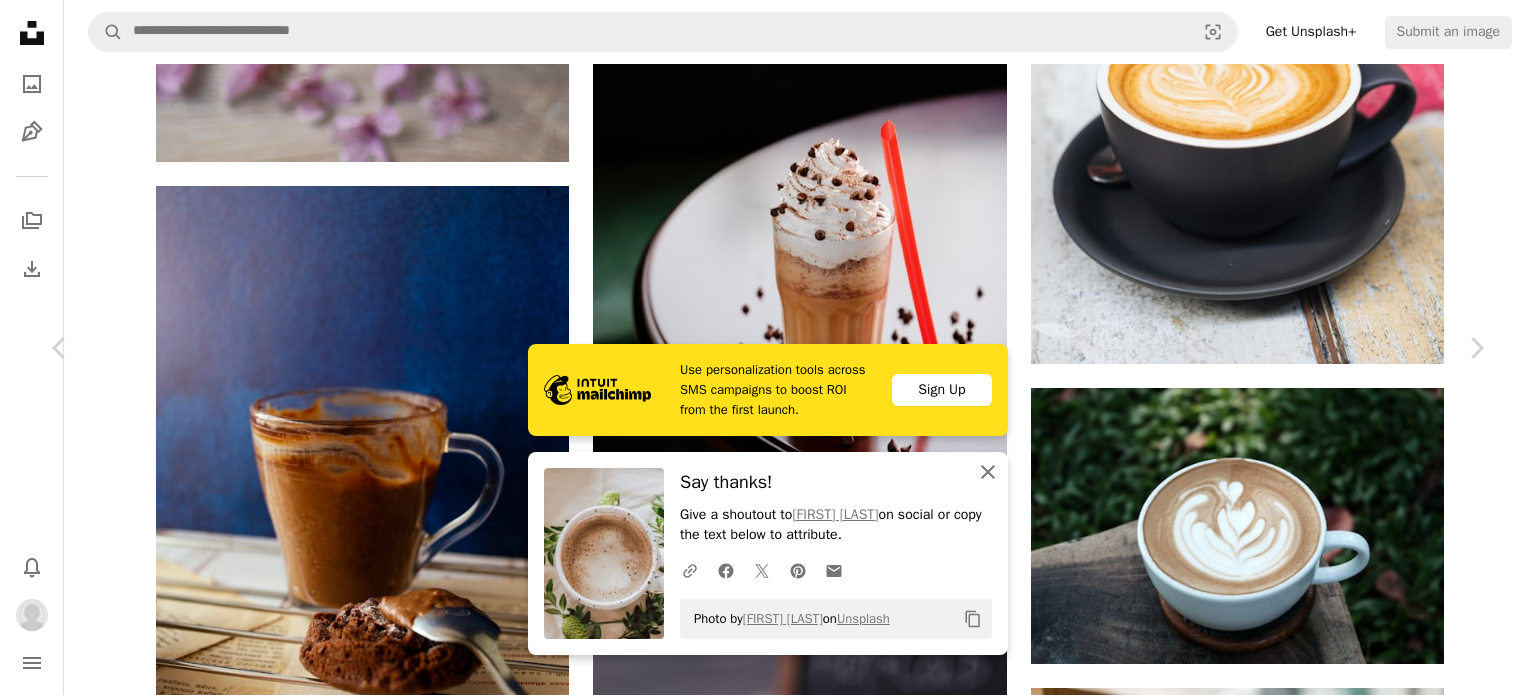 click 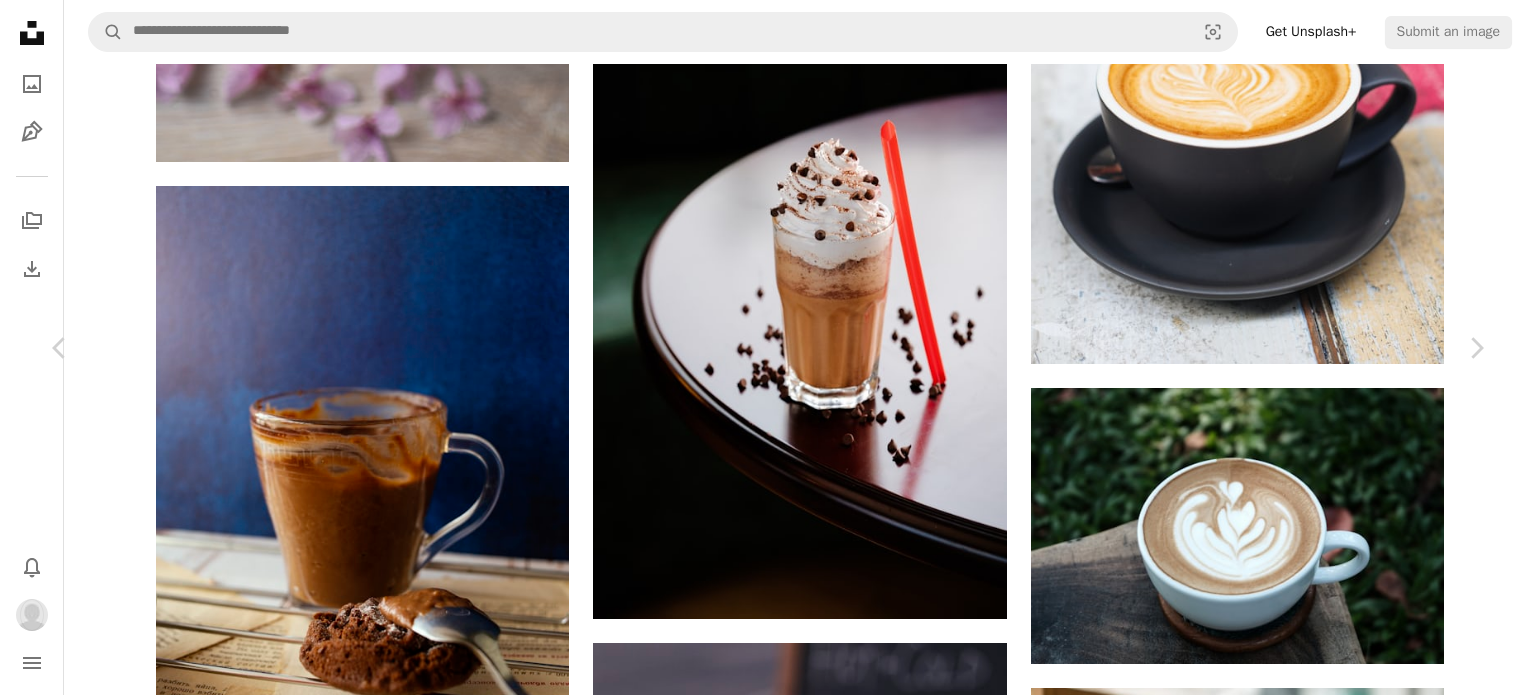 scroll, scrollTop: 13193, scrollLeft: 0, axis: vertical 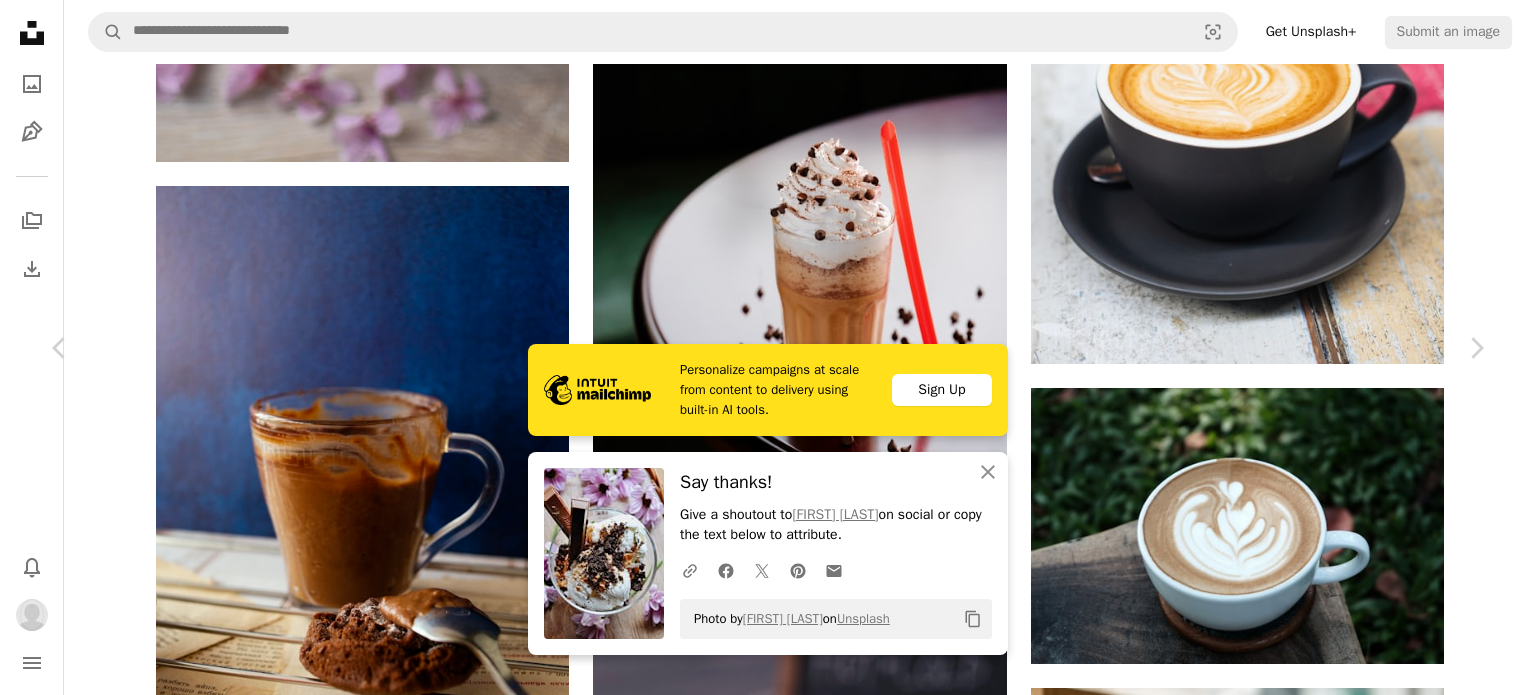 click on "Arrow pointing down" at bounding box center (499, 3371) 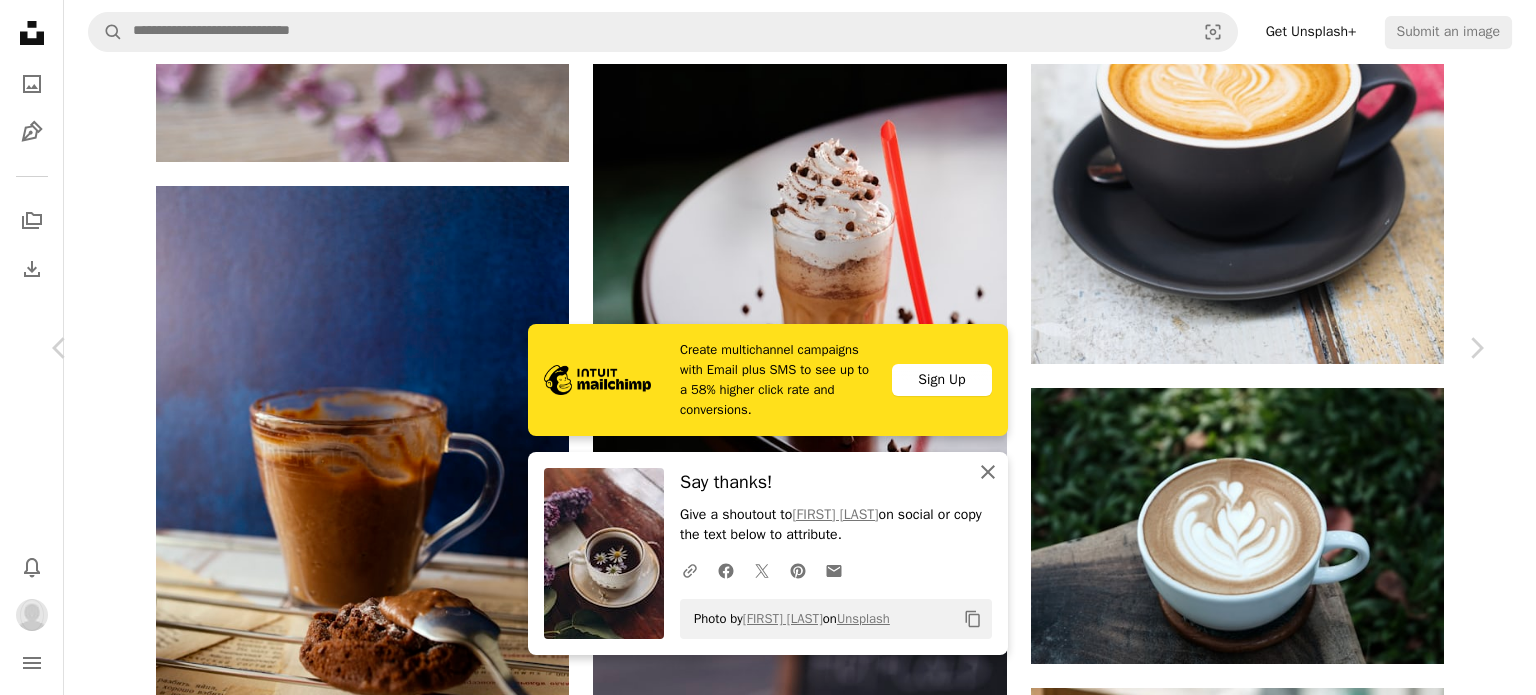 click on "An X shape" 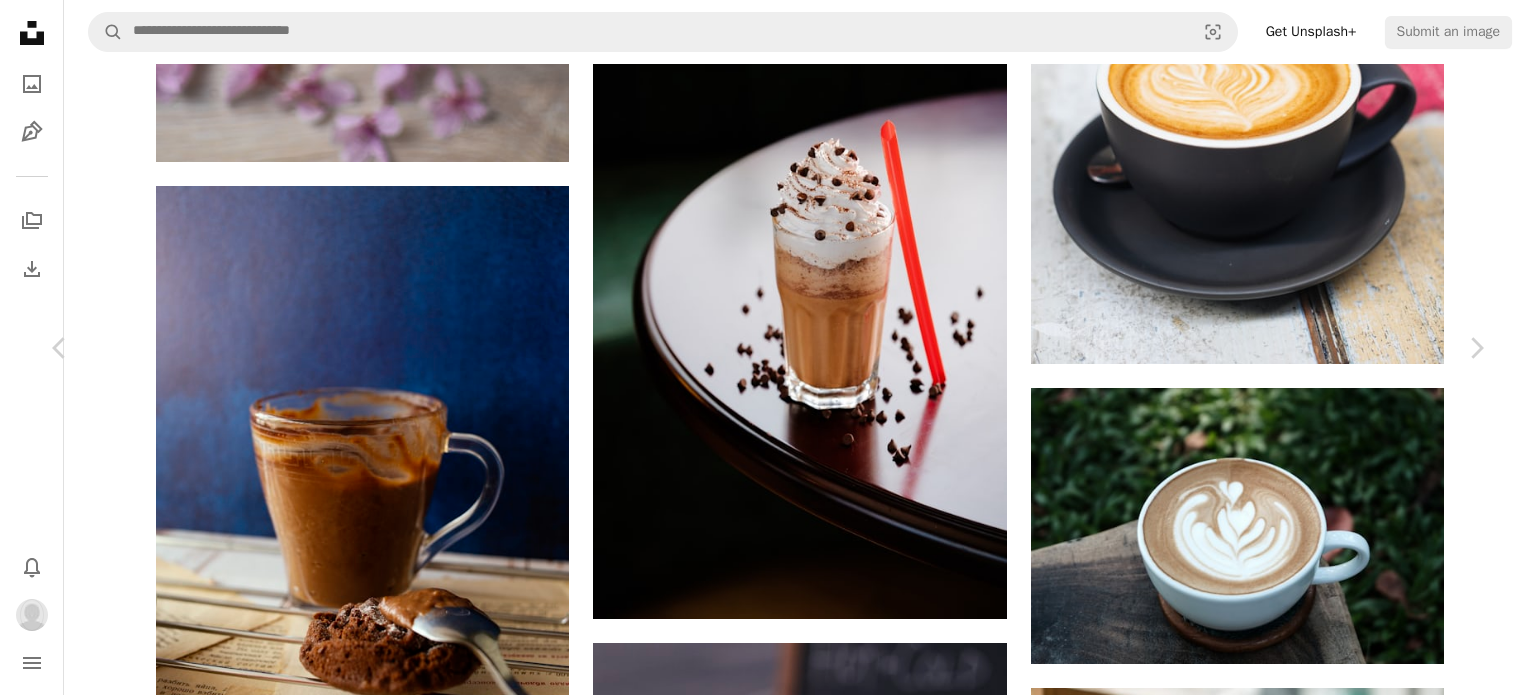scroll, scrollTop: 13633, scrollLeft: 0, axis: vertical 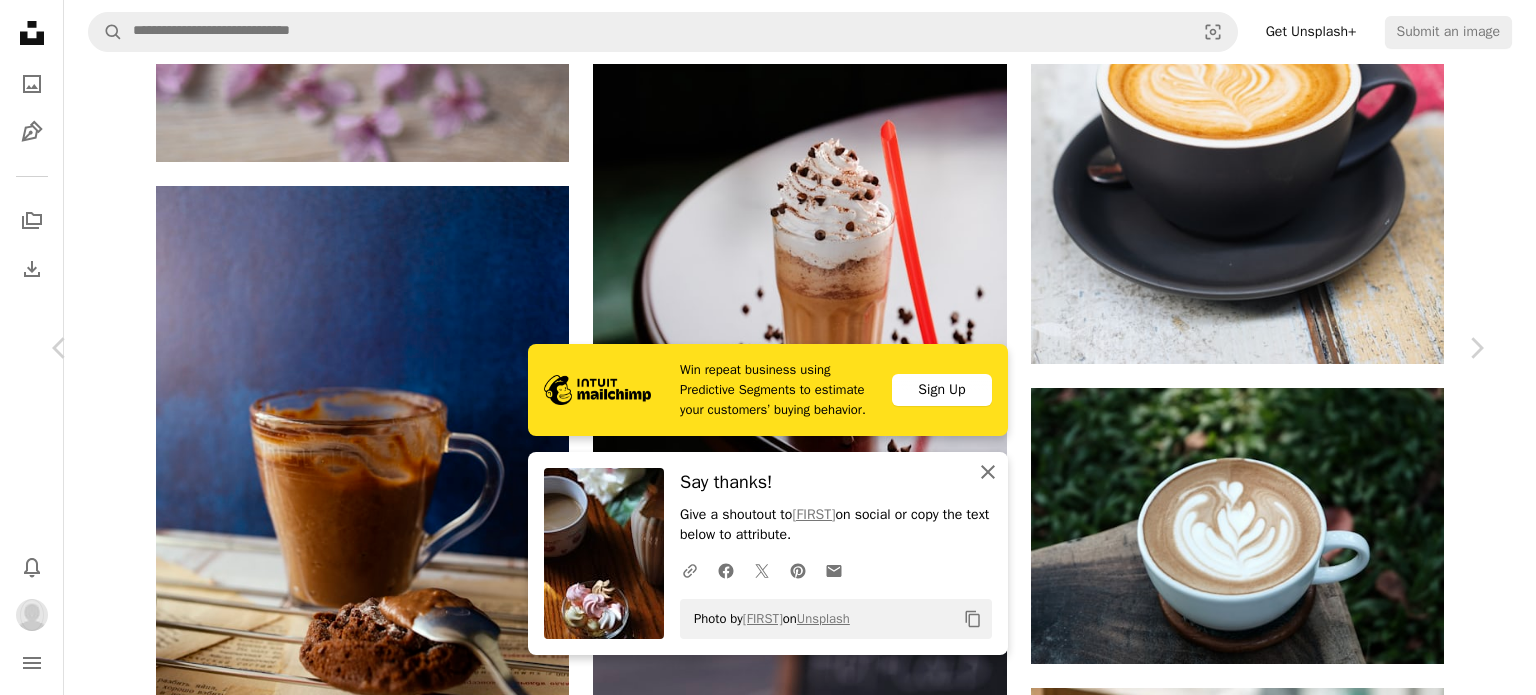 click on "An X shape" 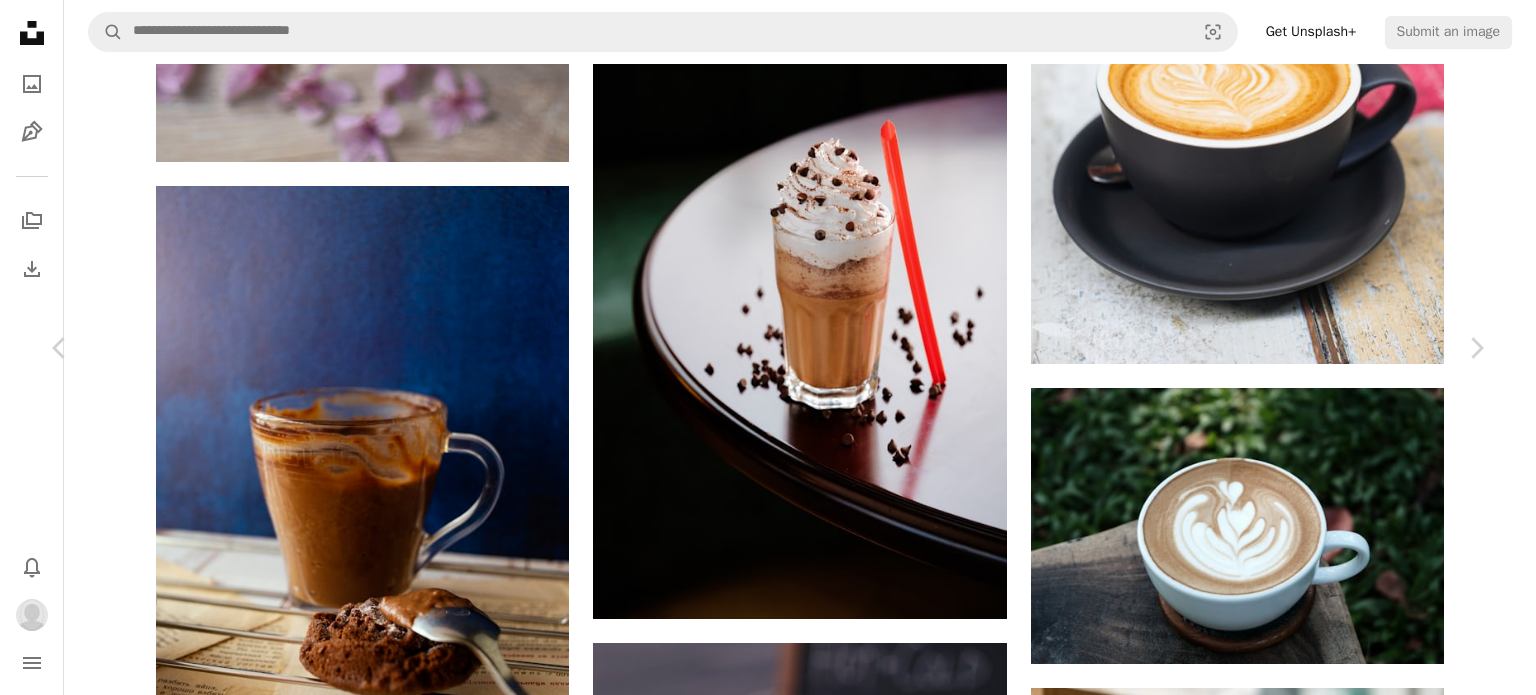 scroll, scrollTop: 18313, scrollLeft: 0, axis: vertical 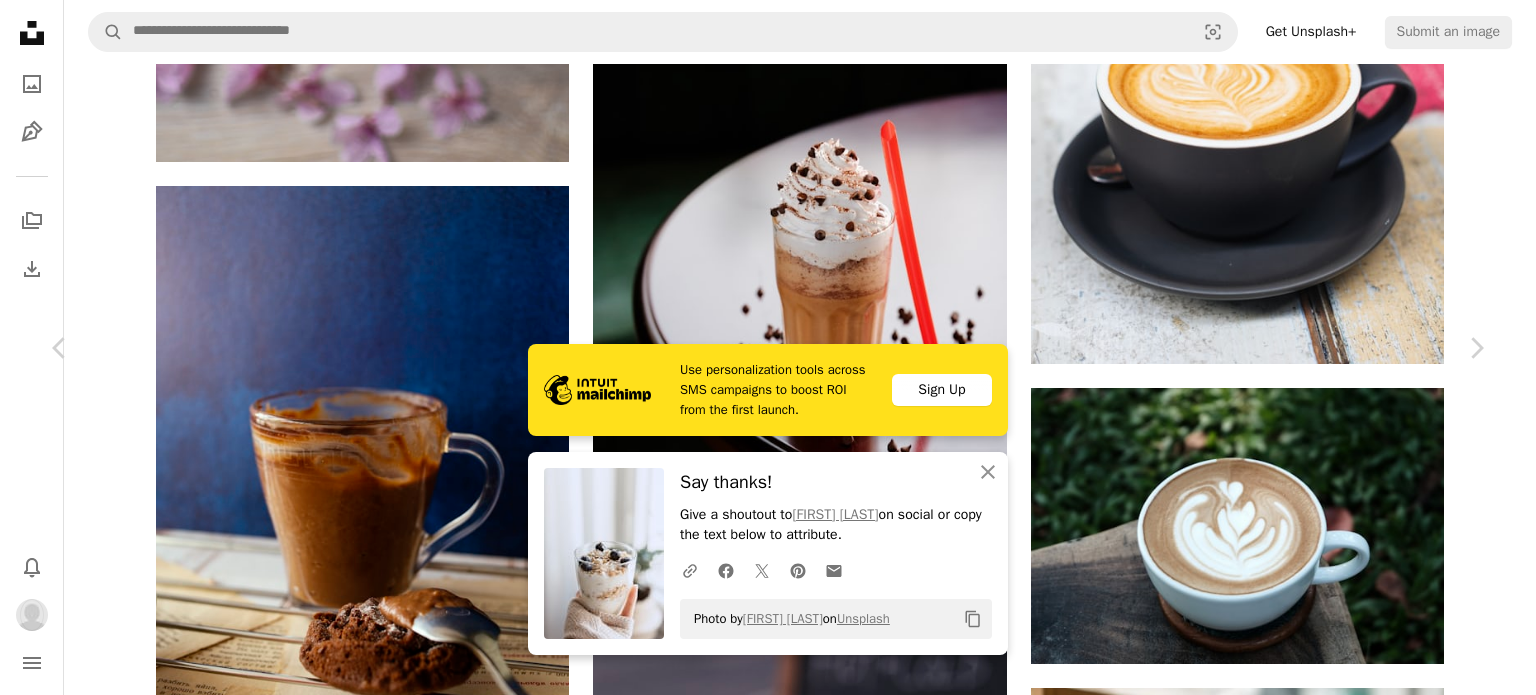 click on "Arrow pointing down" 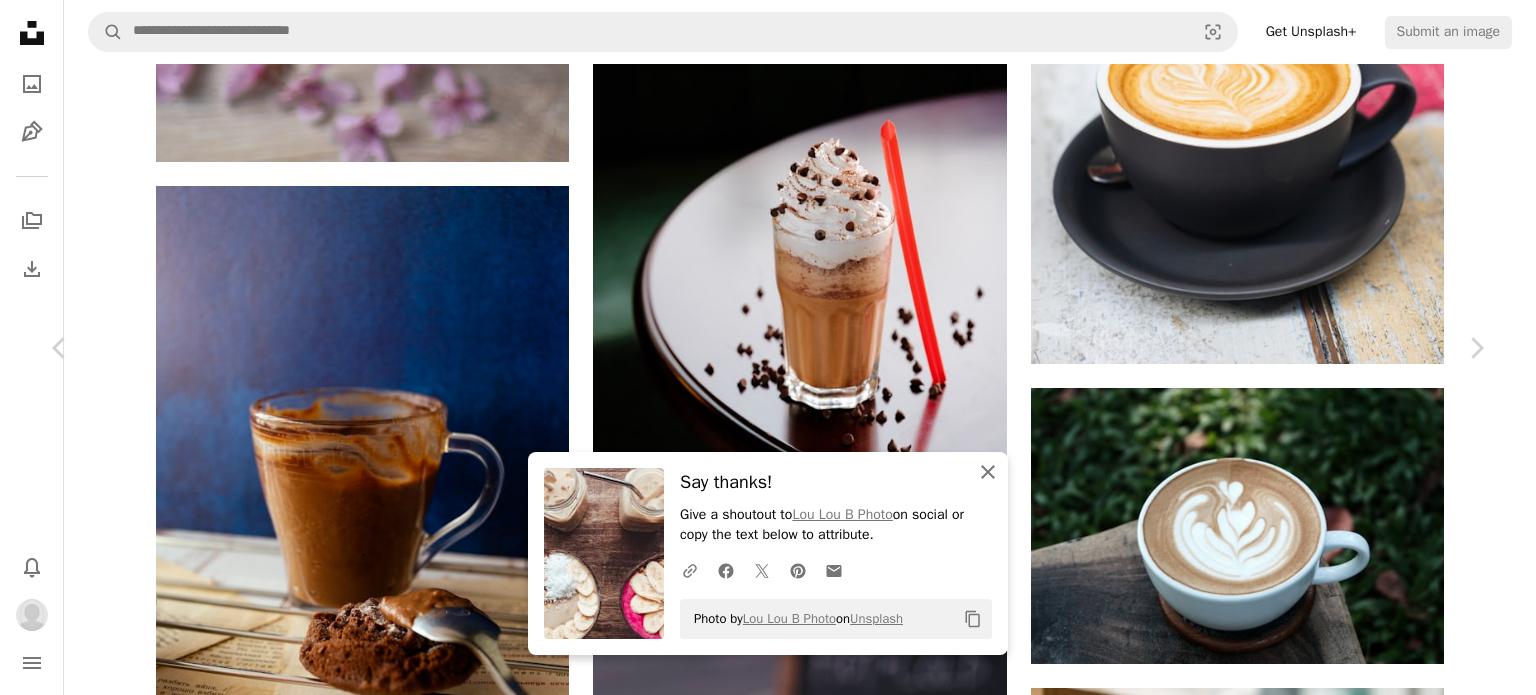 click on "An X shape" 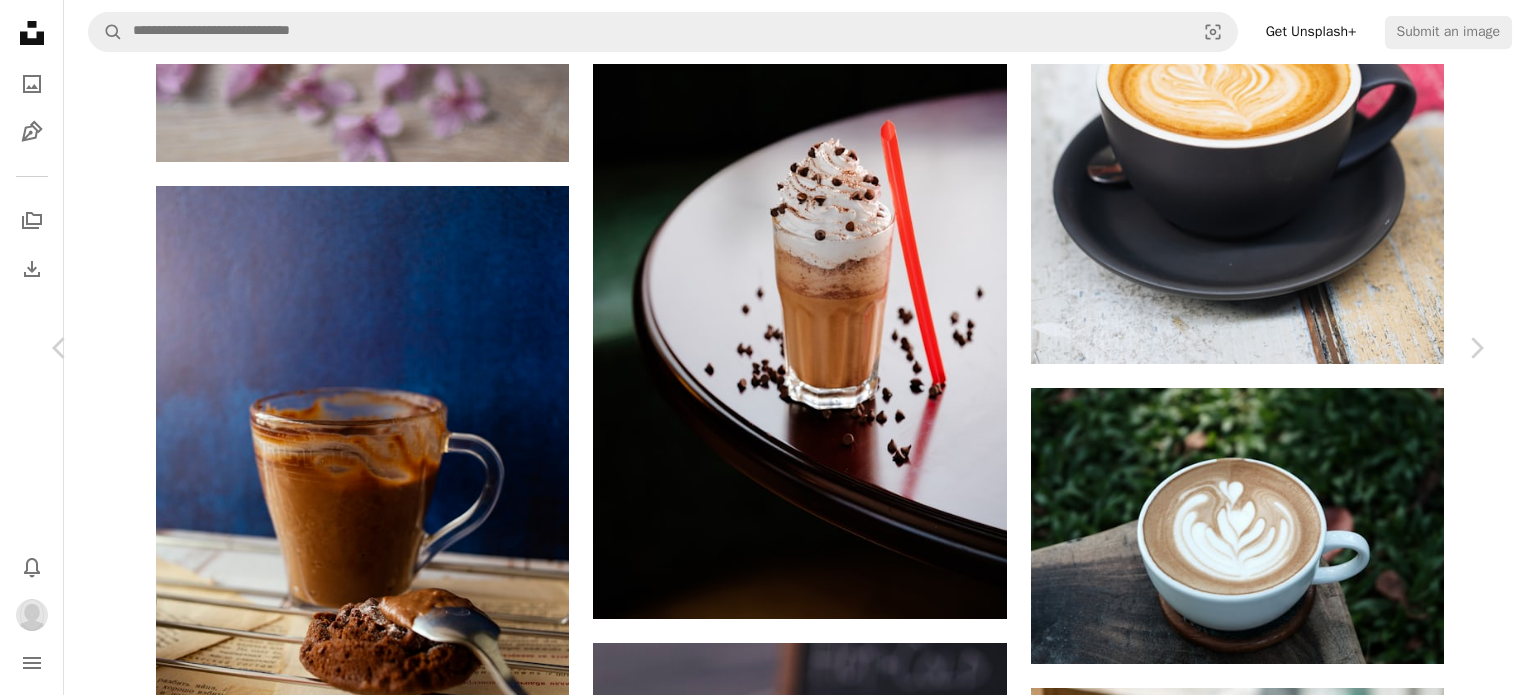 click on "Arrow pointing down" 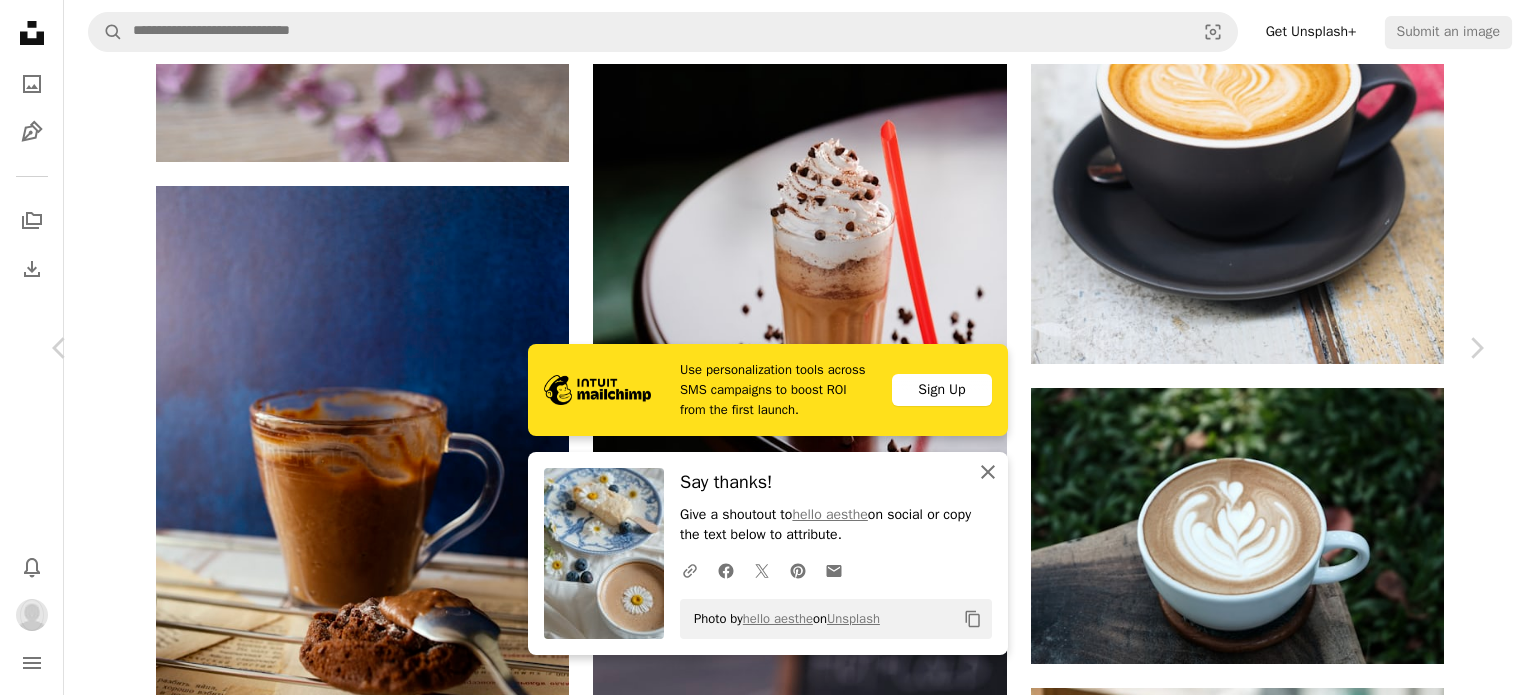click on "An X shape" 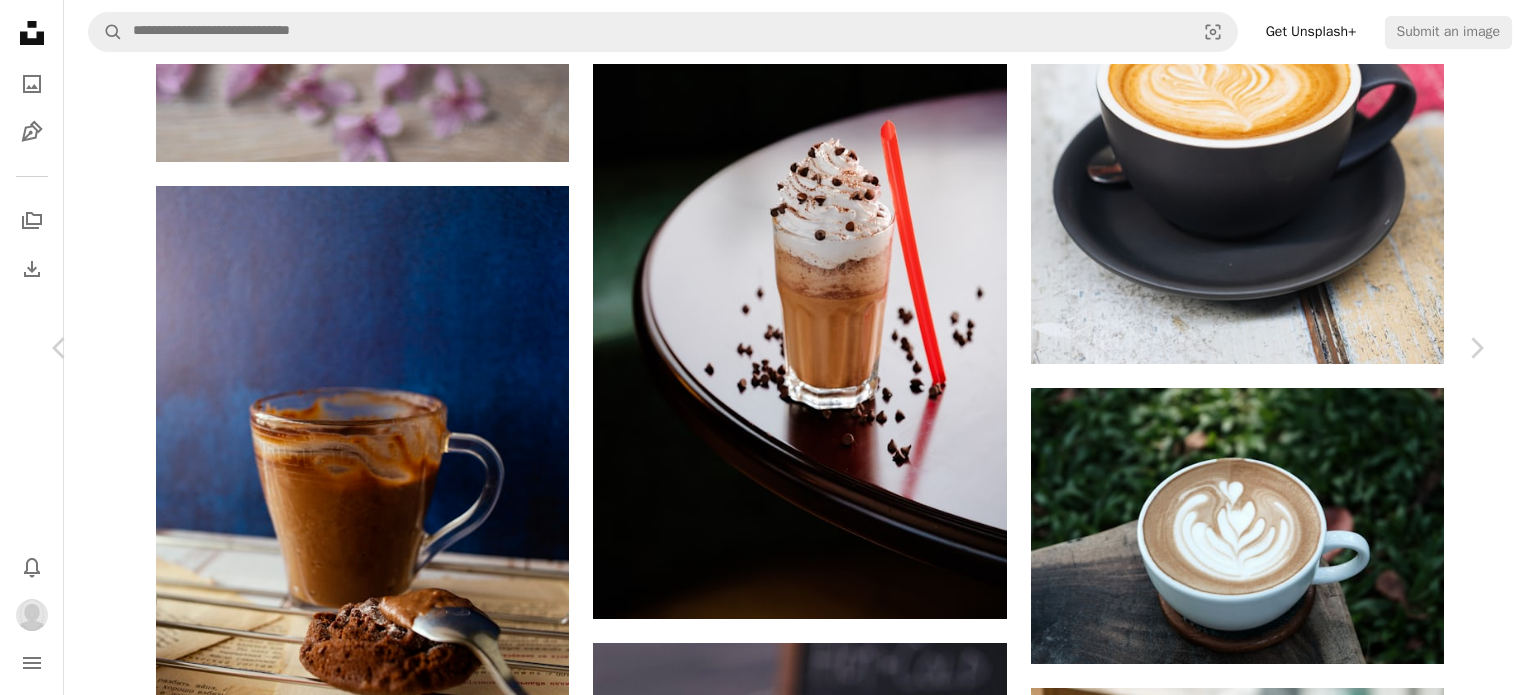 scroll, scrollTop: 20713, scrollLeft: 0, axis: vertical 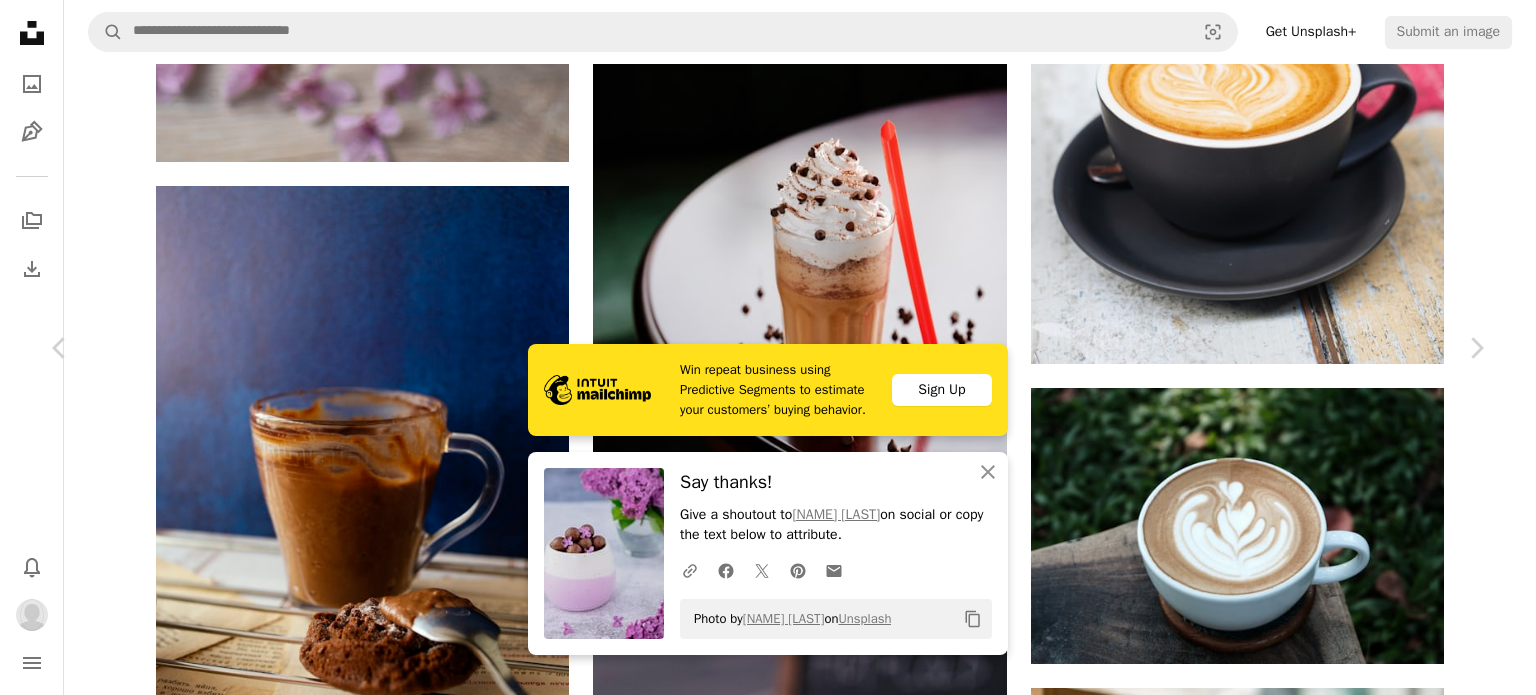 click on "Arrow pointing down" 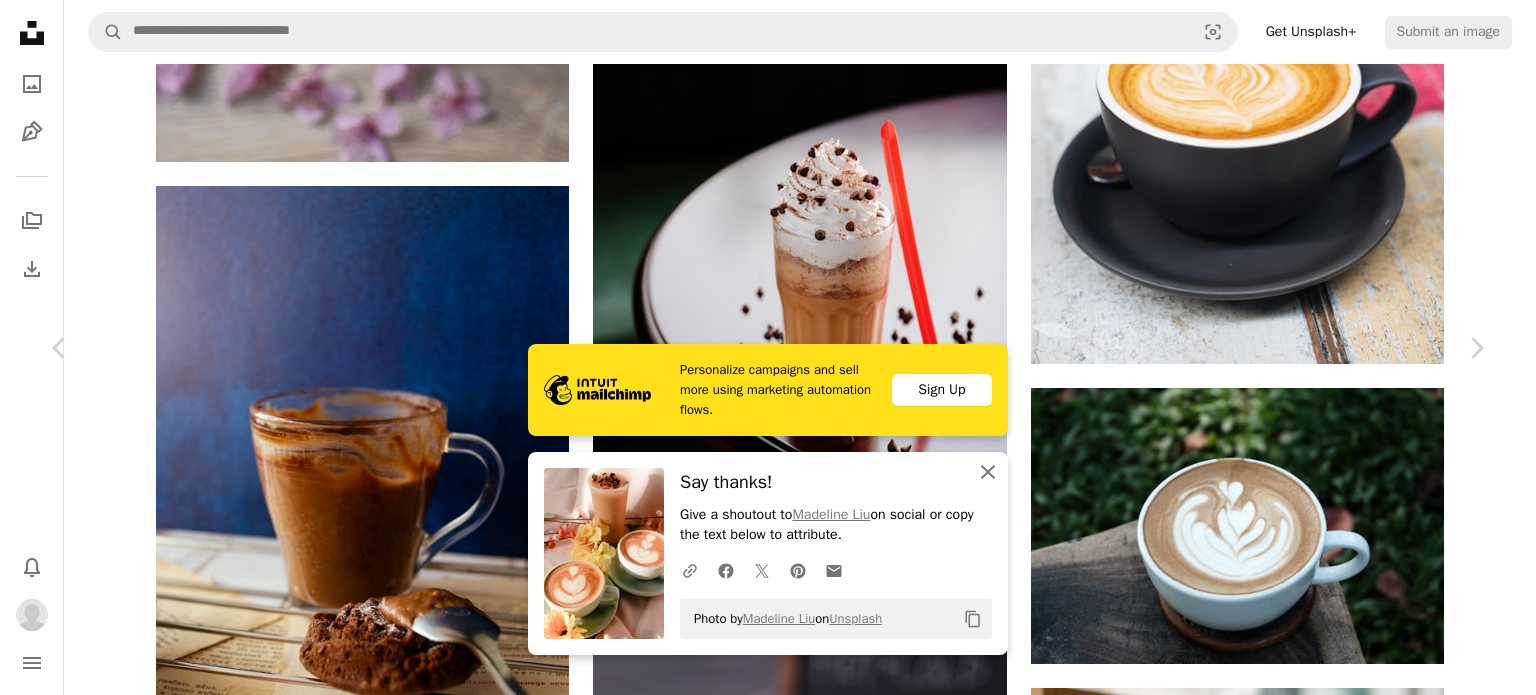 click on "An X shape" 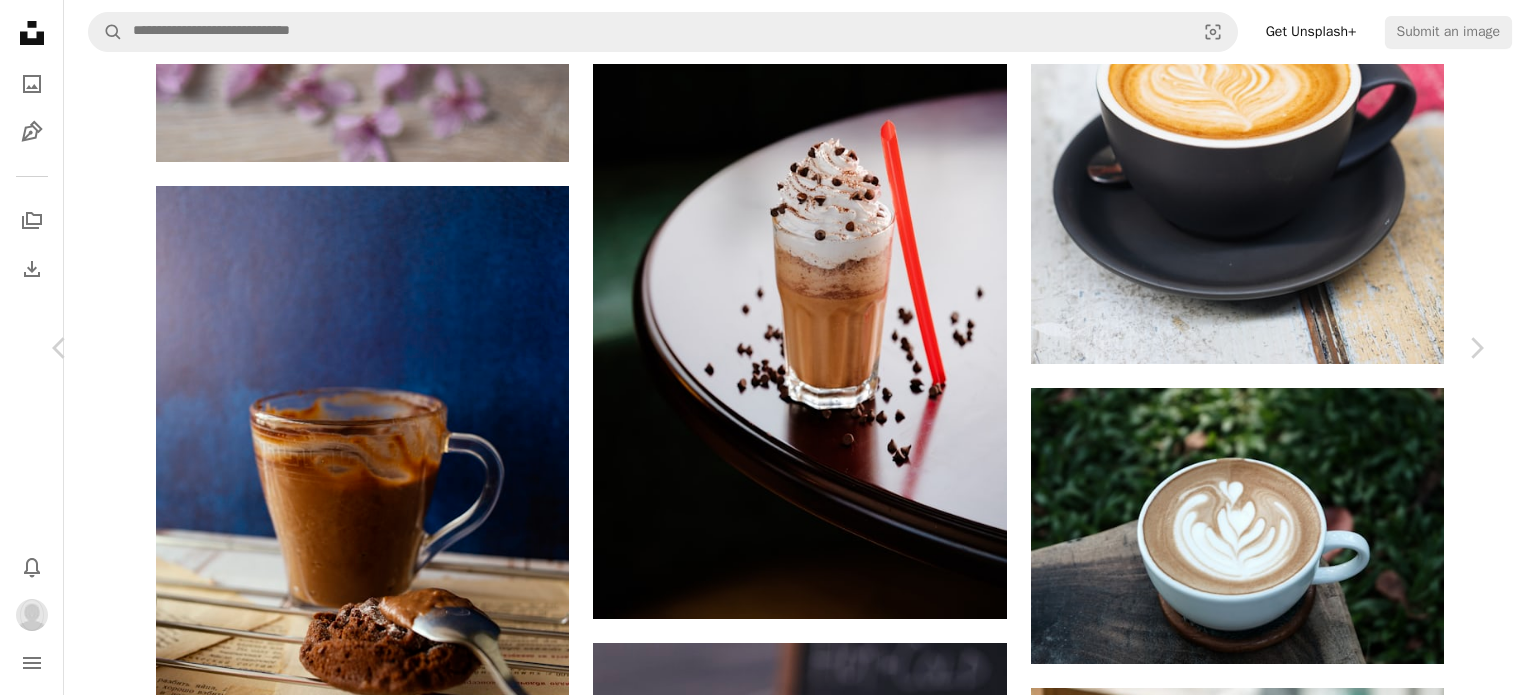 scroll, scrollTop: 21233, scrollLeft: 0, axis: vertical 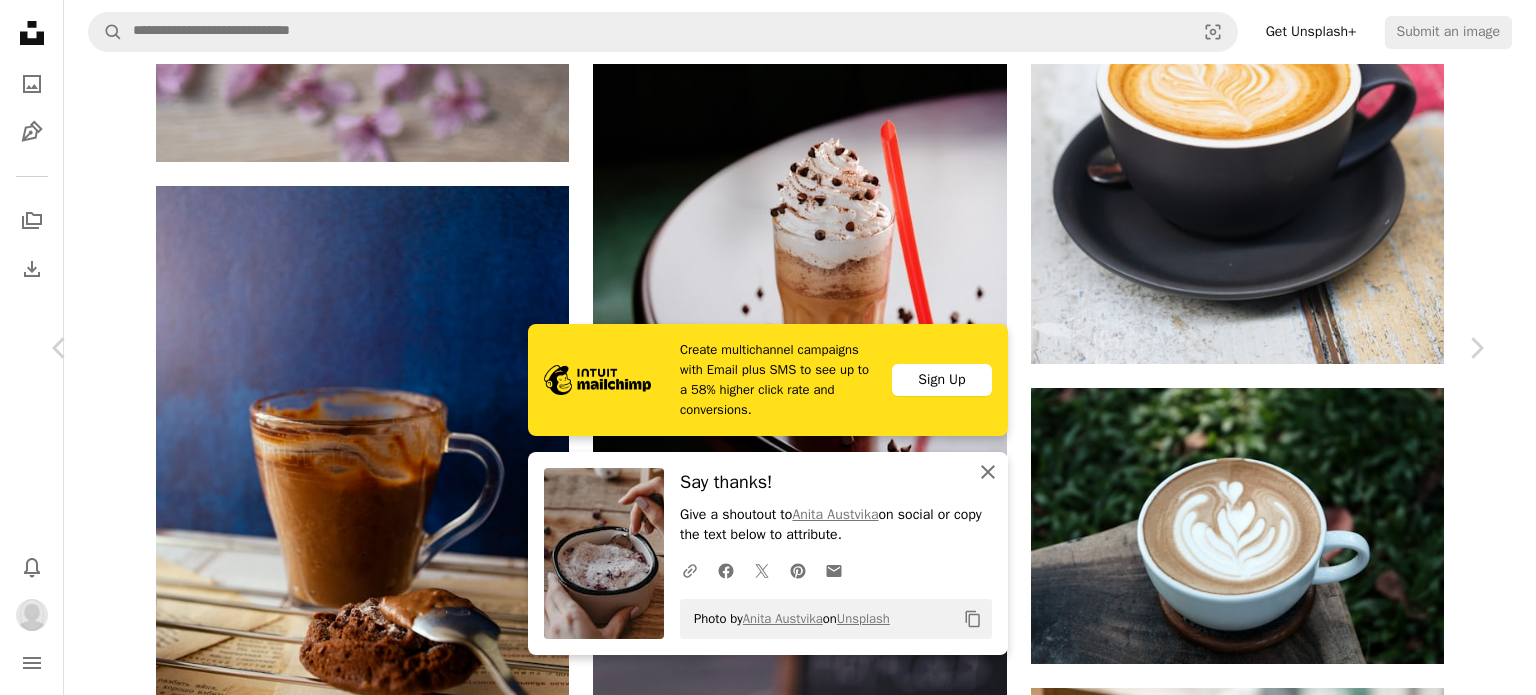 click on "An X shape" 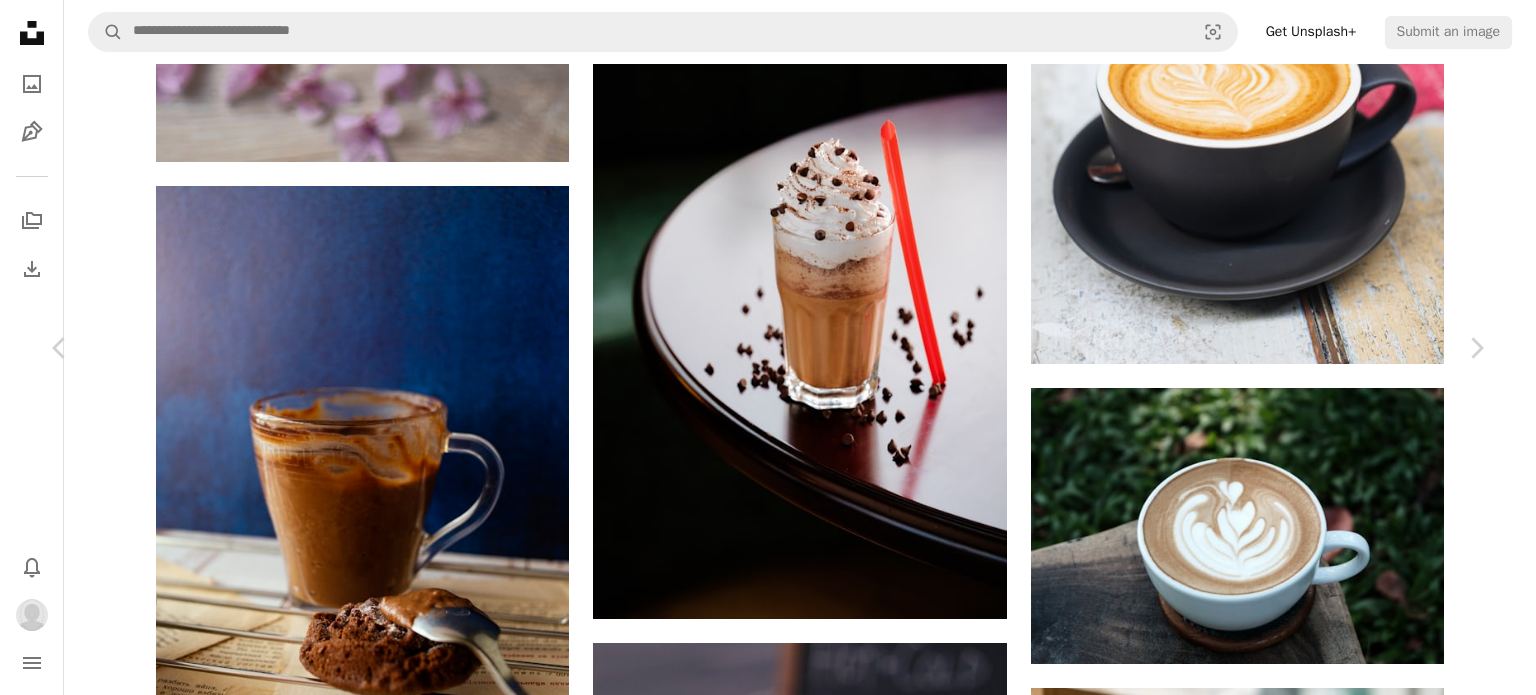 scroll, scrollTop: 21033, scrollLeft: 0, axis: vertical 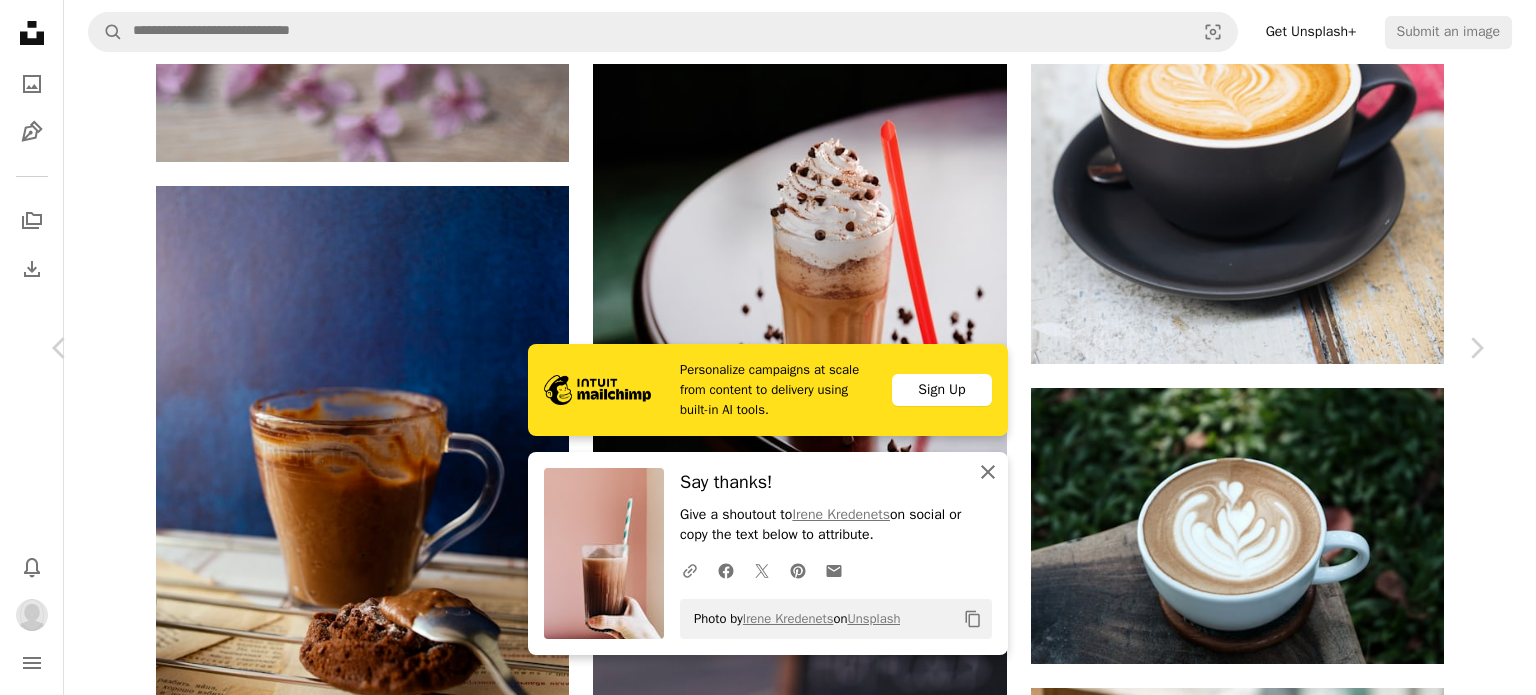 click on "An X shape" 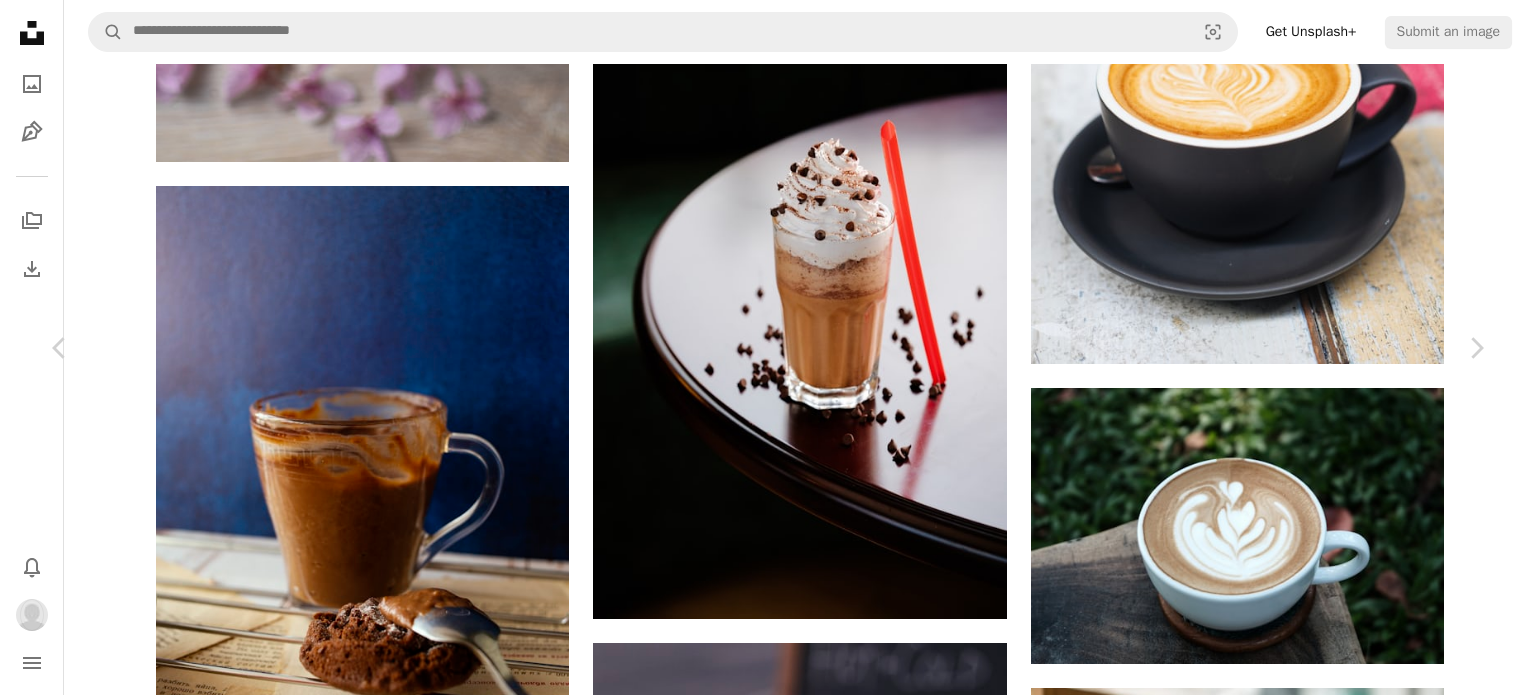 scroll, scrollTop: 22953, scrollLeft: 0, axis: vertical 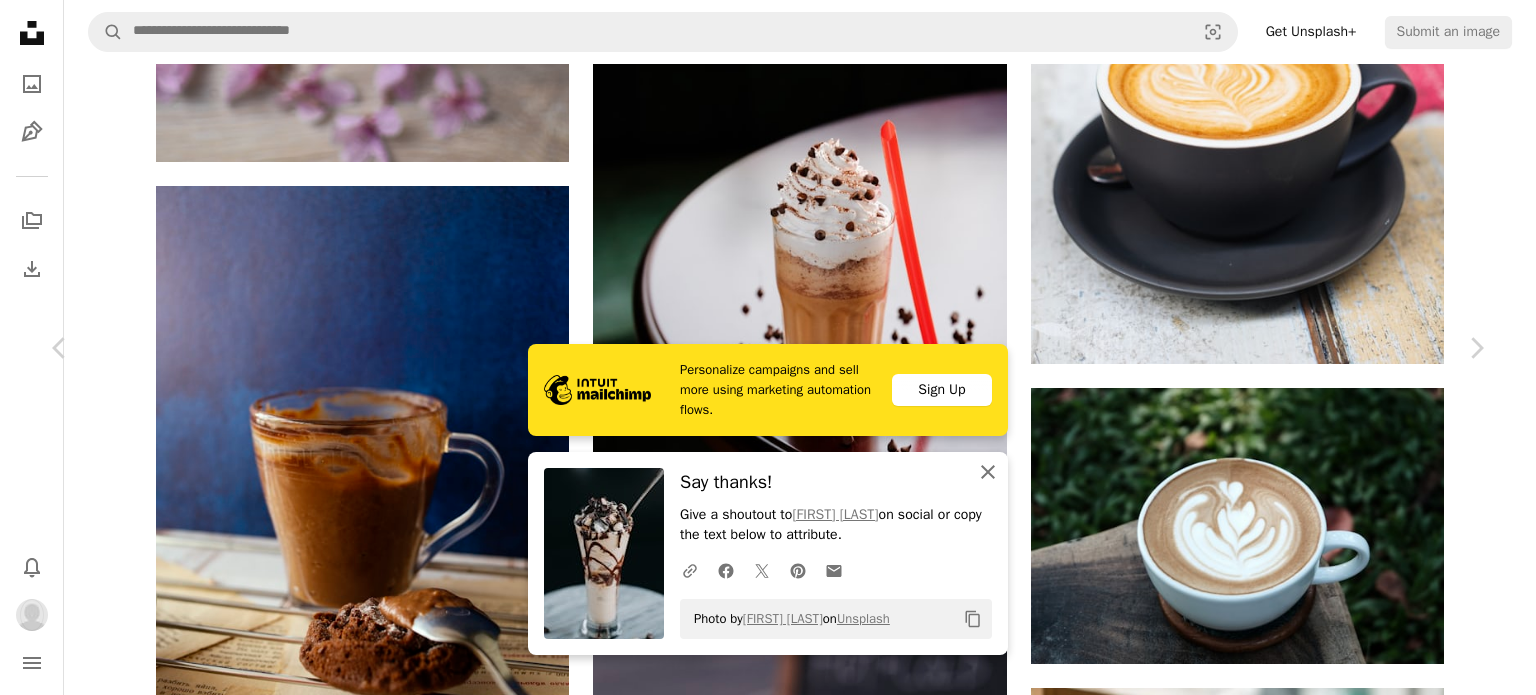 click on "An X shape" 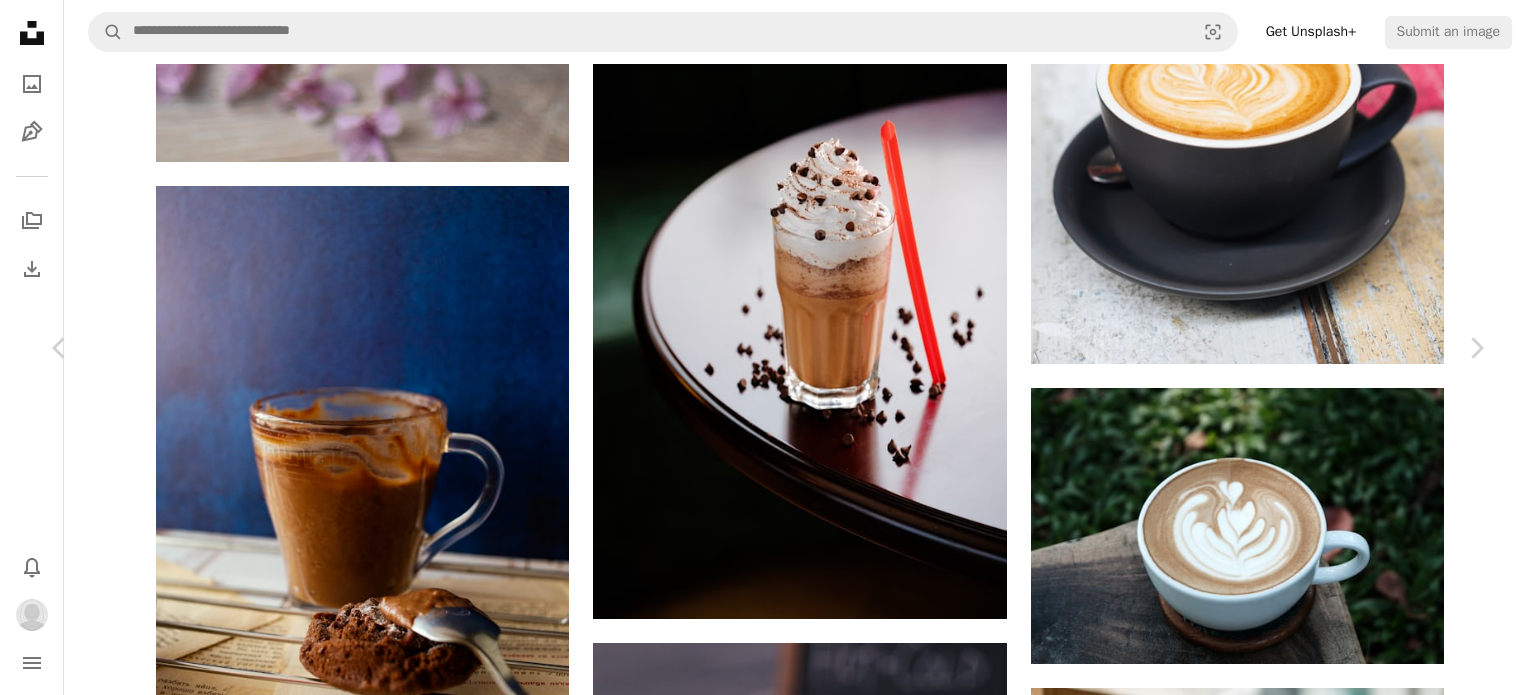 scroll, scrollTop: 27314, scrollLeft: 0, axis: vertical 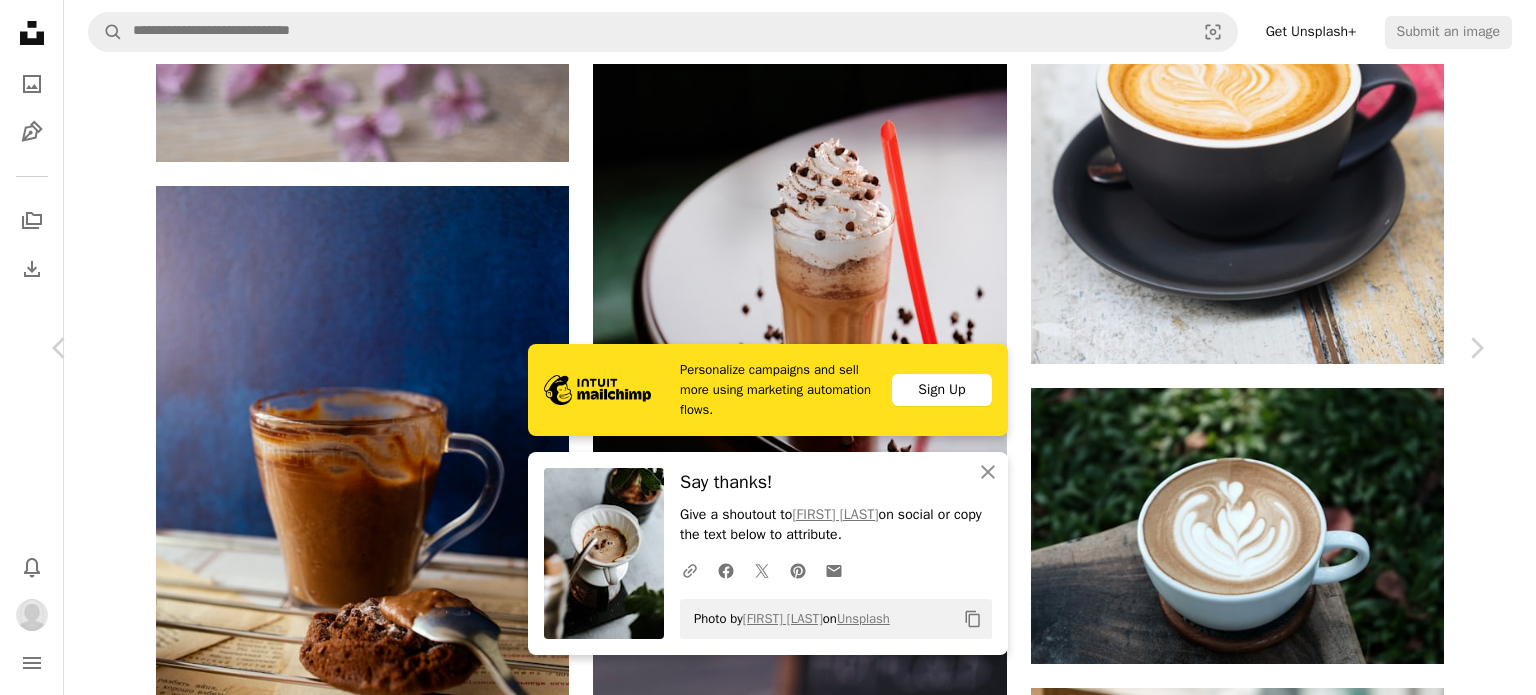 drag, startPoint x: 1335, startPoint y: 398, endPoint x: 1313, endPoint y: 393, distance: 22.561028 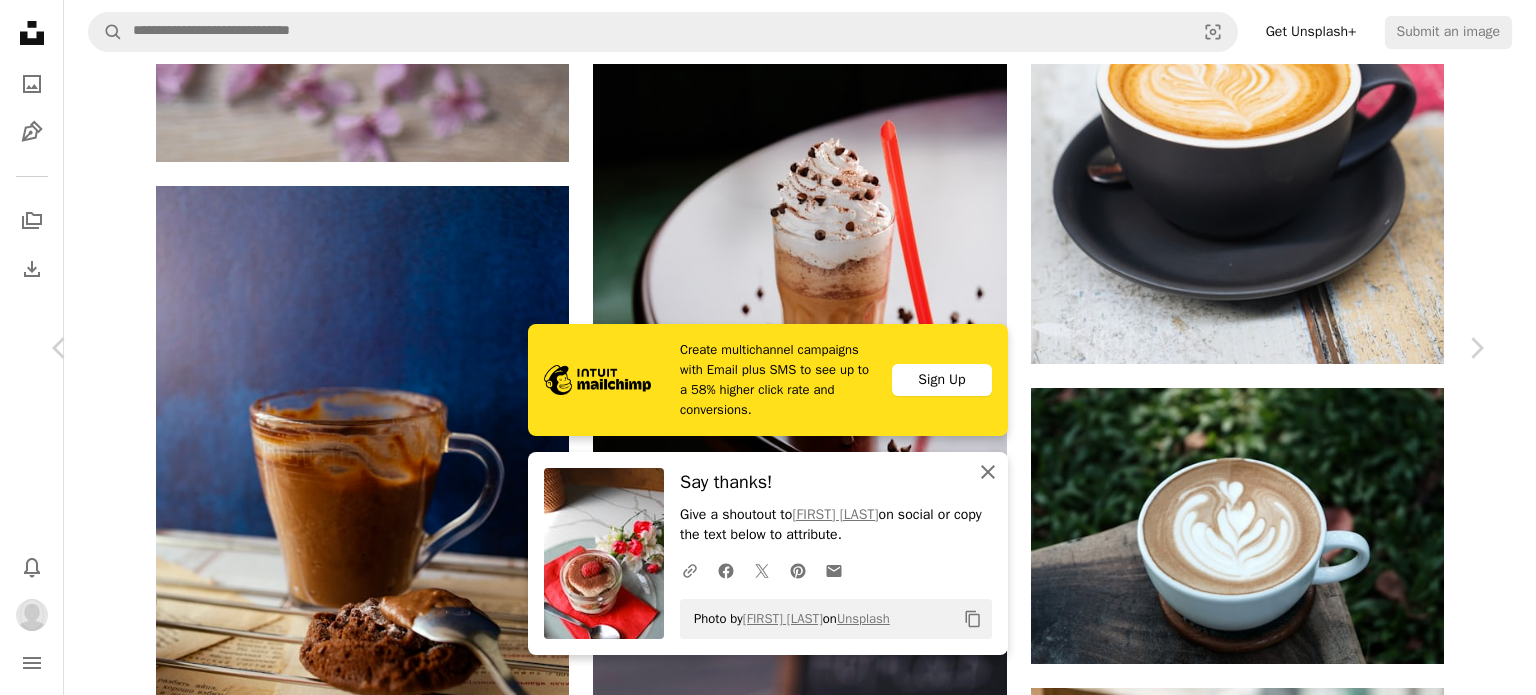 click 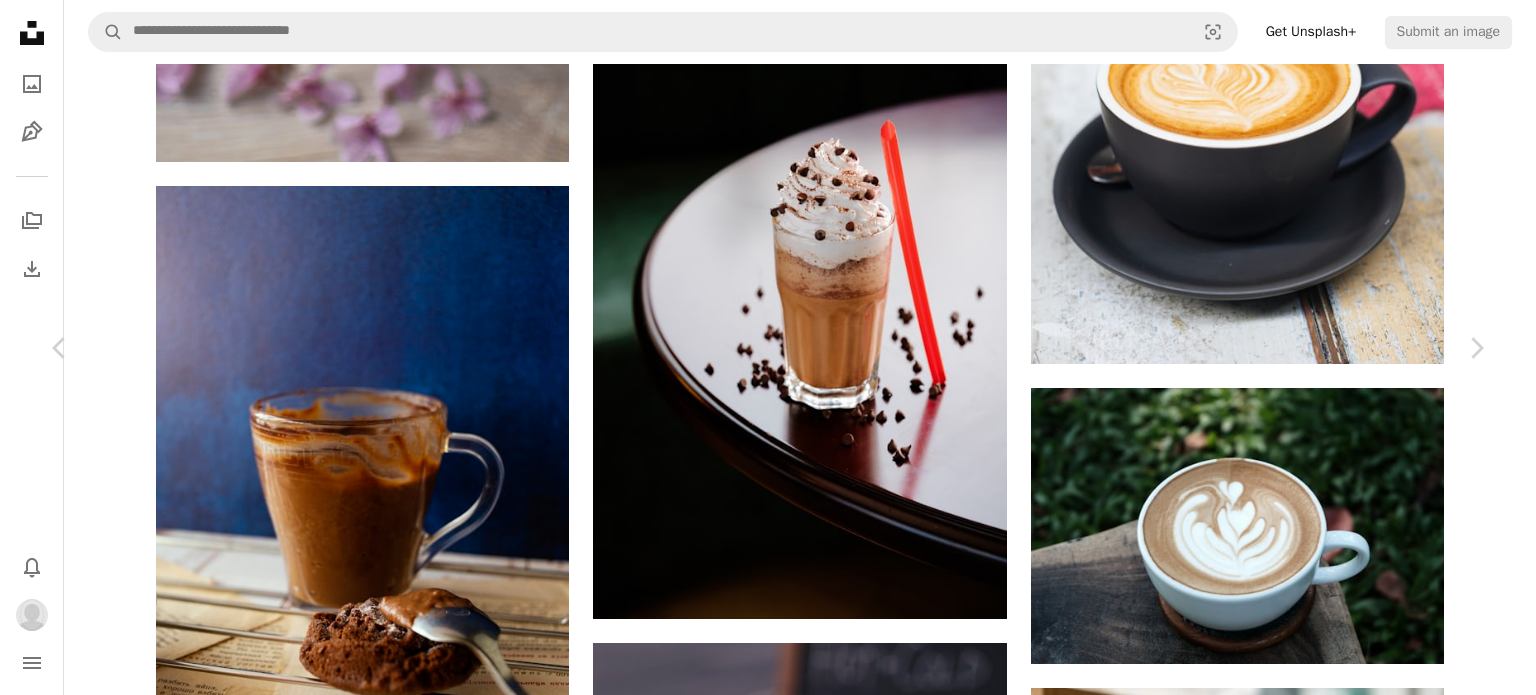 click on "Unsplash logo Unsplash Home A photo Pen Tool A stack of folders Download Bell navigation menu Info icon Your email  forpcworknil@gmail.com  has not been confirmed.  Change email  or  Resend confirmation A magnifying glass Visual search Get Unsplash+ Submit an image [FIRST] [LAST] Available for hire A checkmark inside of a circle A heart A plus sign Edit image   Plus sign for Unsplash+ Download Chevron down Zoom in Views 803,017 Downloads 3,033 Featured in Photos A forward-right arrow Share Info icon Info More Actions Rose Coffee A map marker [CITY], [COUNTRY] Calendar outlined Published on  March 2, 2018 Camera FUJIFILM, X-T2 Safety Free to use under the  Unsplash License business coffee dark rose coffee shop roses breakfast morning drink shop cup bright latte beverage mug wooden table local latte art rose petals petals Browse premium related images on iStock  |  Save 20% with code UNSPLASH20 View more on iStock  ↗ Related images A heart A plus sign [FIRST] [LAST] Arrow pointing down A heart A plus sign For" at bounding box center (768, -11033) 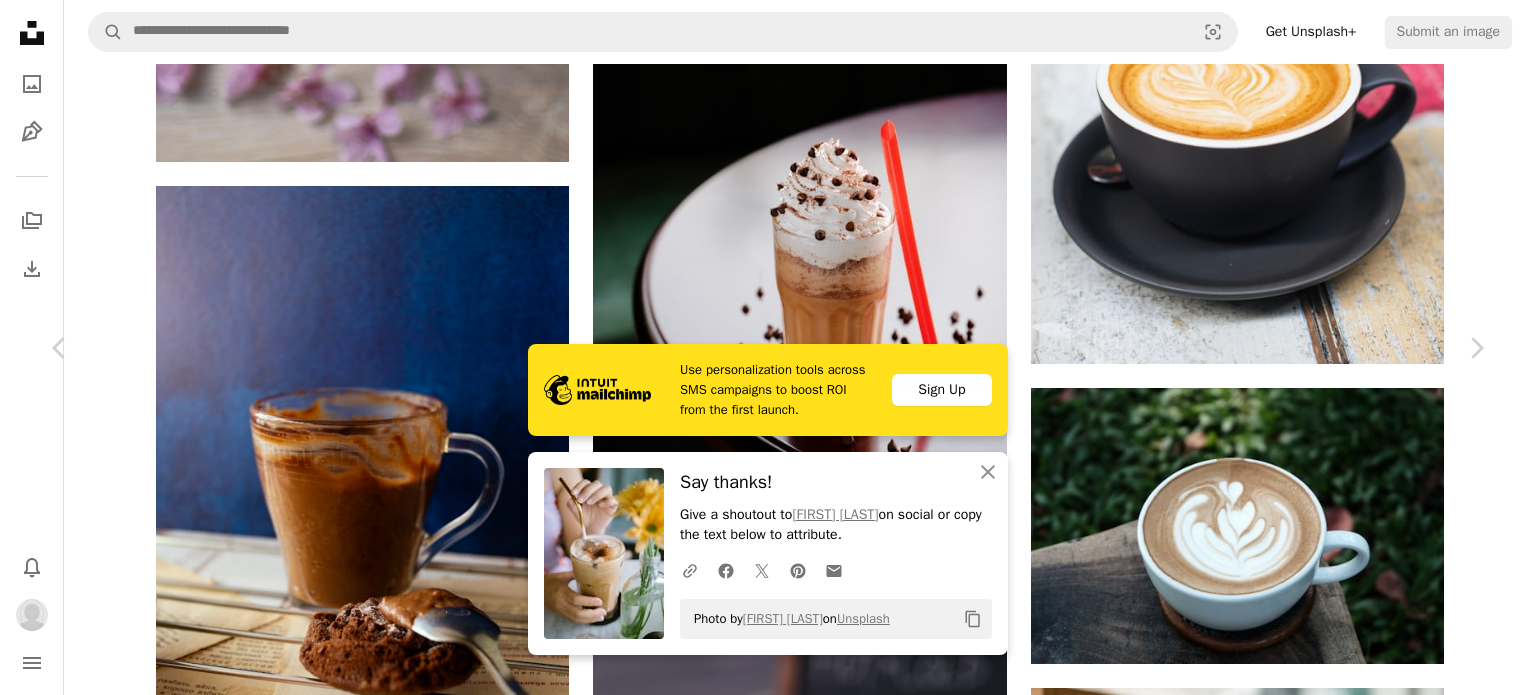scroll, scrollTop: 29394, scrollLeft: 0, axis: vertical 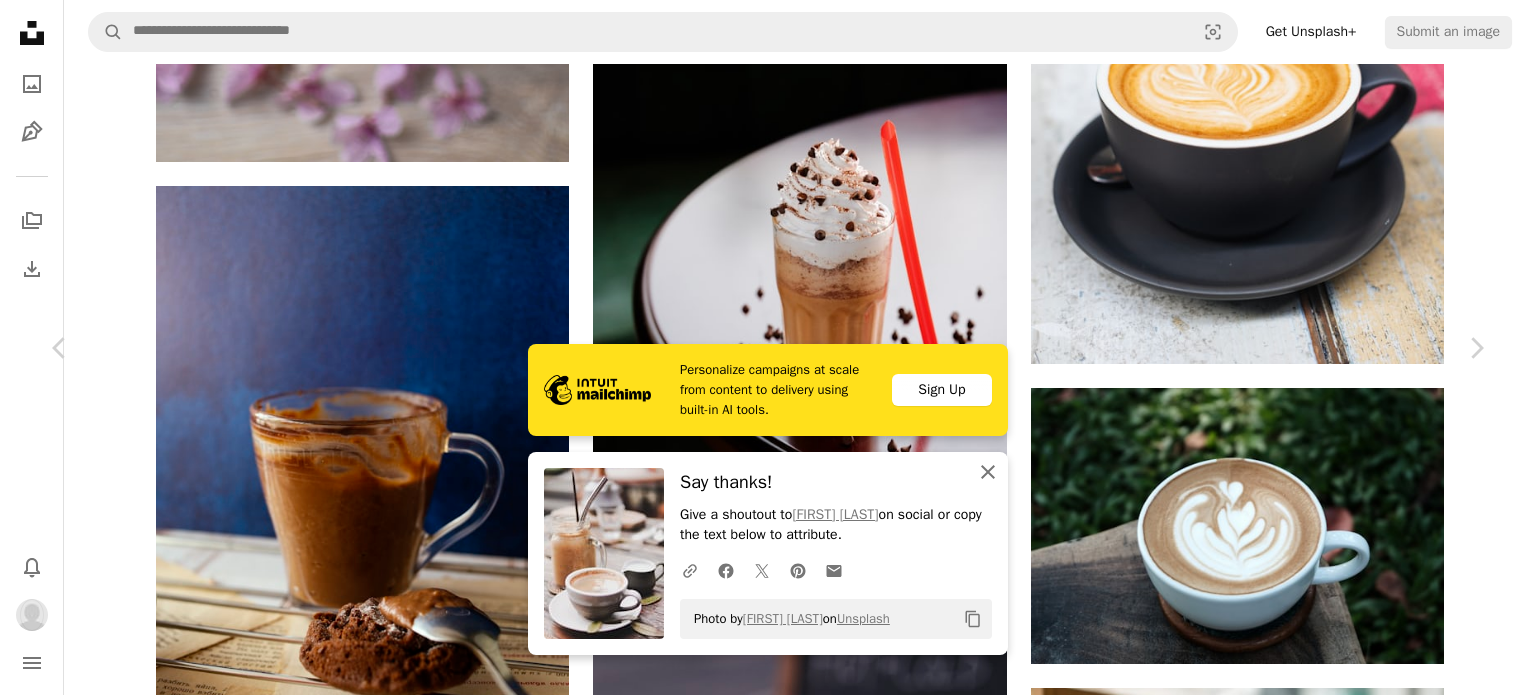 click 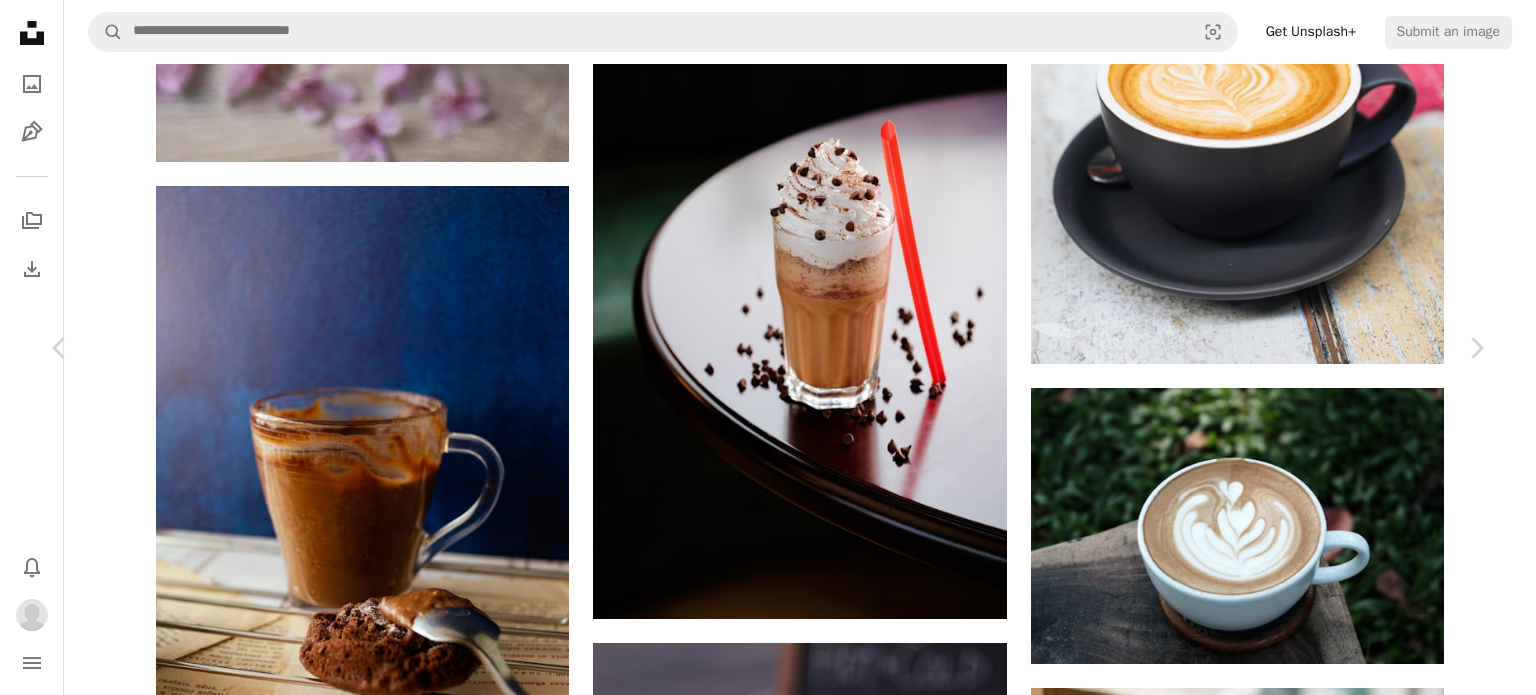 scroll, scrollTop: 21874, scrollLeft: 0, axis: vertical 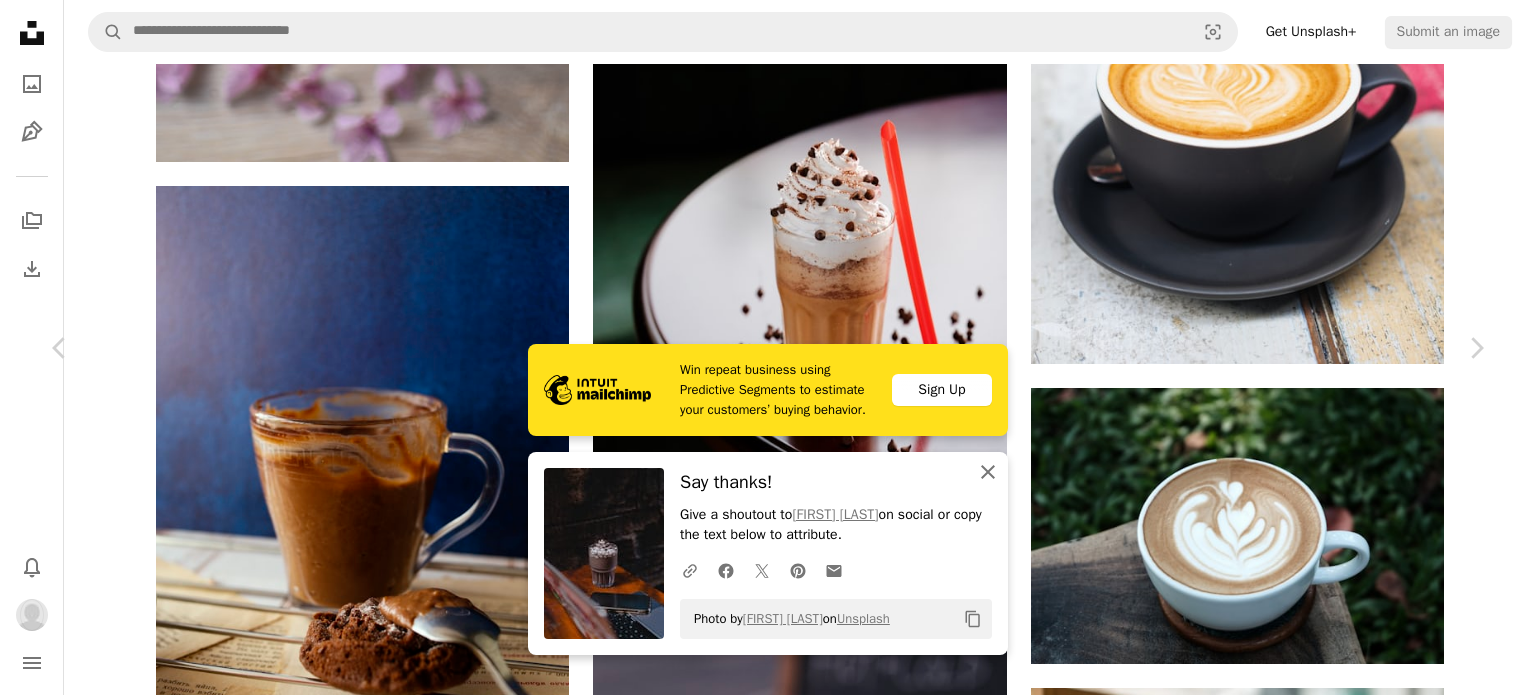 click 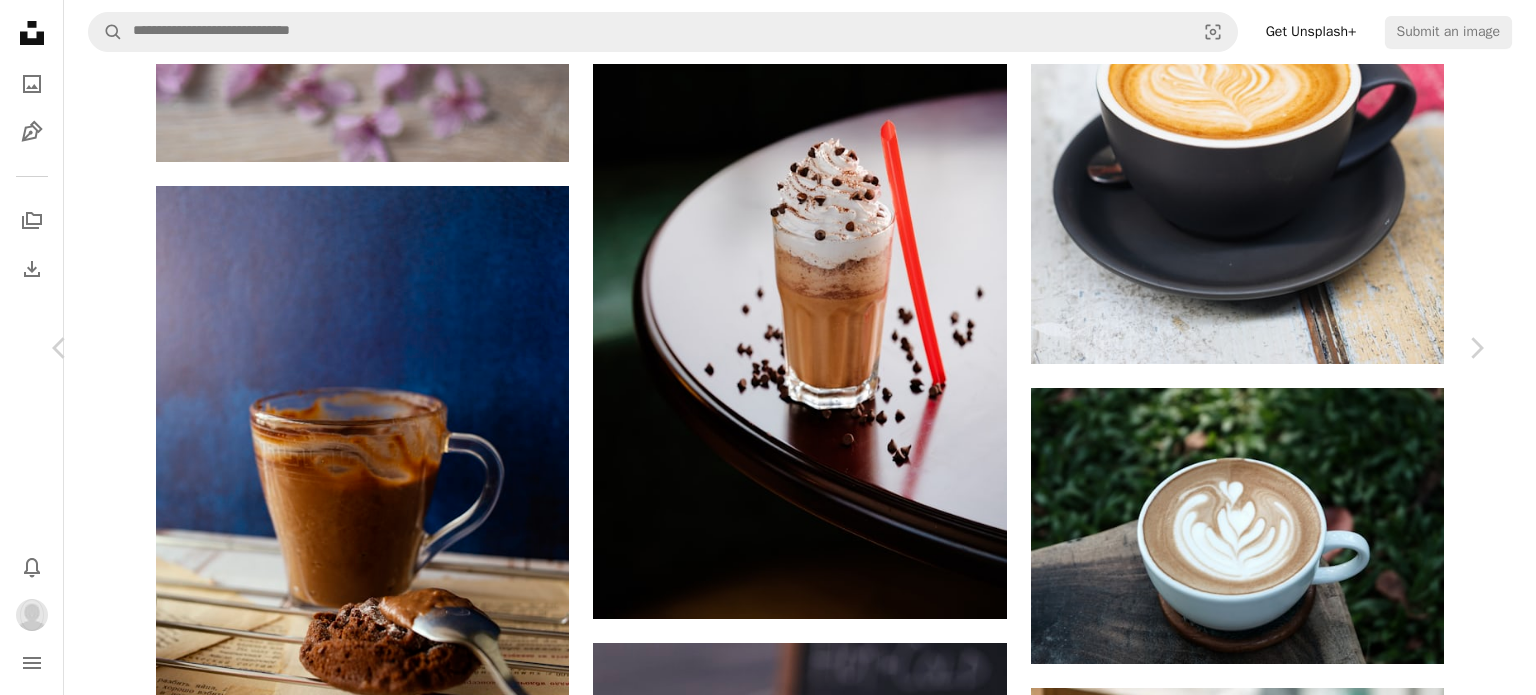 scroll, scrollTop: 16034, scrollLeft: 0, axis: vertical 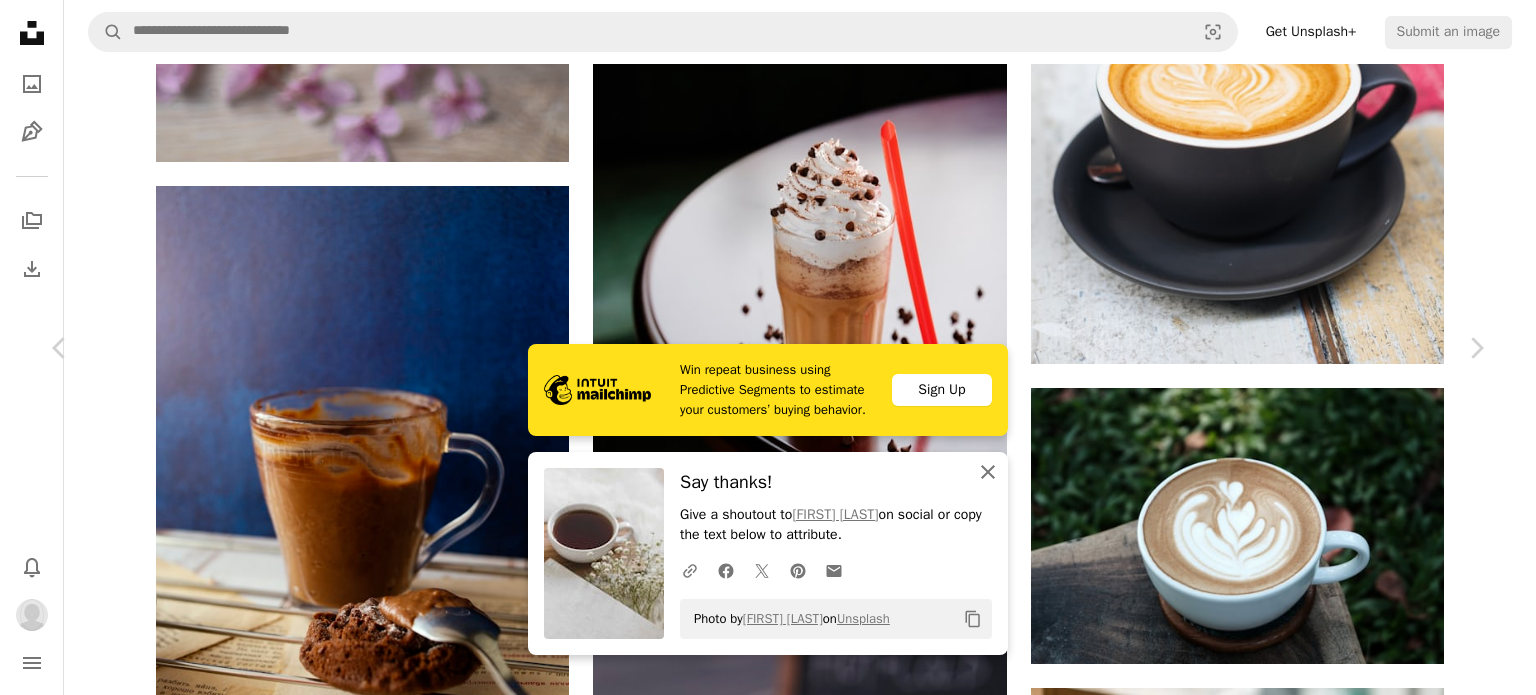 click 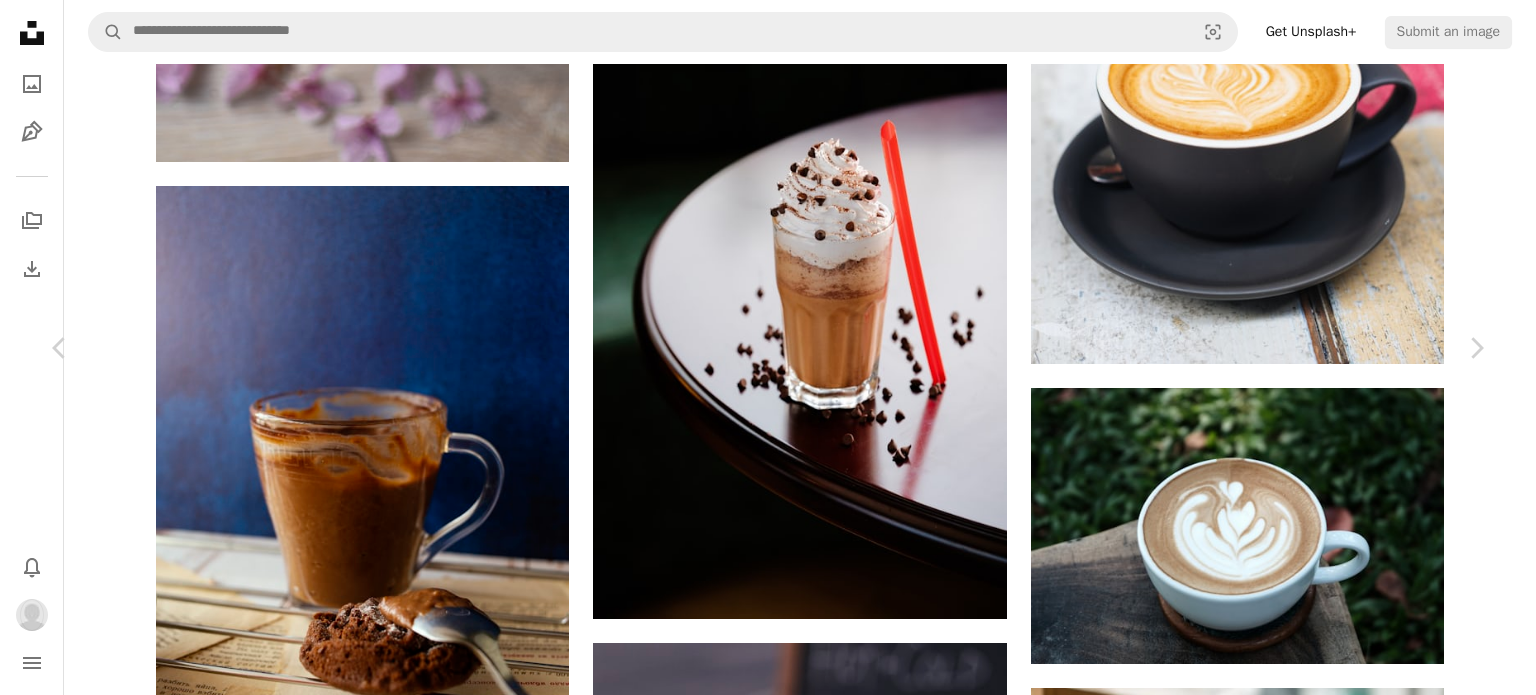 scroll, scrollTop: 4299, scrollLeft: 0, axis: vertical 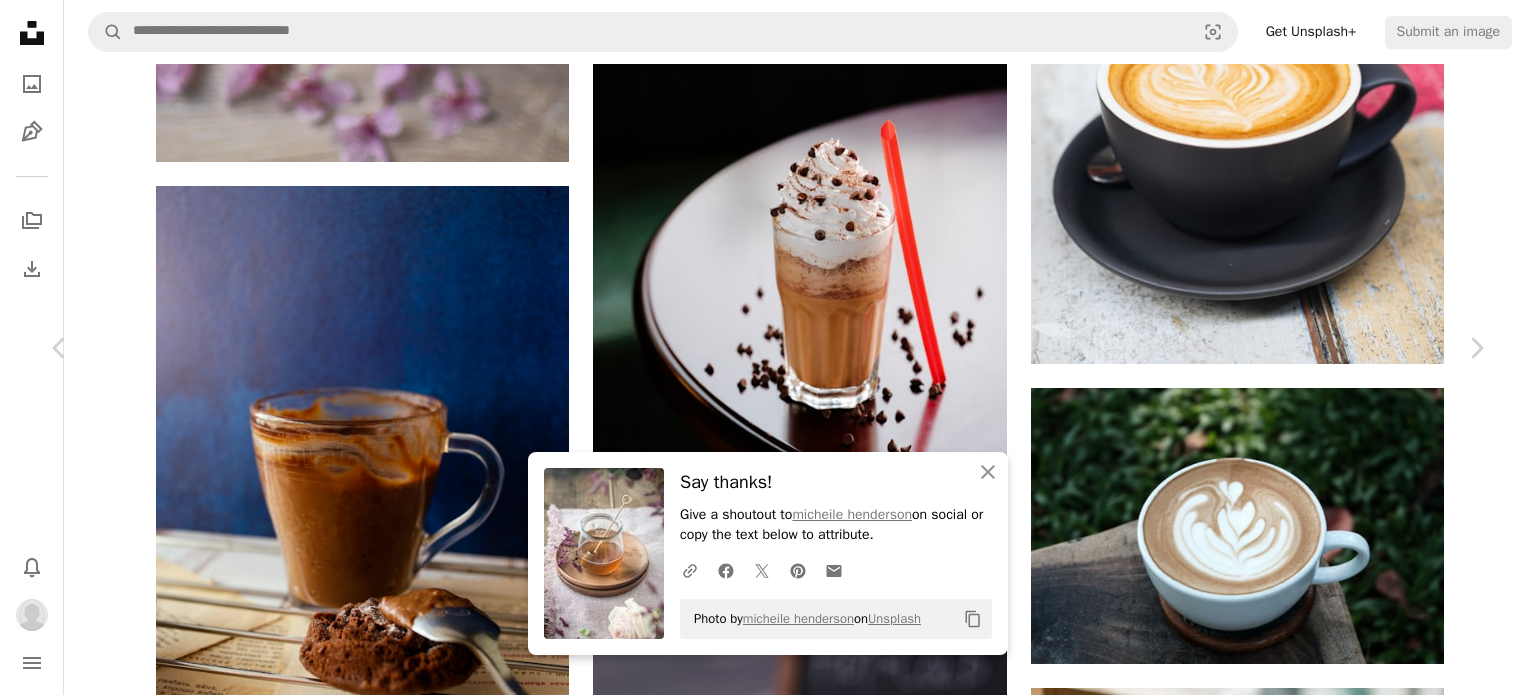 click on "Arrow pointing down" at bounding box center [1337, 2949] 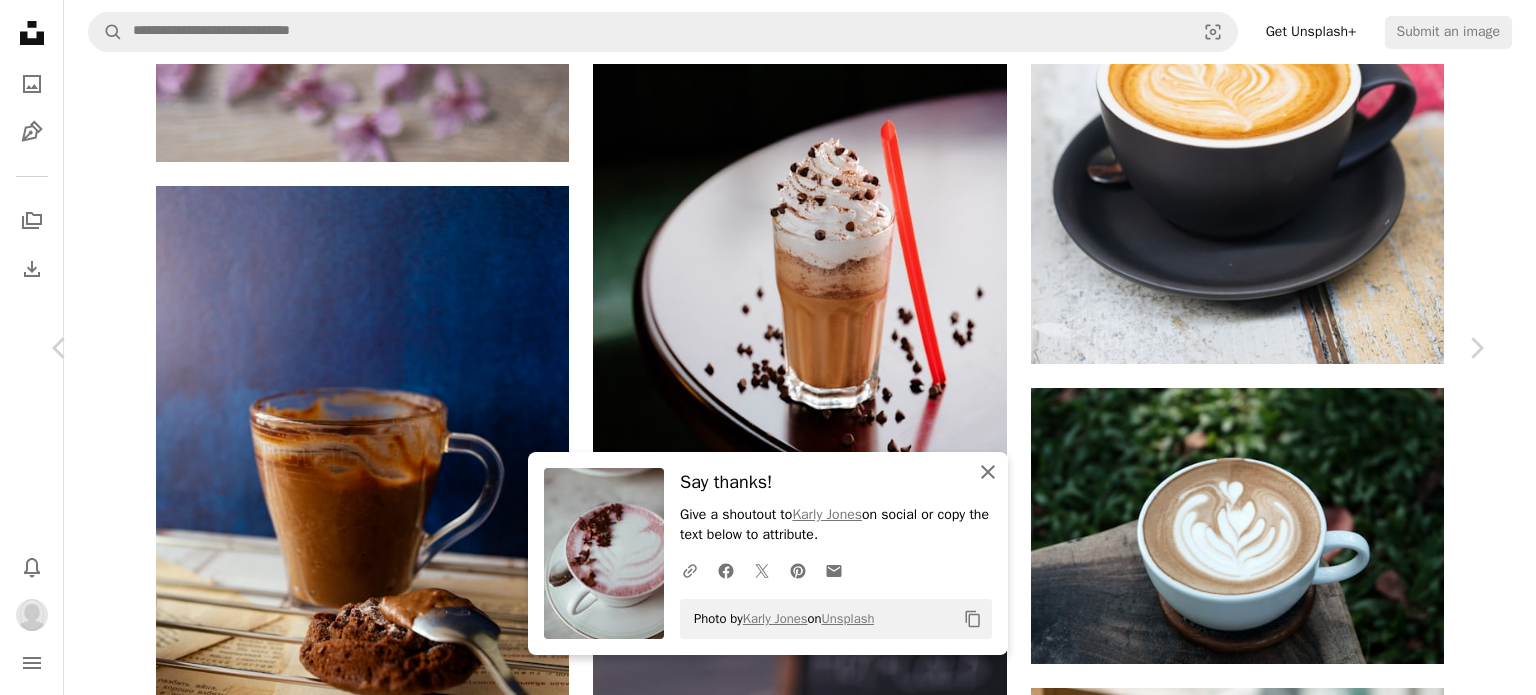 click on "An X shape" 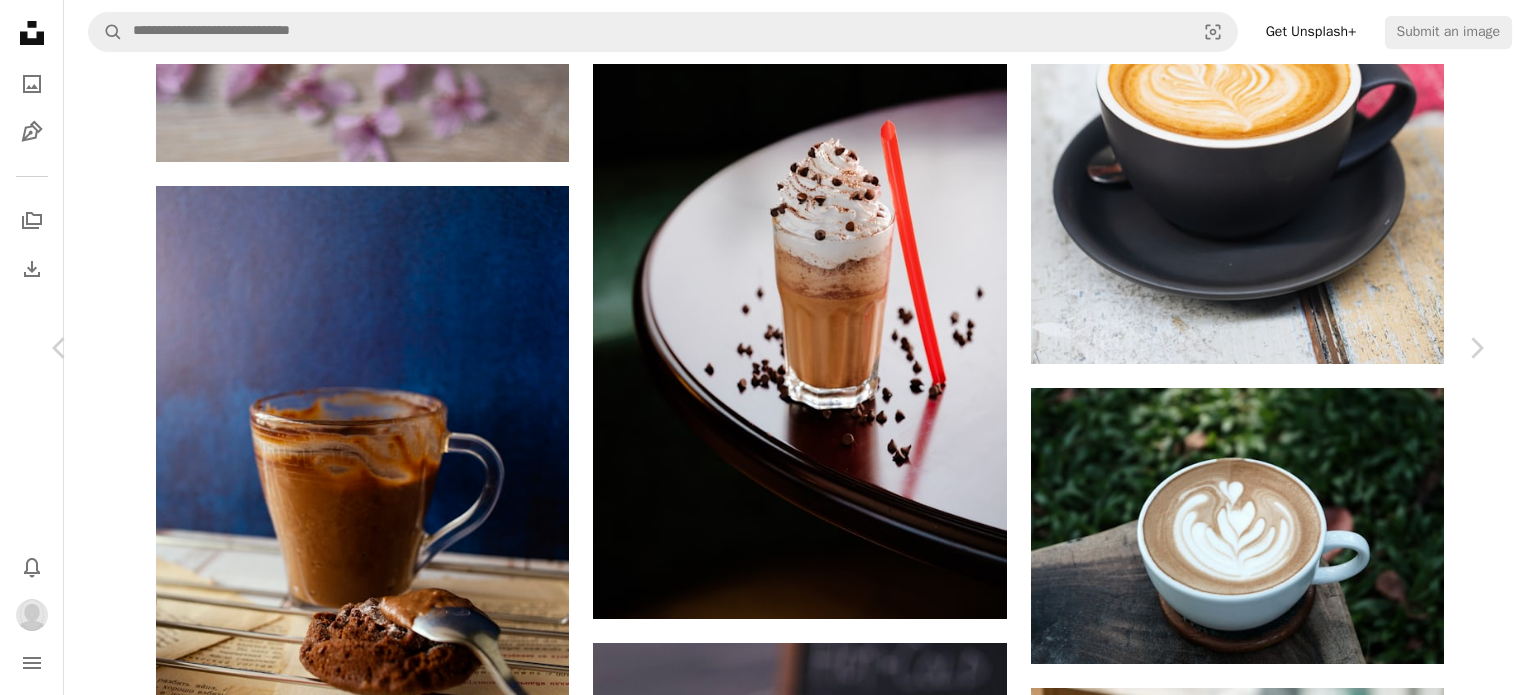 scroll, scrollTop: 5499, scrollLeft: 0, axis: vertical 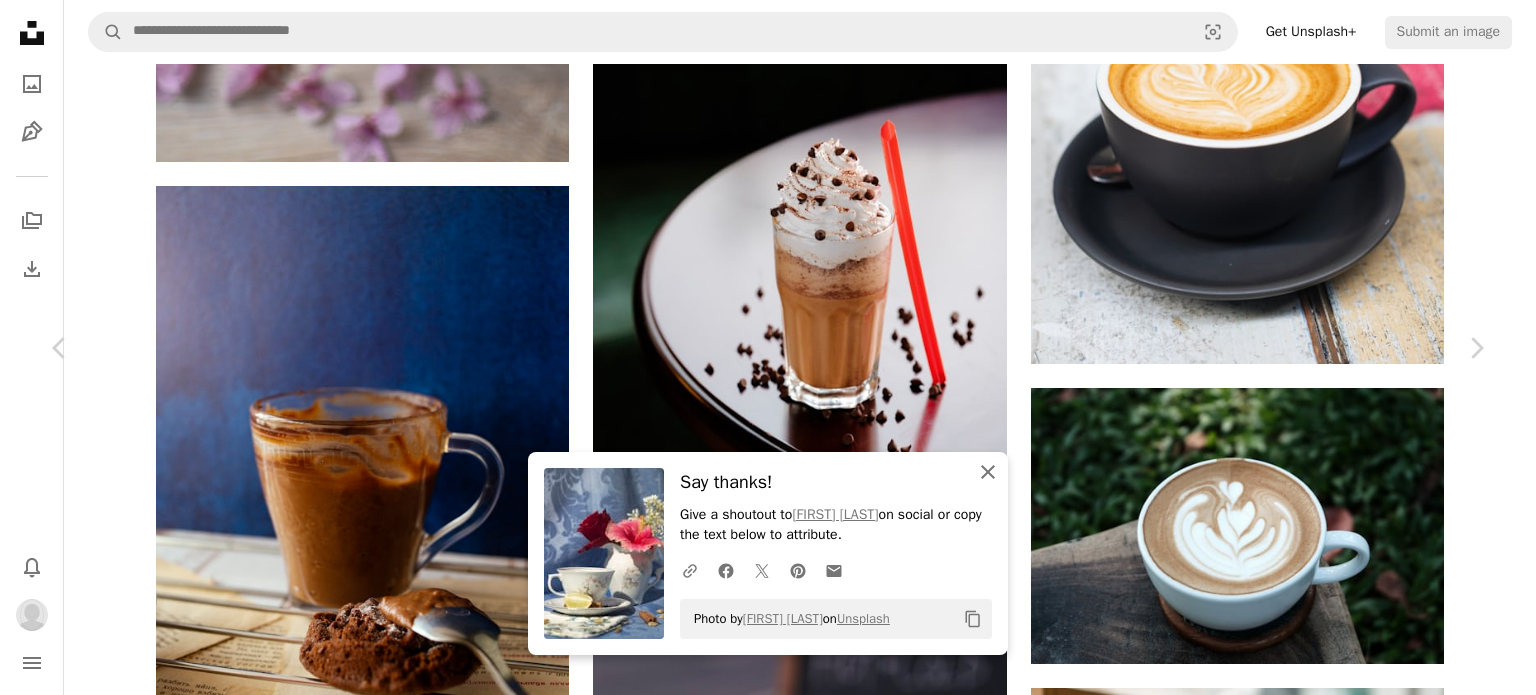 click 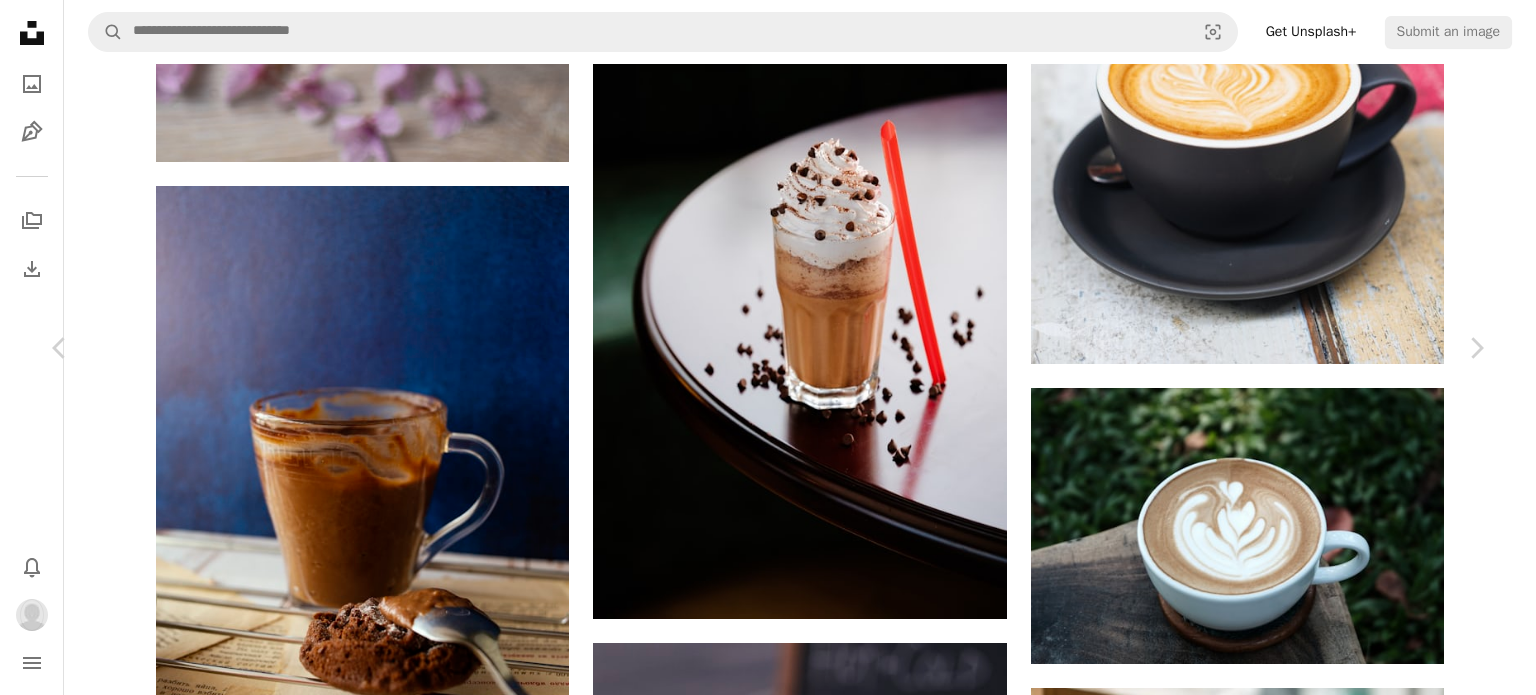 scroll, scrollTop: 12219, scrollLeft: 0, axis: vertical 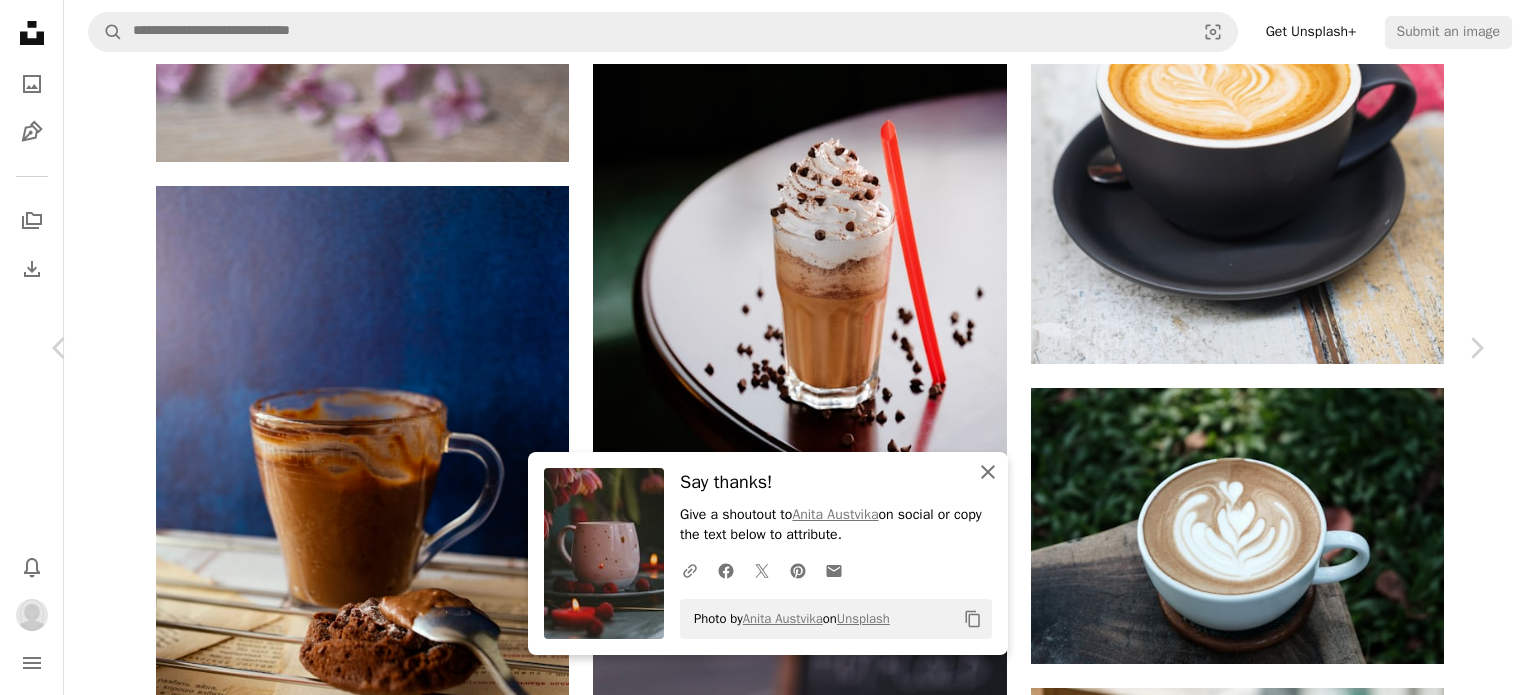 click 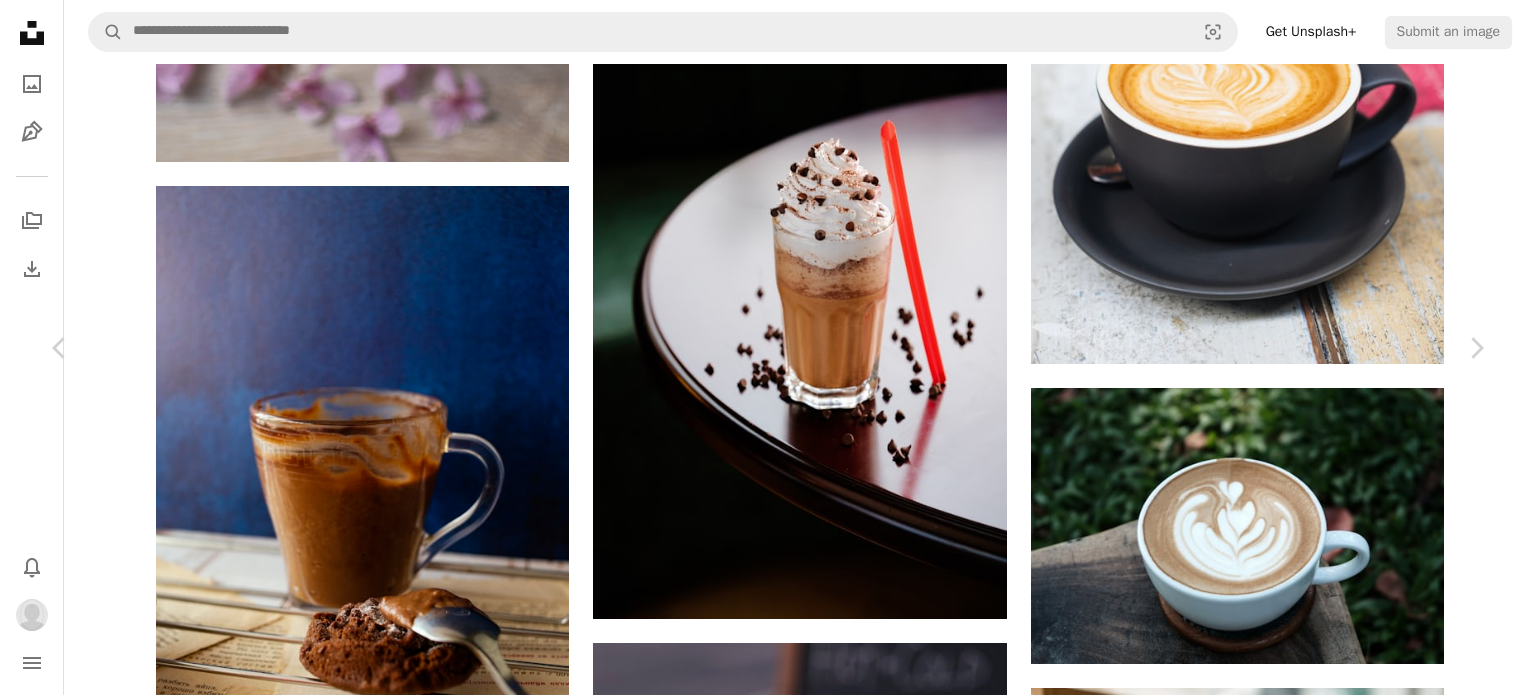 scroll, scrollTop: 13899, scrollLeft: 0, axis: vertical 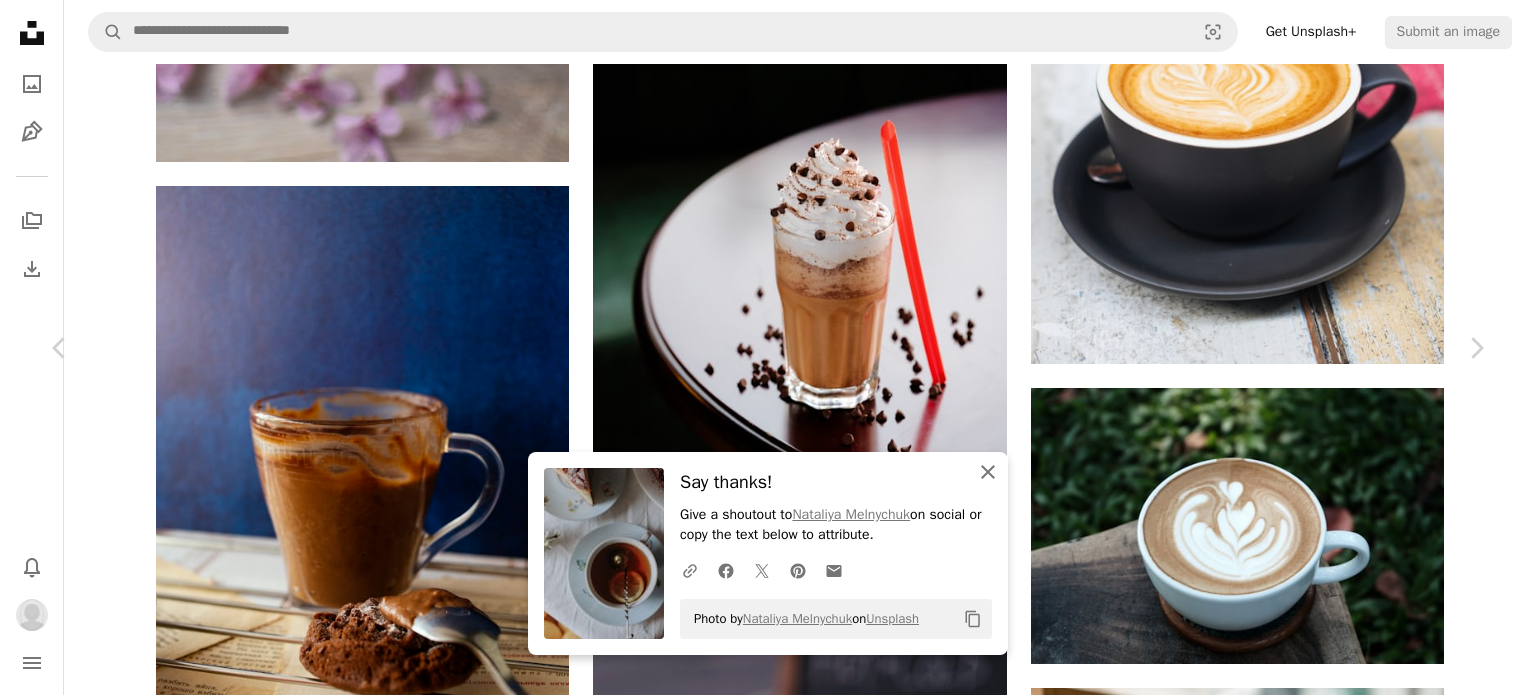 click on "An X shape" 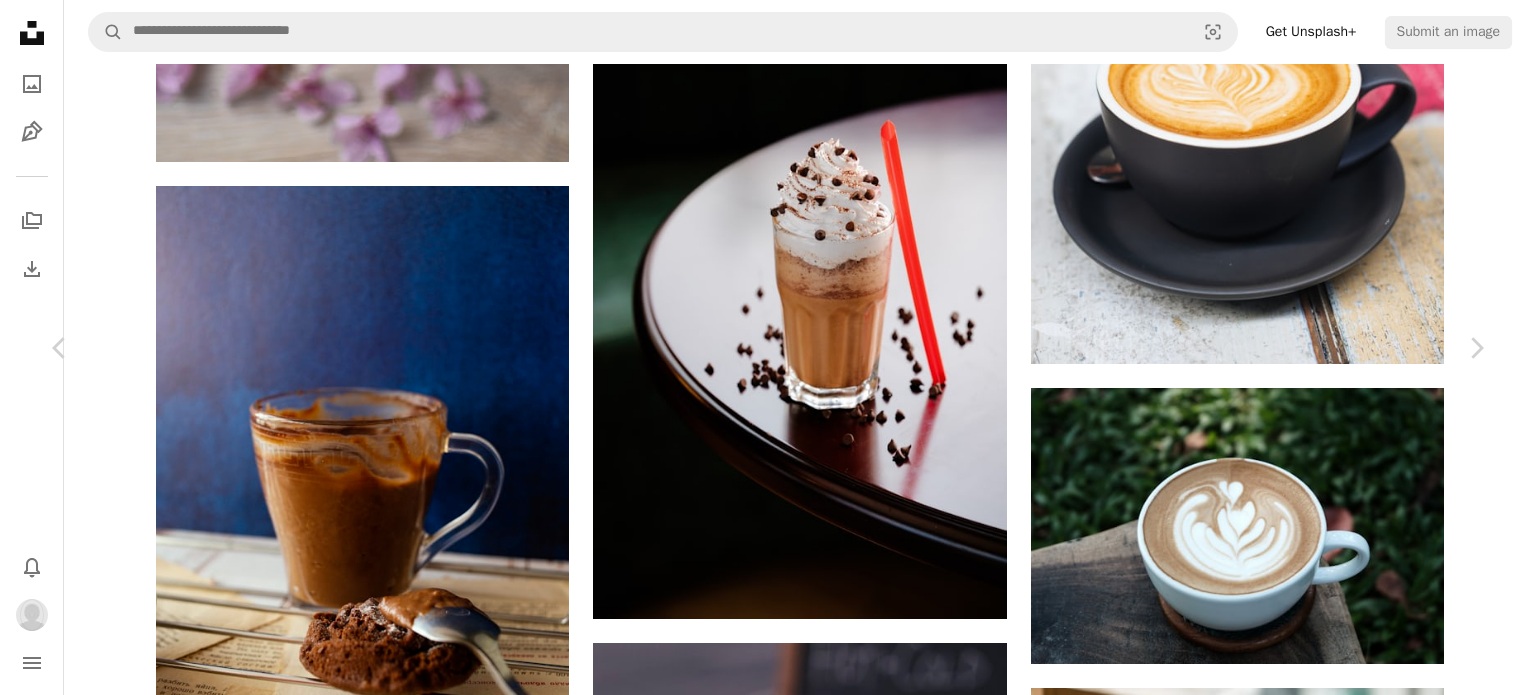 scroll, scrollTop: 16379, scrollLeft: 0, axis: vertical 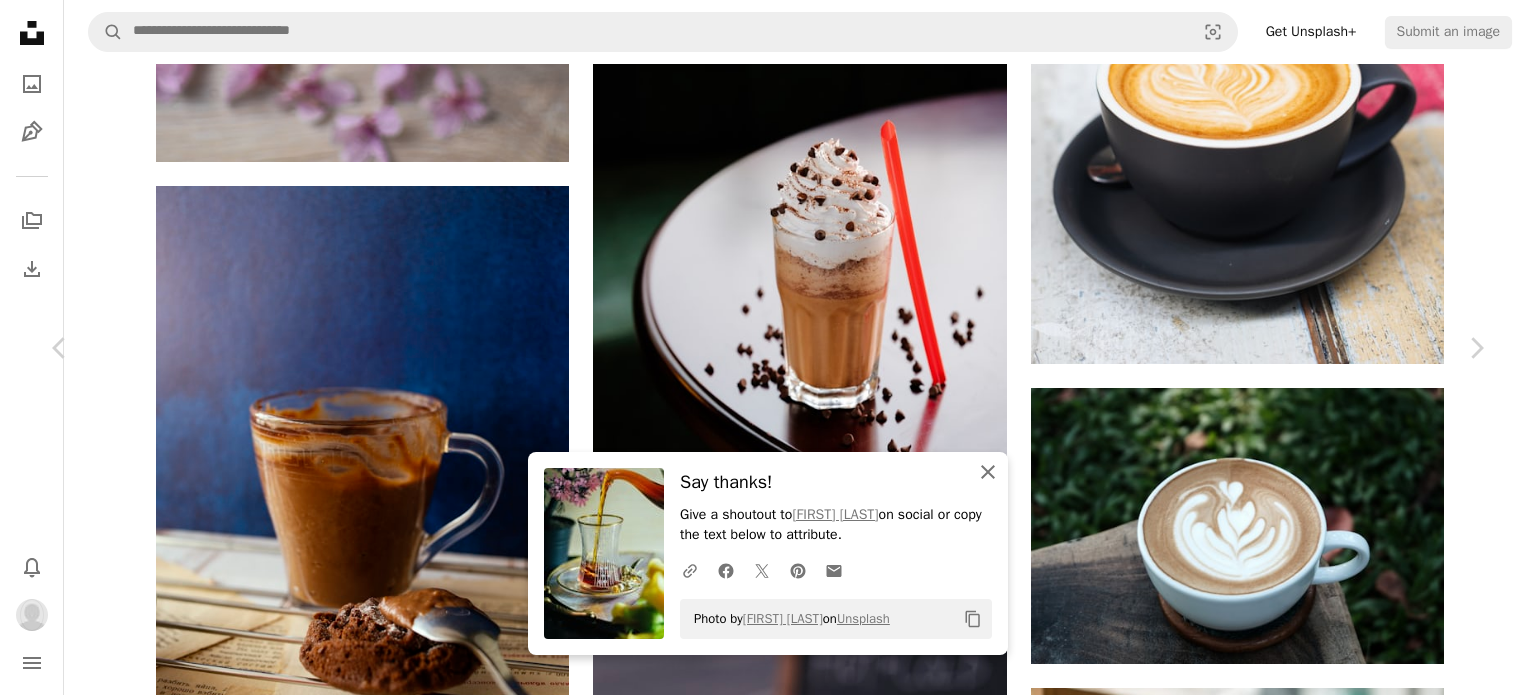 drag, startPoint x: 984, startPoint y: 486, endPoint x: 1016, endPoint y: 499, distance: 34.539833 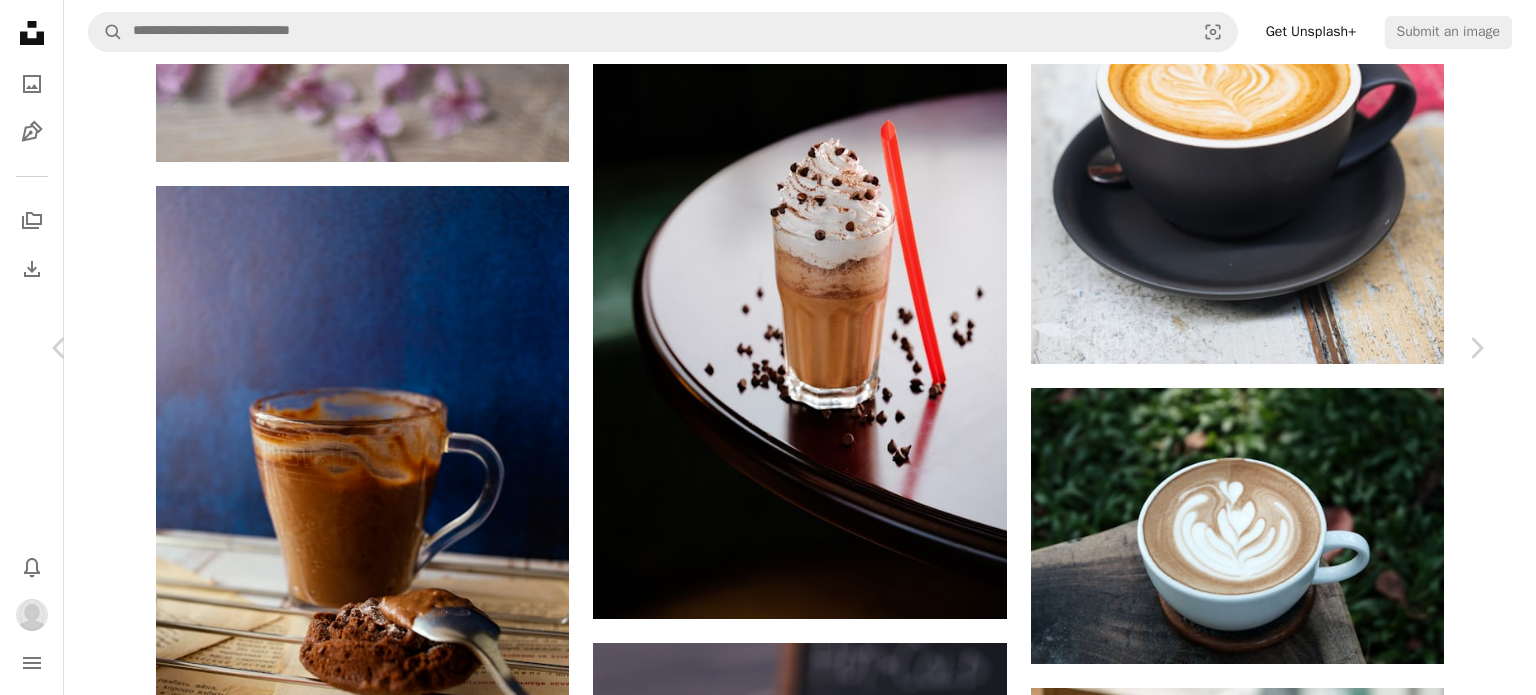 scroll, scrollTop: 18179, scrollLeft: 0, axis: vertical 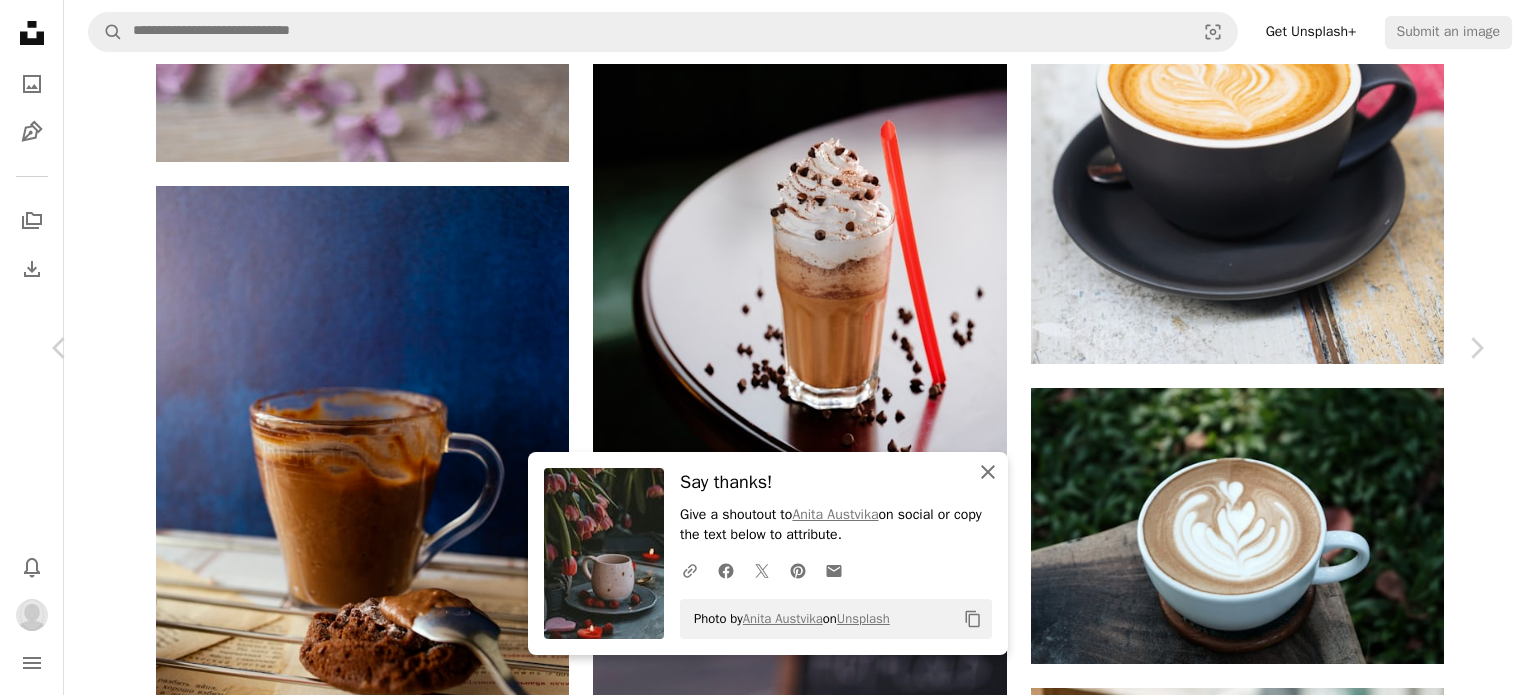click on "An X shape" 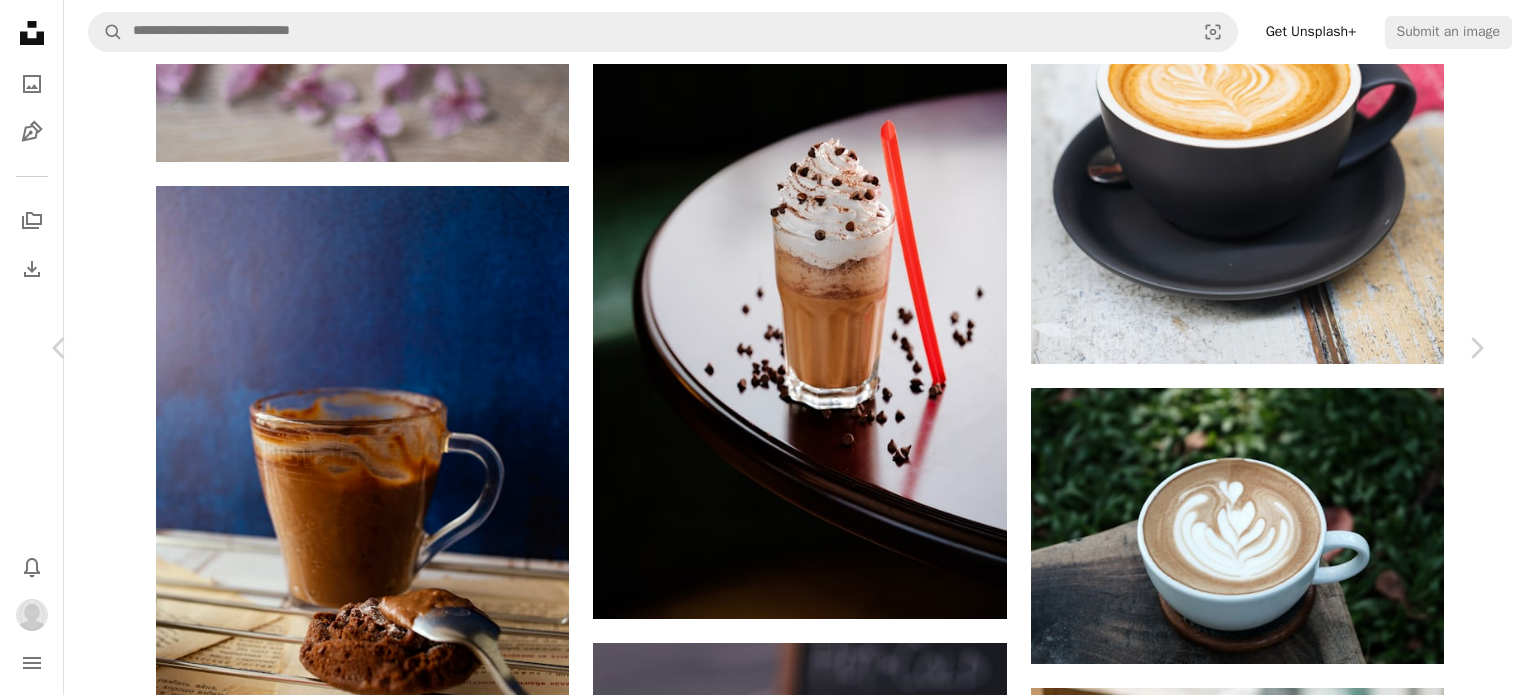scroll, scrollTop: 19939, scrollLeft: 0, axis: vertical 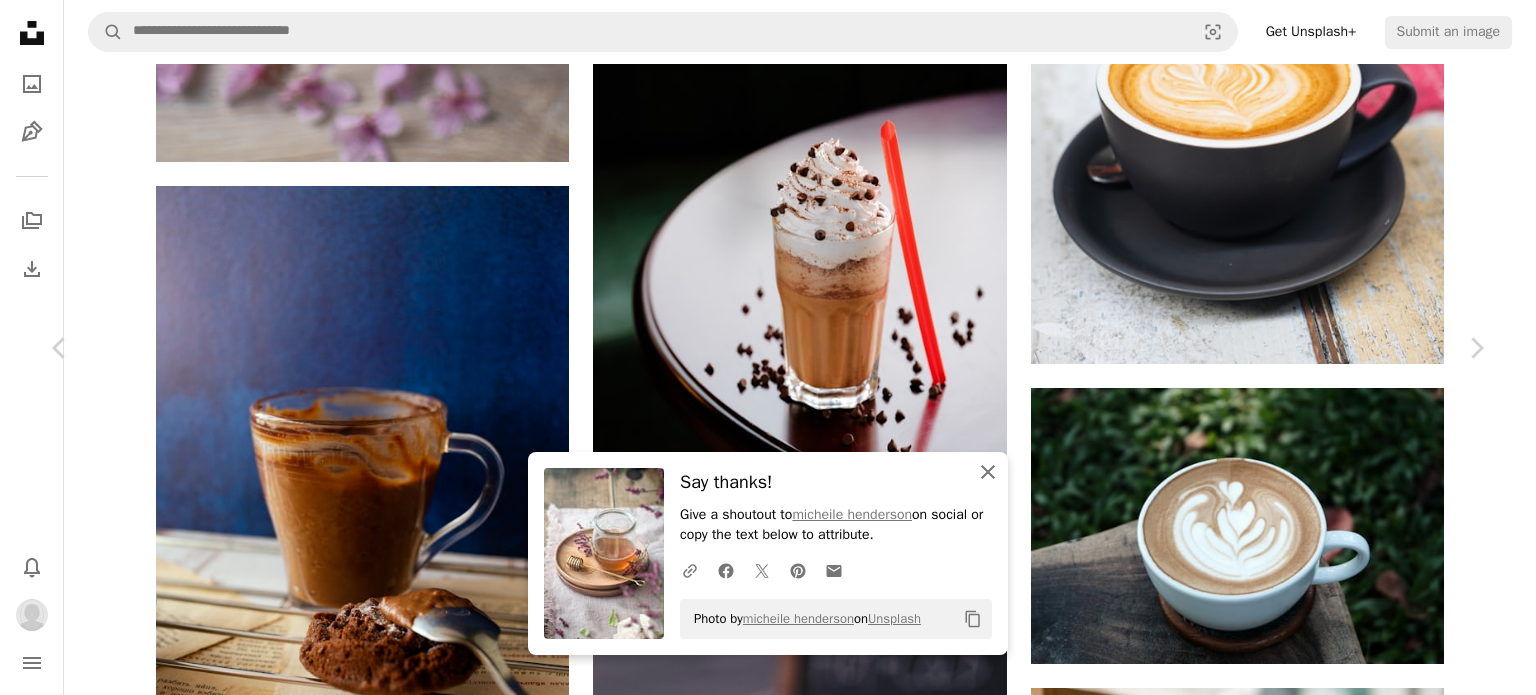 click on "An X shape" 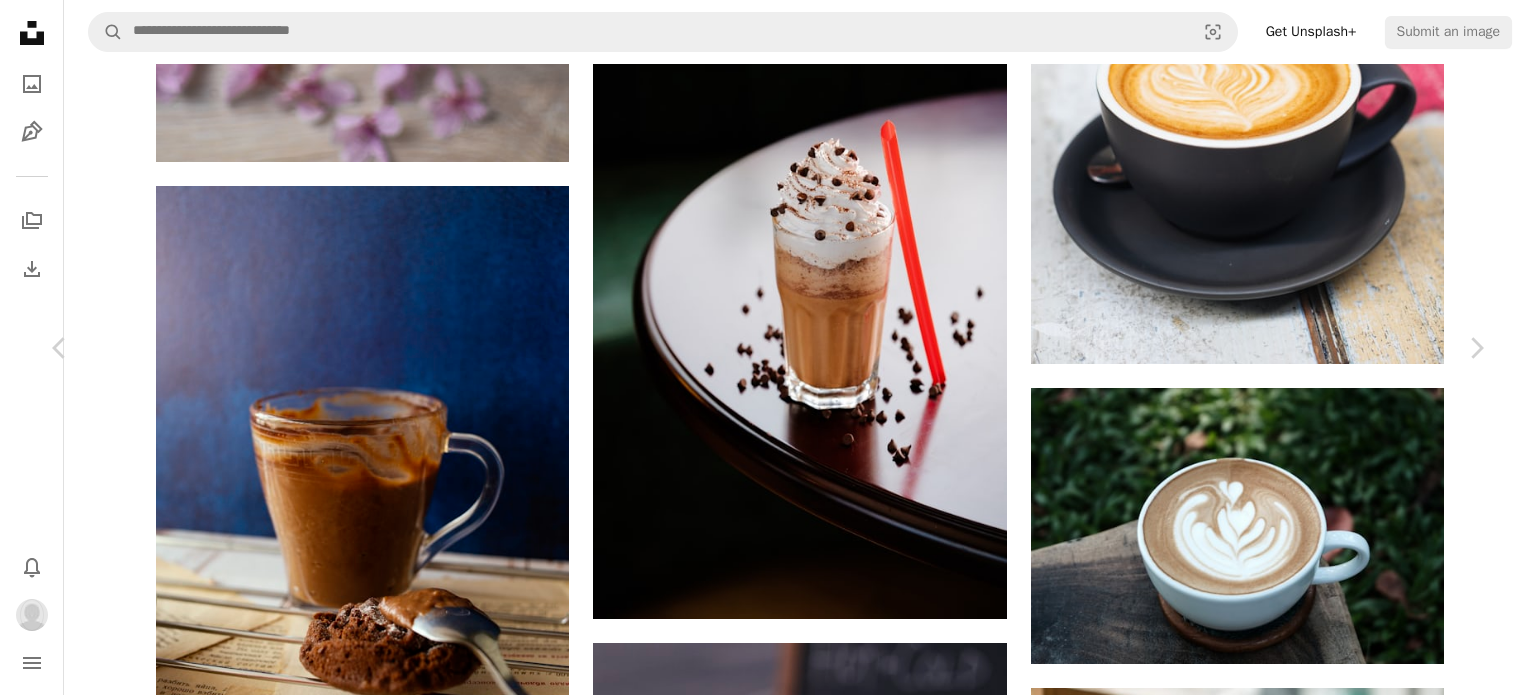 click on "Unsplash logo Unsplash Home A photo Pen Tool A stack of folders Download Bell navigation menu Info icon Your email  forpcworknil@gmail.com  has not been confirmed.  Change email  or  Resend confirmation A magnifying glass Visual search Get Unsplash+ Submit an image [FIRST] [LAST] Available for hire A checkmark inside of a circle A heart A plus sign Edit image   Plus sign for Unsplash+ Download Chevron down Zoom in Views 803,017 Downloads 3,033 Featured in Photos A forward-right arrow Share Info icon Info More Actions Rose Coffee A map marker [CITY], [COUNTRY] Calendar outlined Published on  March 2, 2018 Camera FUJIFILM, X-T2 Safety Free to use under the  Unsplash License business coffee dark rose coffee shop roses breakfast morning drink shop cup bright latte beverage mug wooden table local latte art rose petals petals Browse premium related images on iStock  |  Save 20% with code UNSPLASH20 View more on iStock  ↗ Related images A heart A plus sign [FIRST] [LAST] Arrow pointing down A heart A plus sign For" at bounding box center (768, -11033) 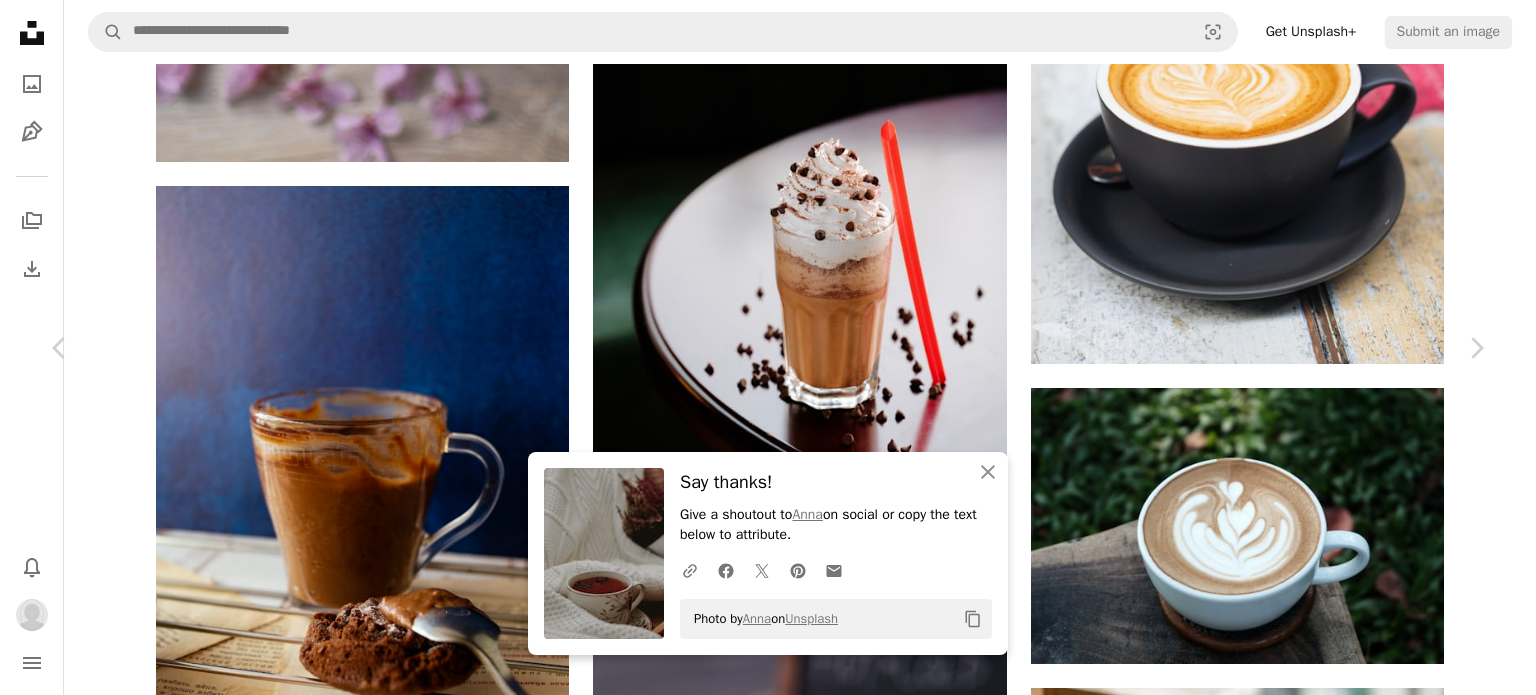 scroll, scrollTop: 23179, scrollLeft: 0, axis: vertical 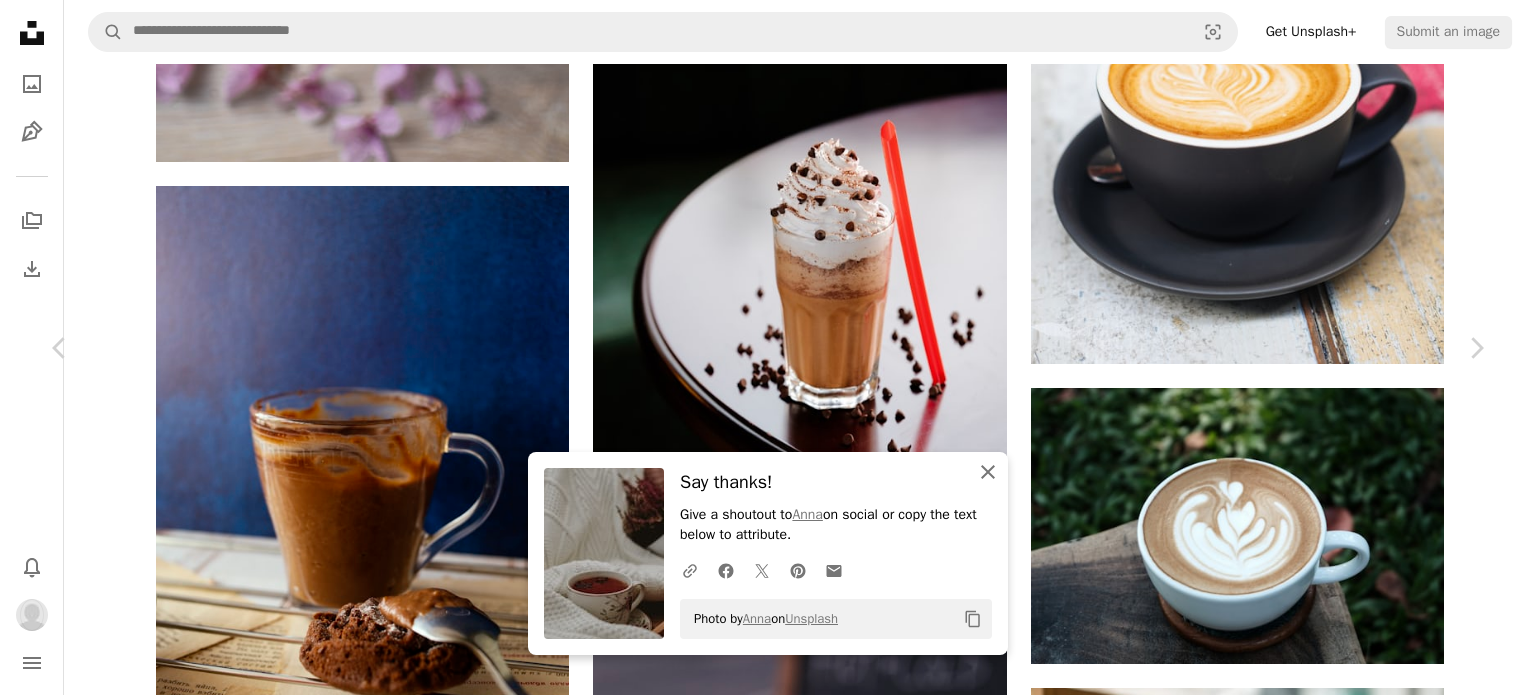 click on "An X shape" 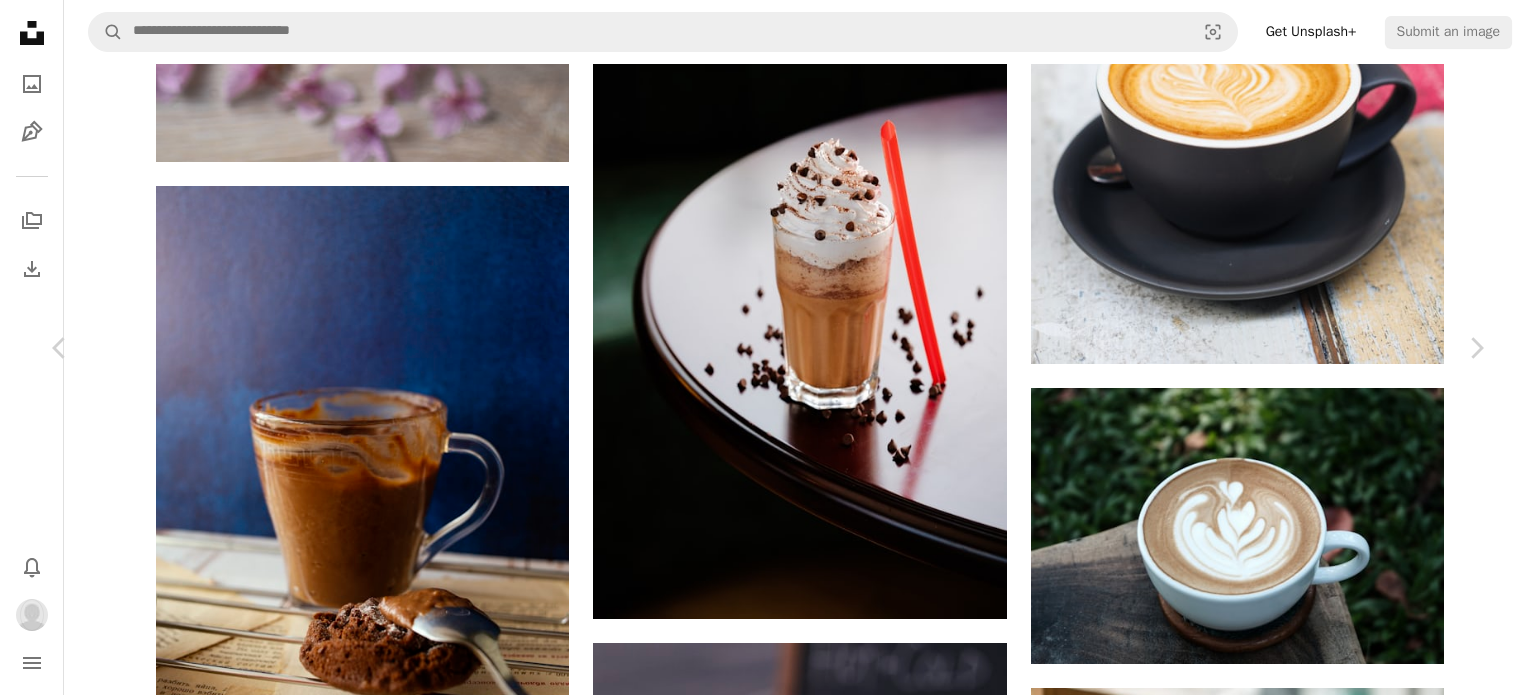 scroll, scrollTop: 24419, scrollLeft: 0, axis: vertical 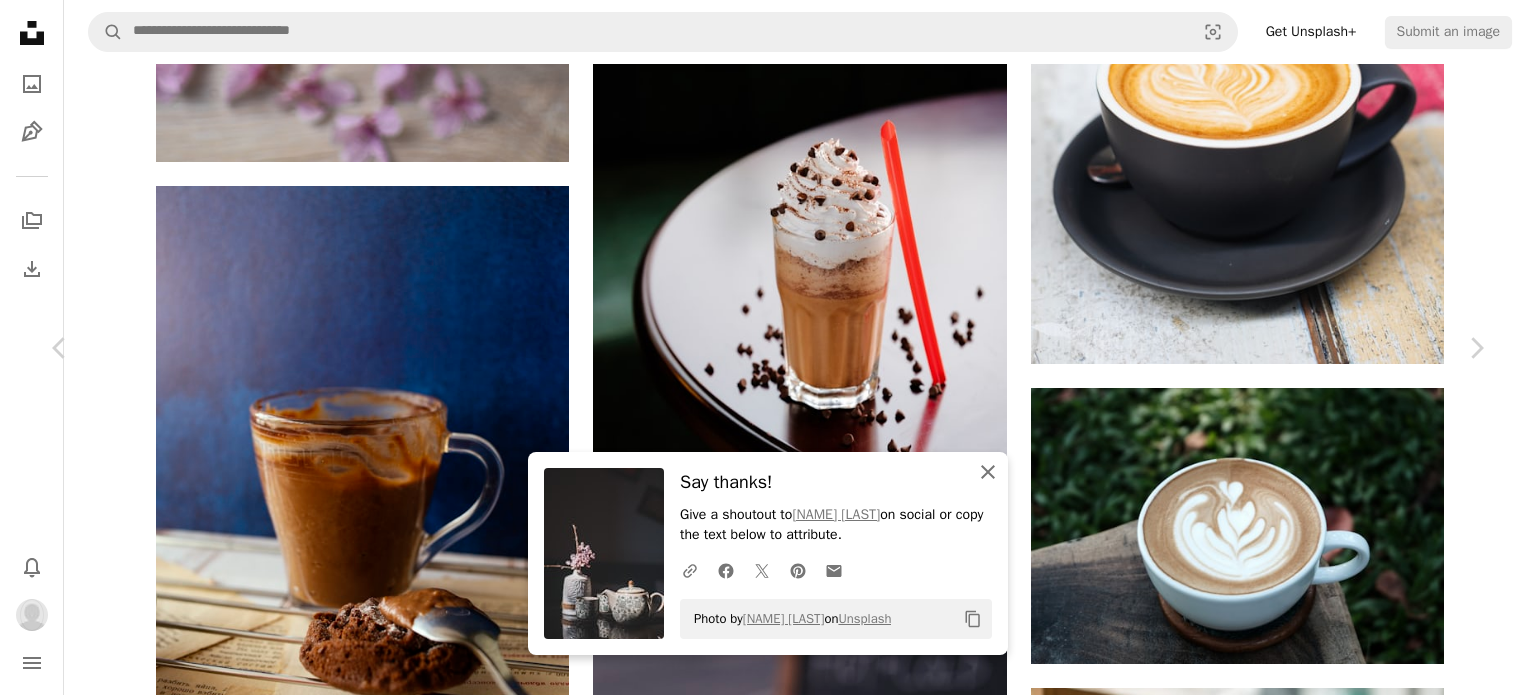 click 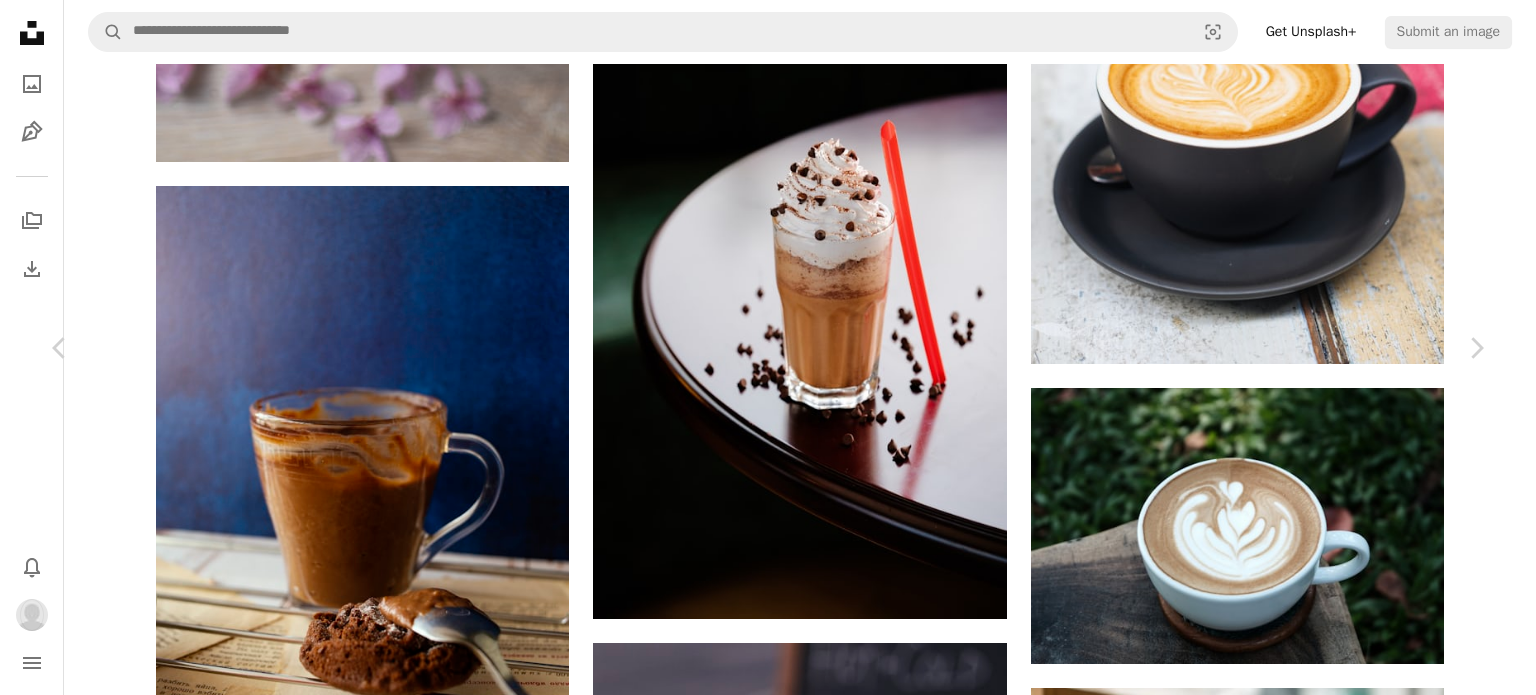 scroll, scrollTop: 24979, scrollLeft: 0, axis: vertical 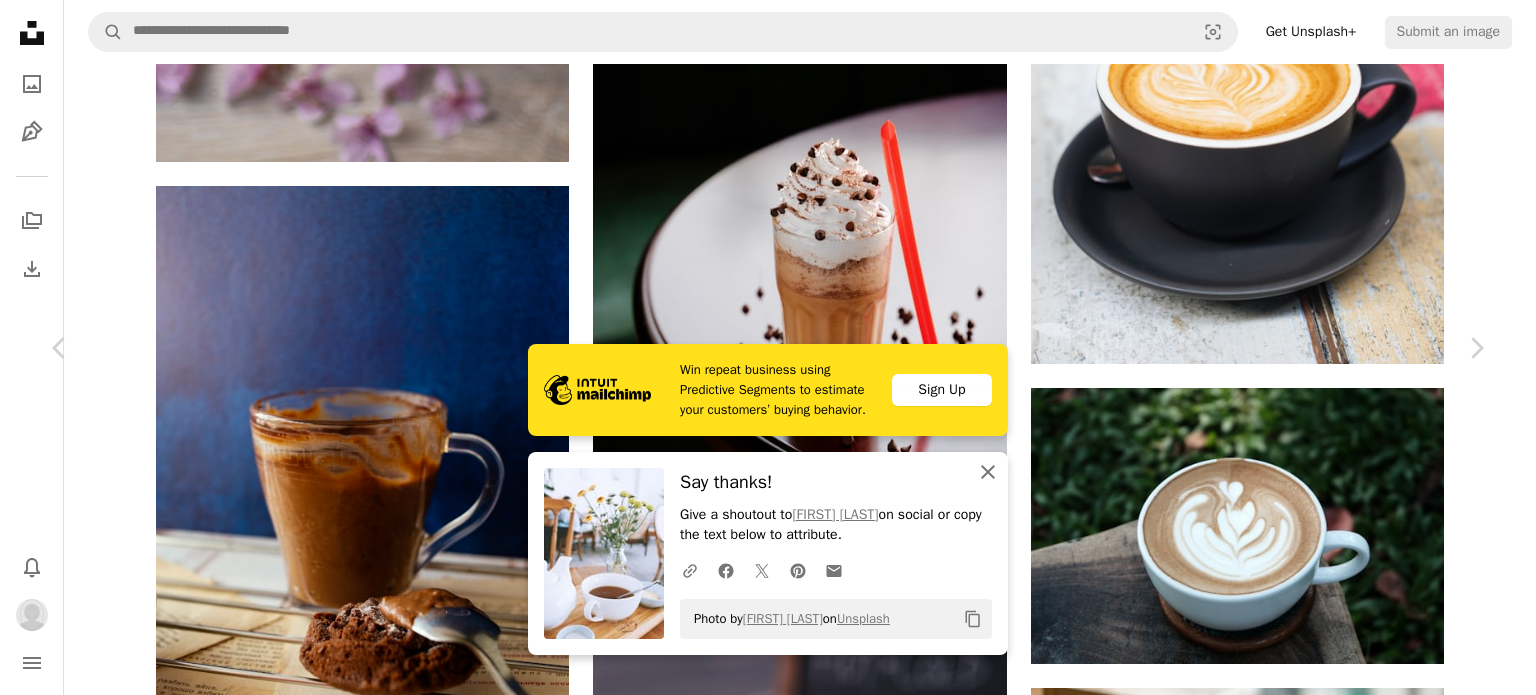 click on "An X shape" 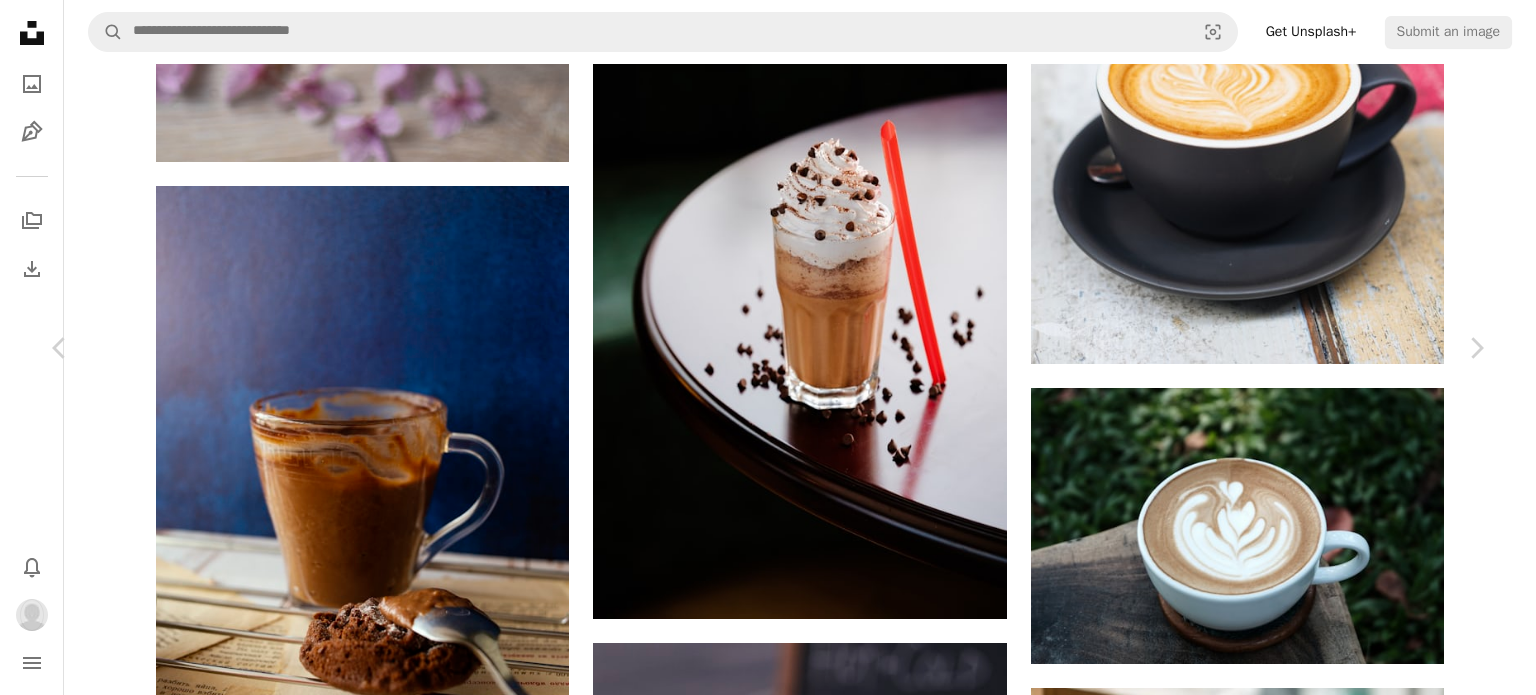 scroll, scrollTop: 27379, scrollLeft: 0, axis: vertical 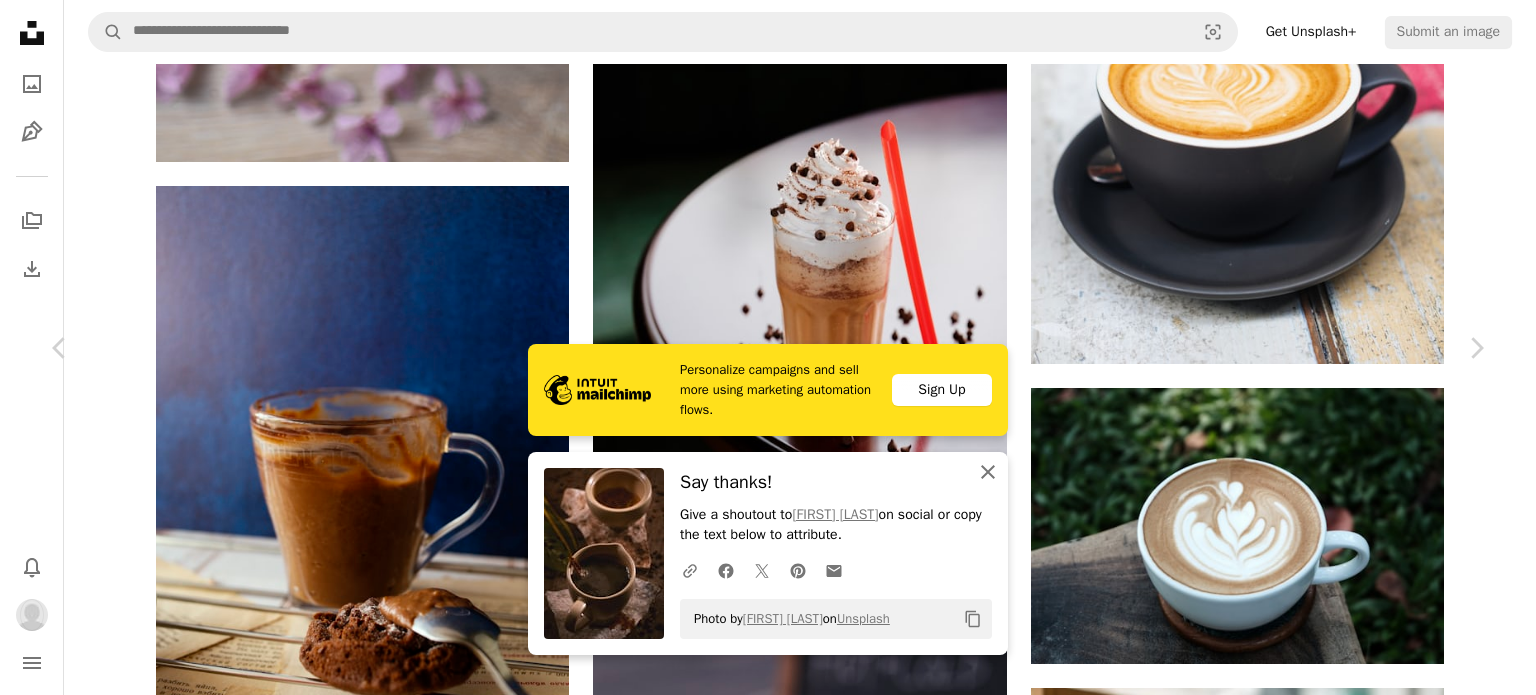 click 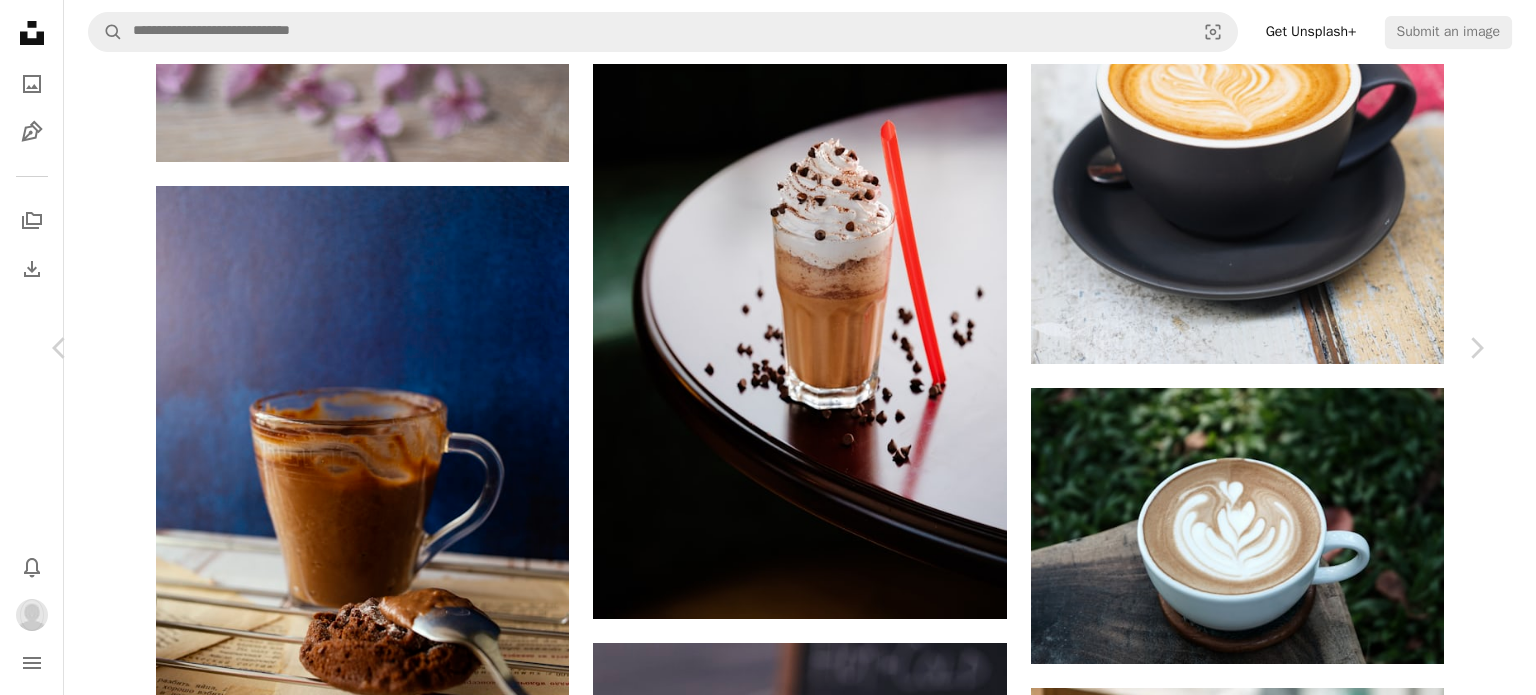 scroll, scrollTop: 26339, scrollLeft: 0, axis: vertical 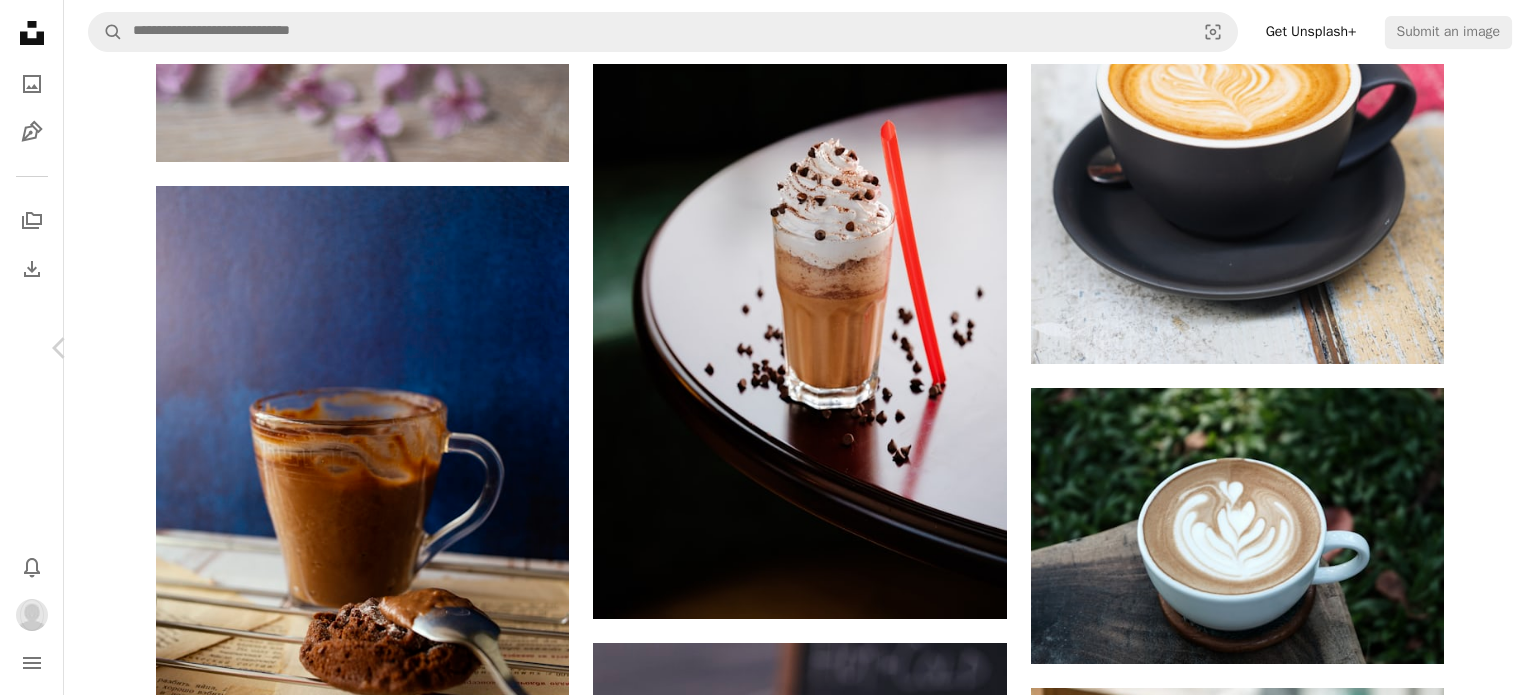click on "Chevron right" at bounding box center [1476, 348] 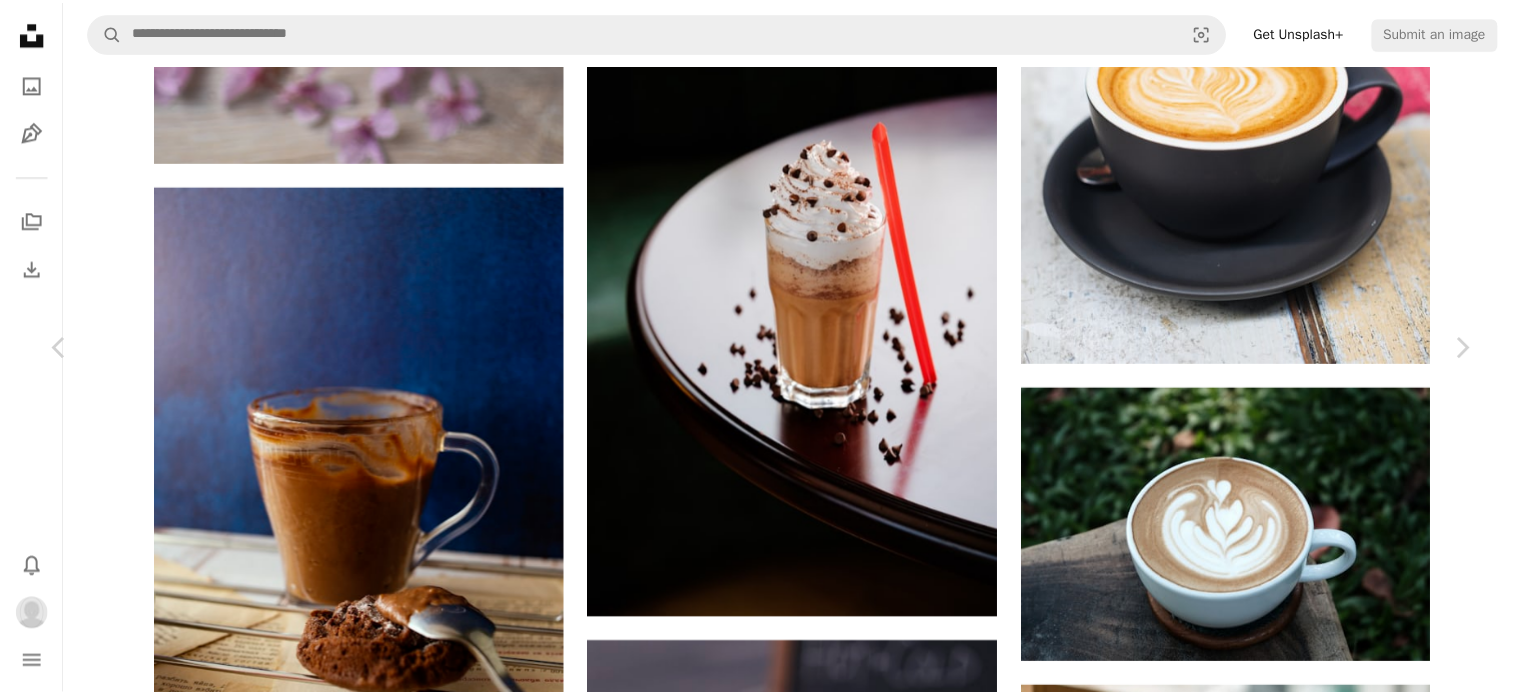 scroll, scrollTop: 0, scrollLeft: 0, axis: both 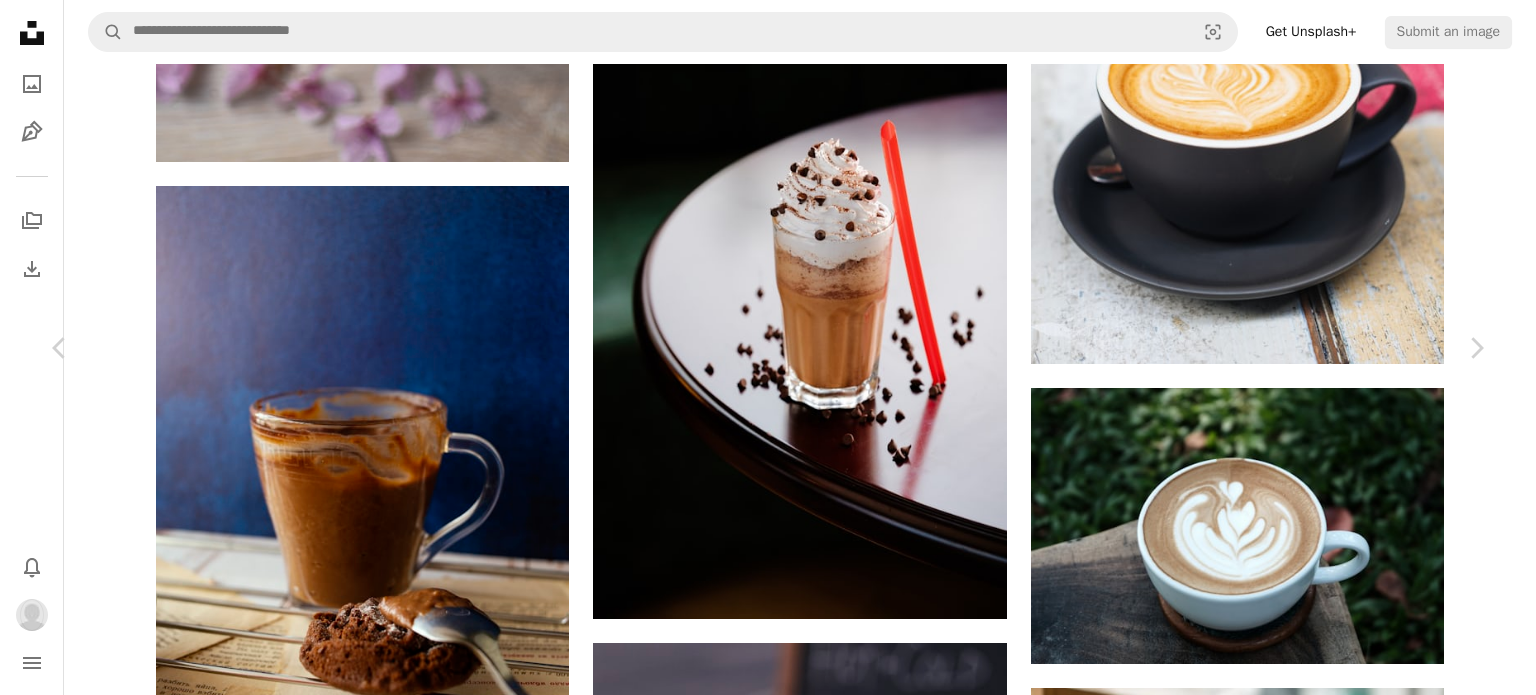 click on "An X shape" at bounding box center (20, 20) 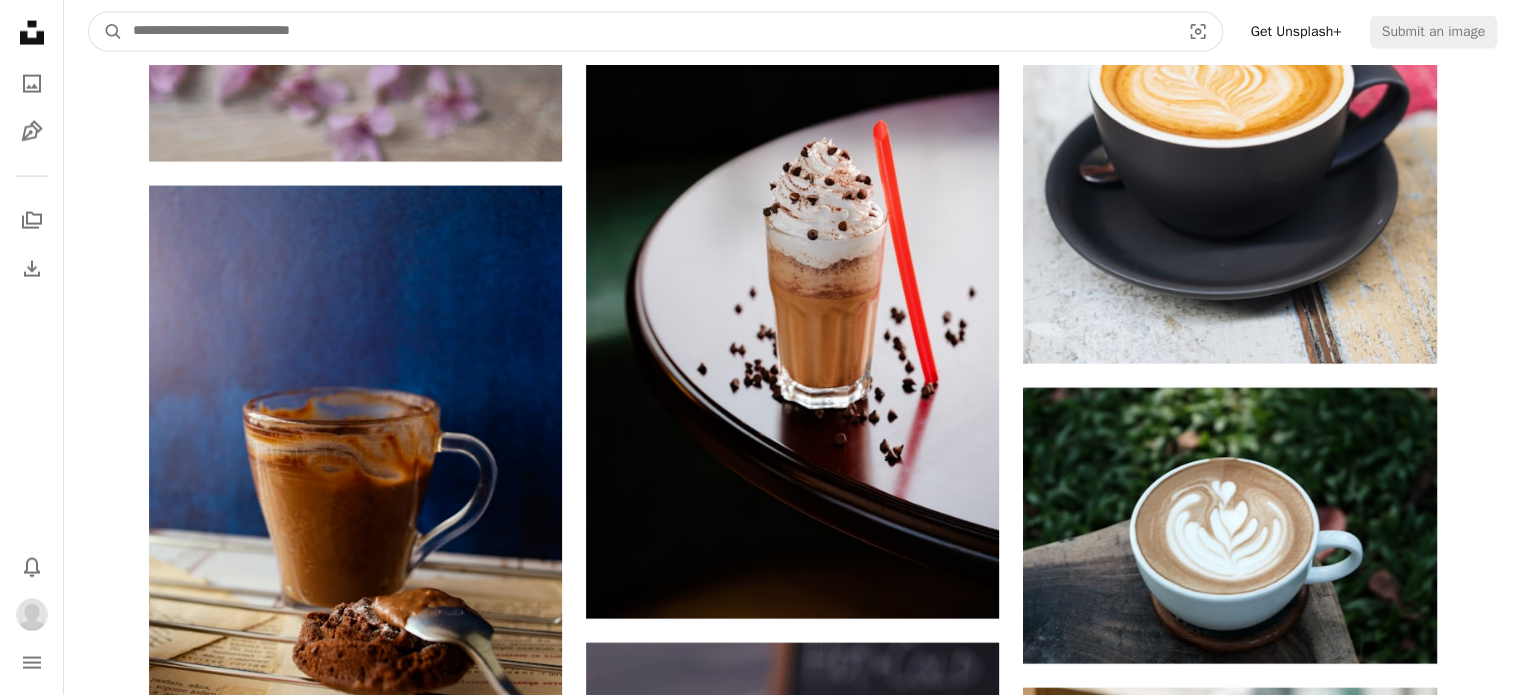click at bounding box center (648, 32) 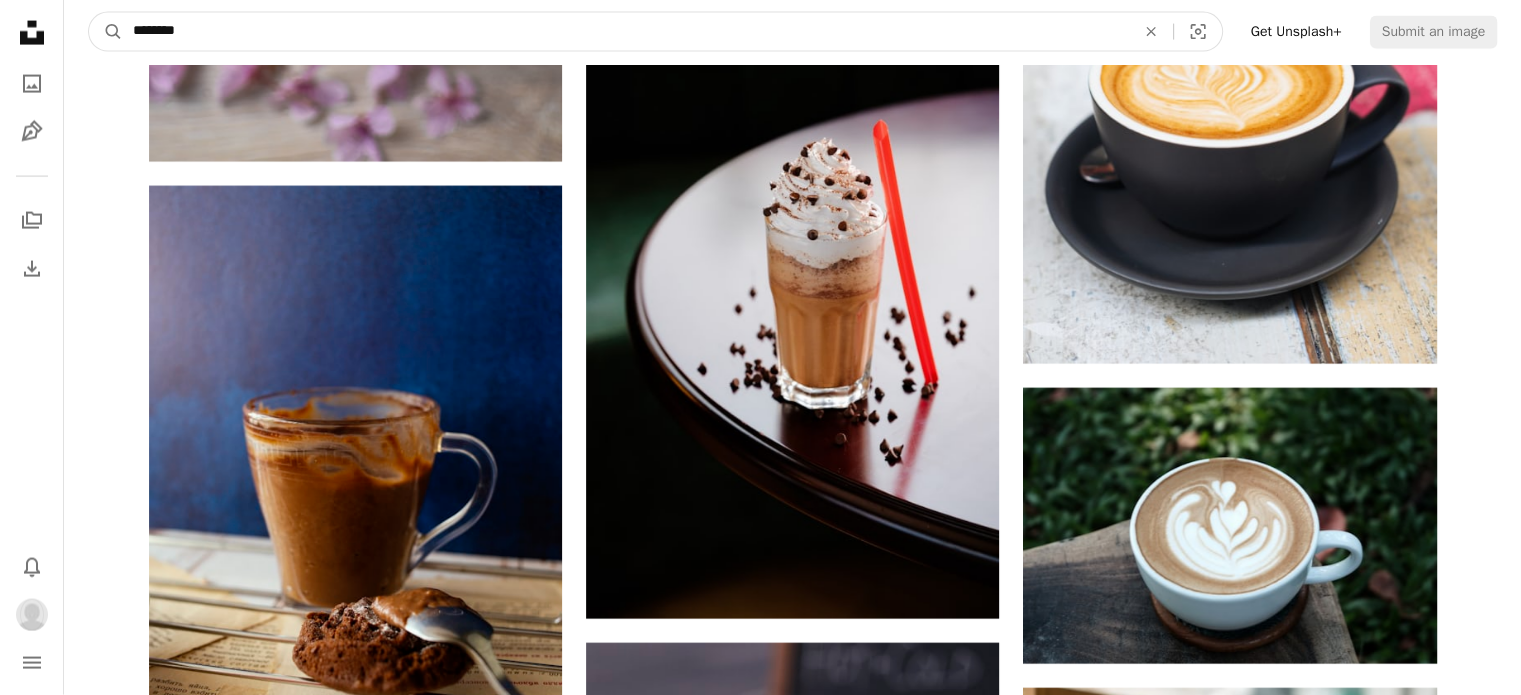 type on "********" 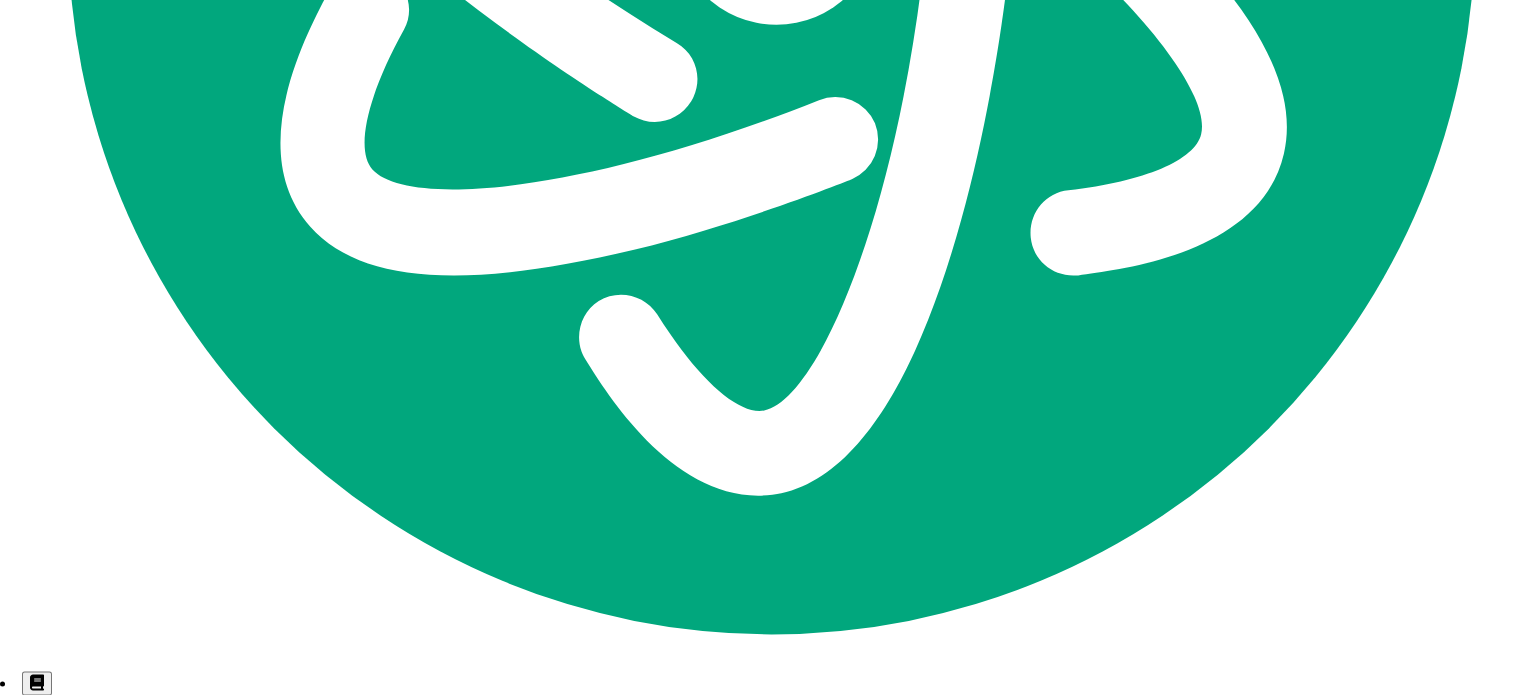 scroll, scrollTop: 0, scrollLeft: 0, axis: both 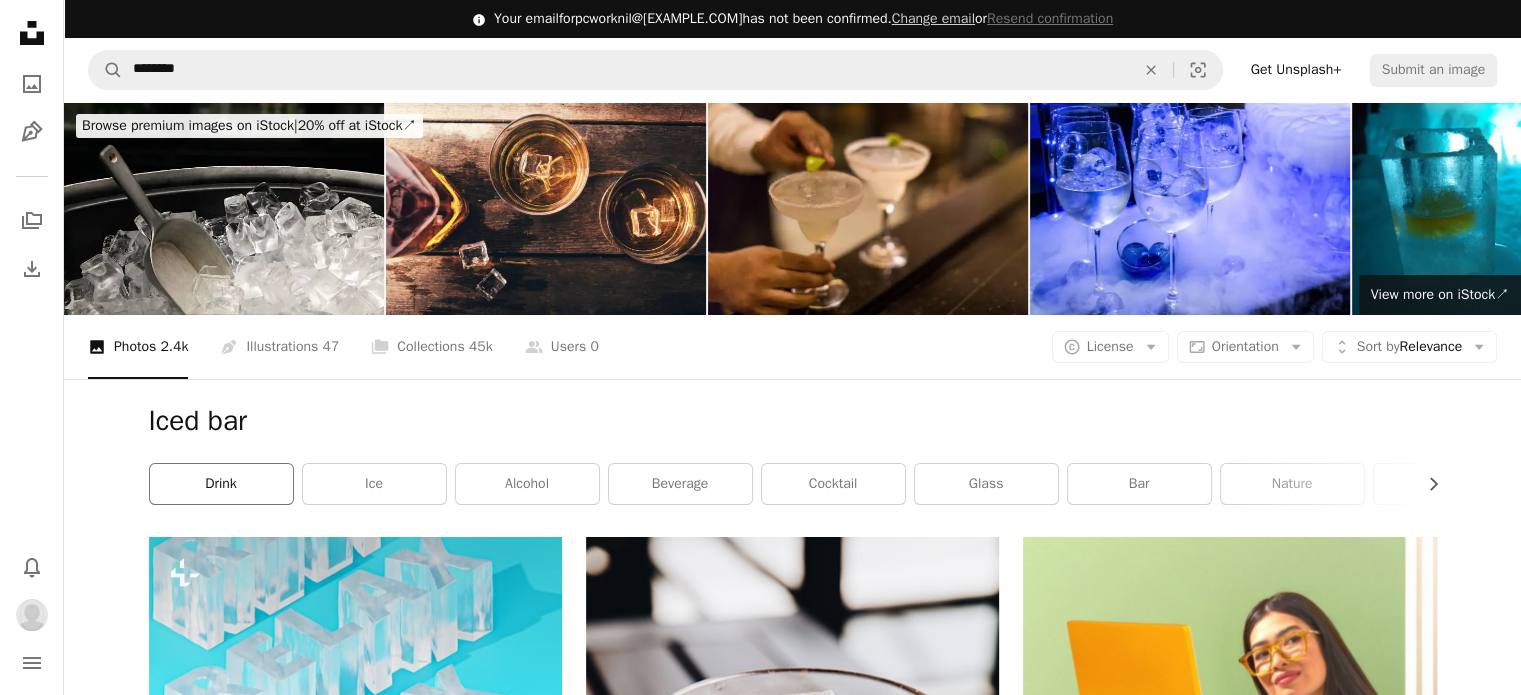 click on "drink" at bounding box center [221, 484] 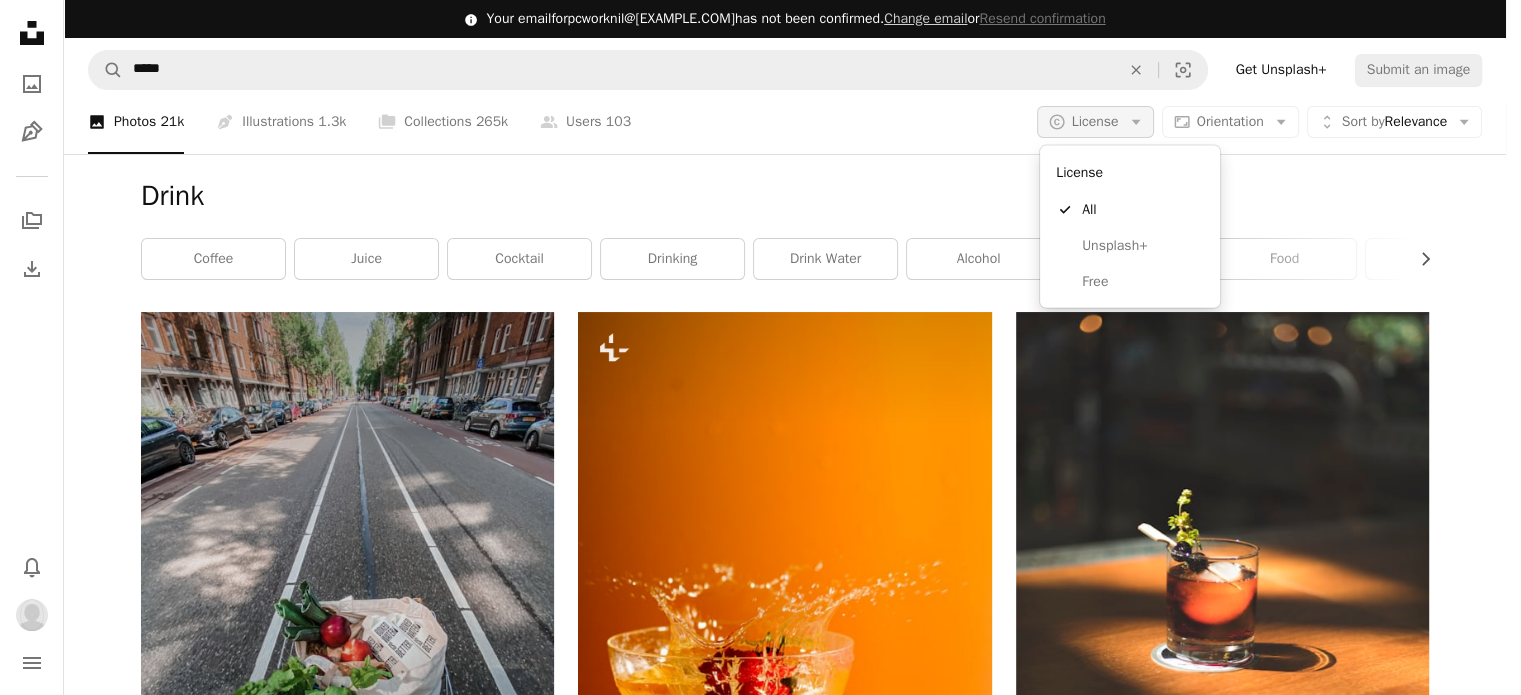 click on "License" at bounding box center (1095, 121) 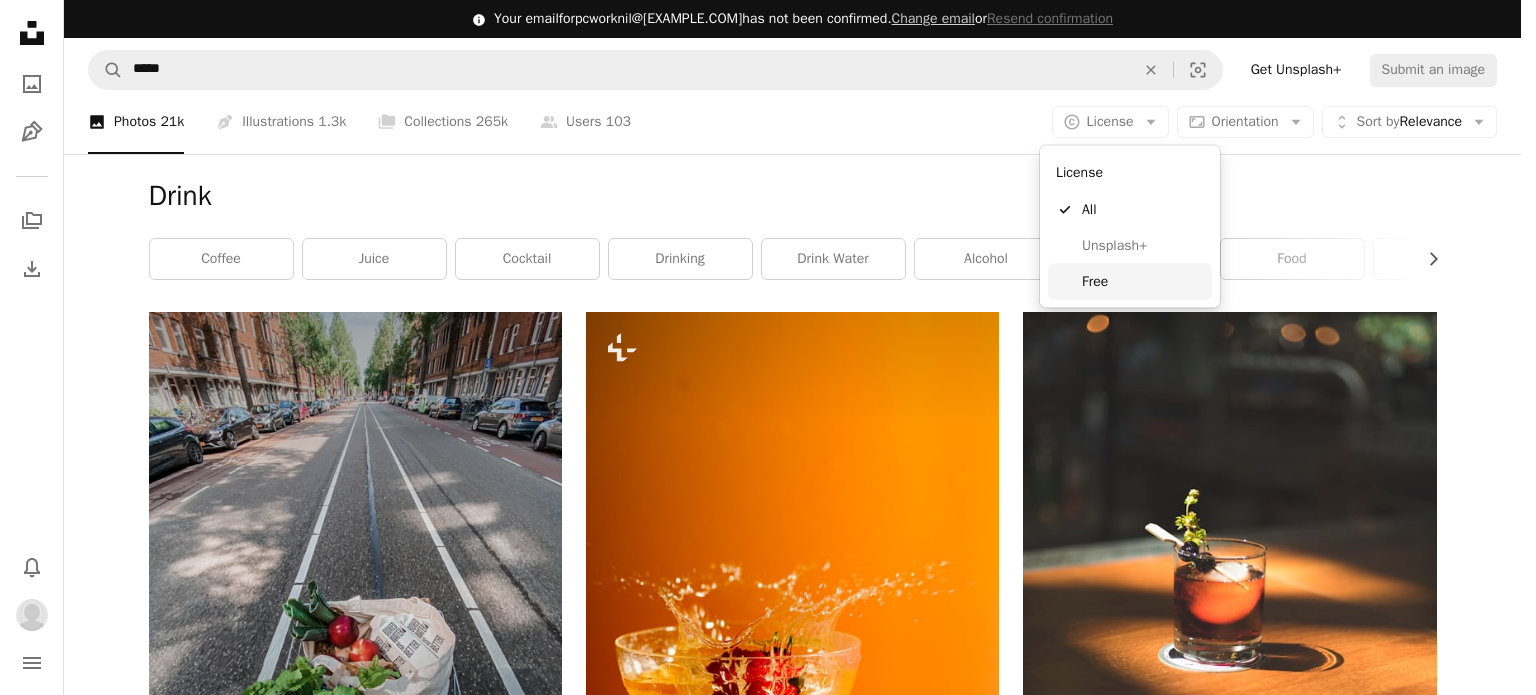 click on "Free" at bounding box center [1143, 282] 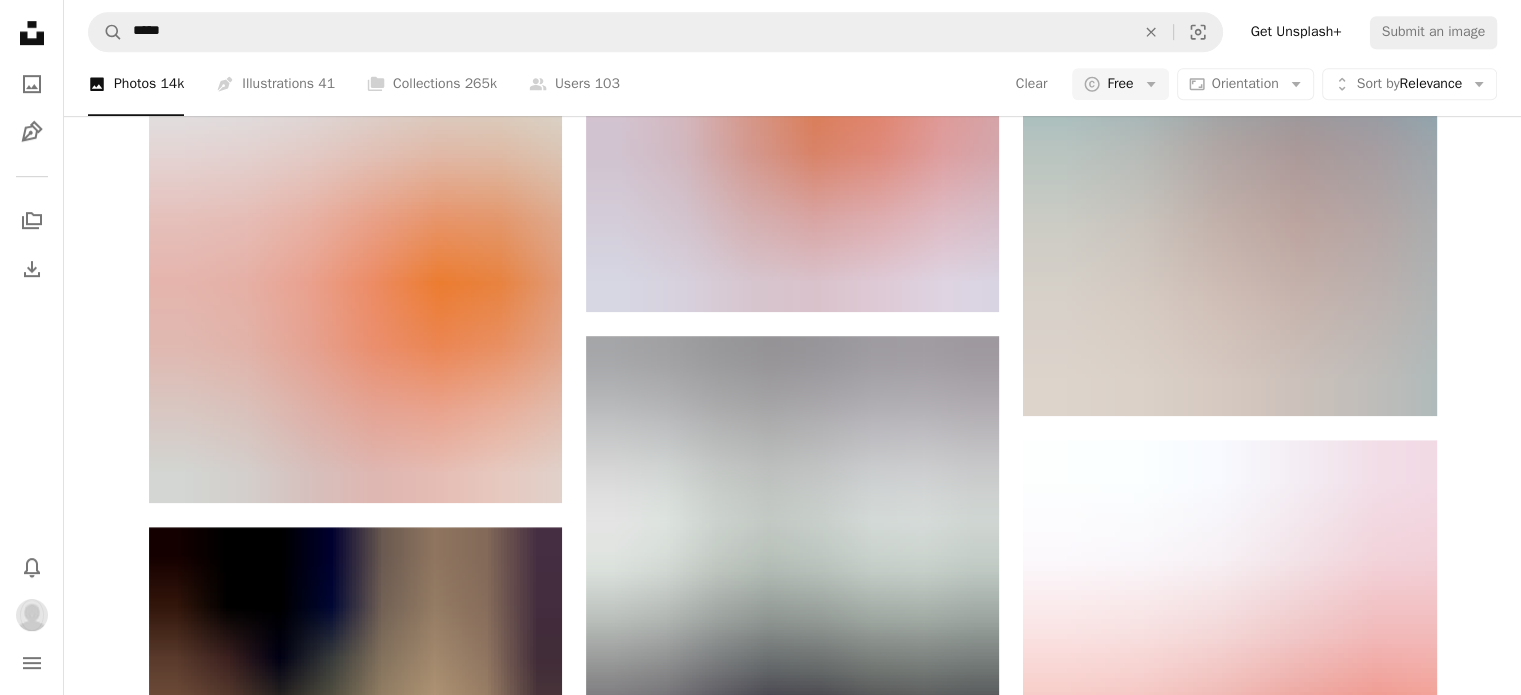 scroll, scrollTop: 1257, scrollLeft: 0, axis: vertical 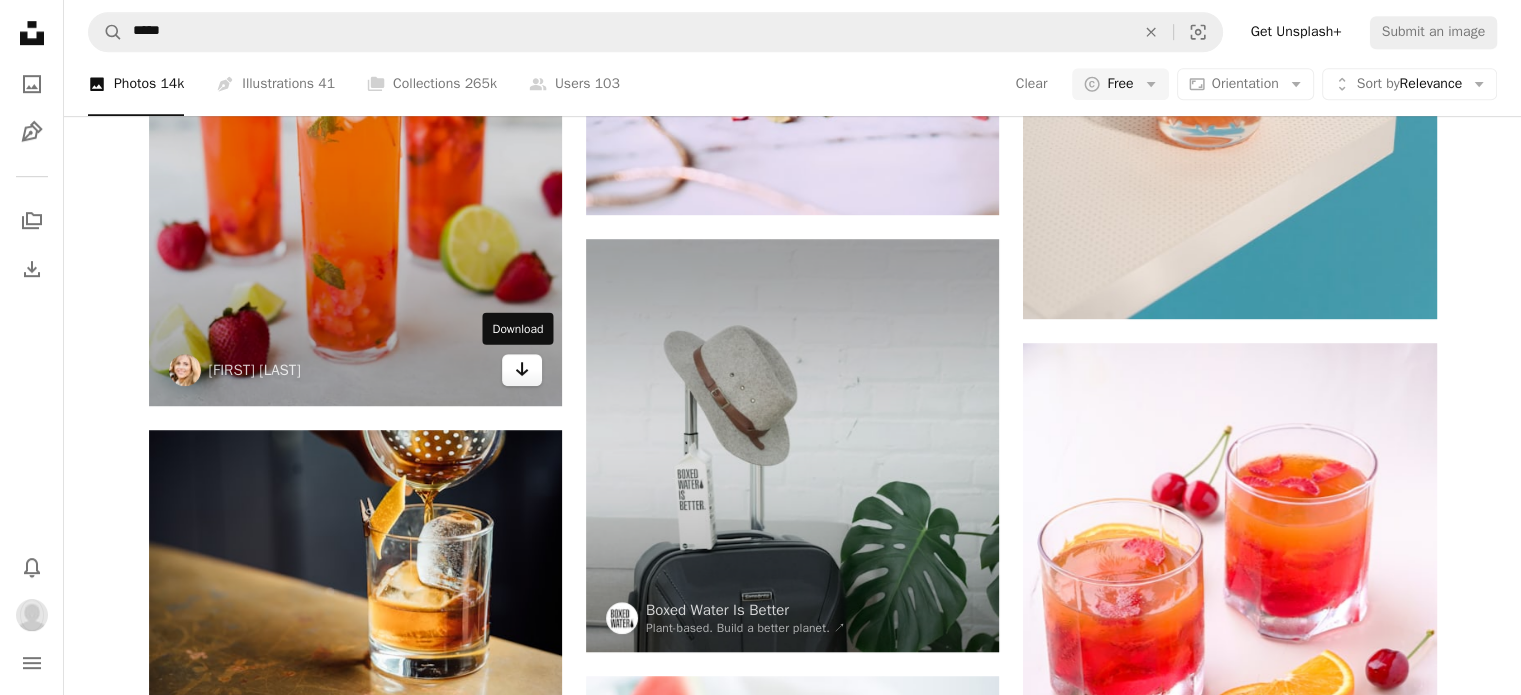 click on "Arrow pointing down" 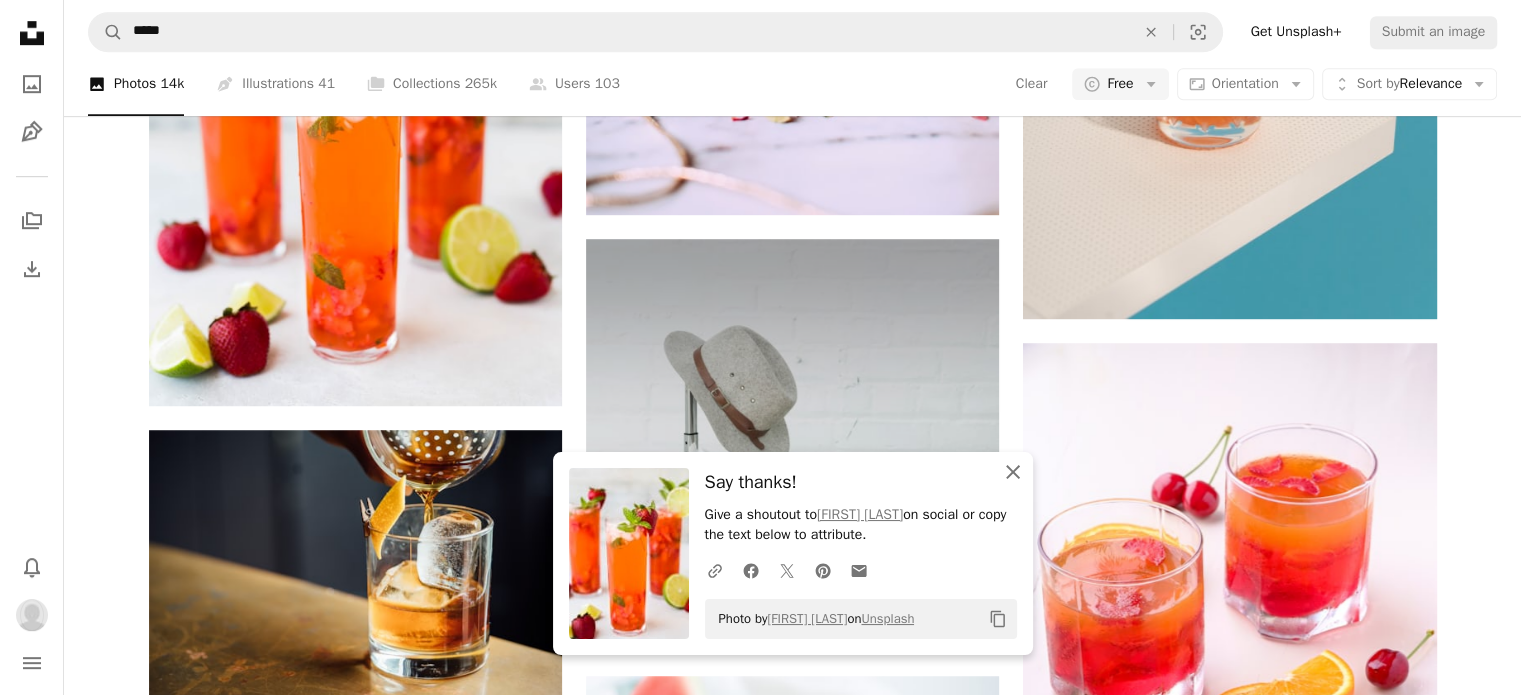 click on "An X shape" 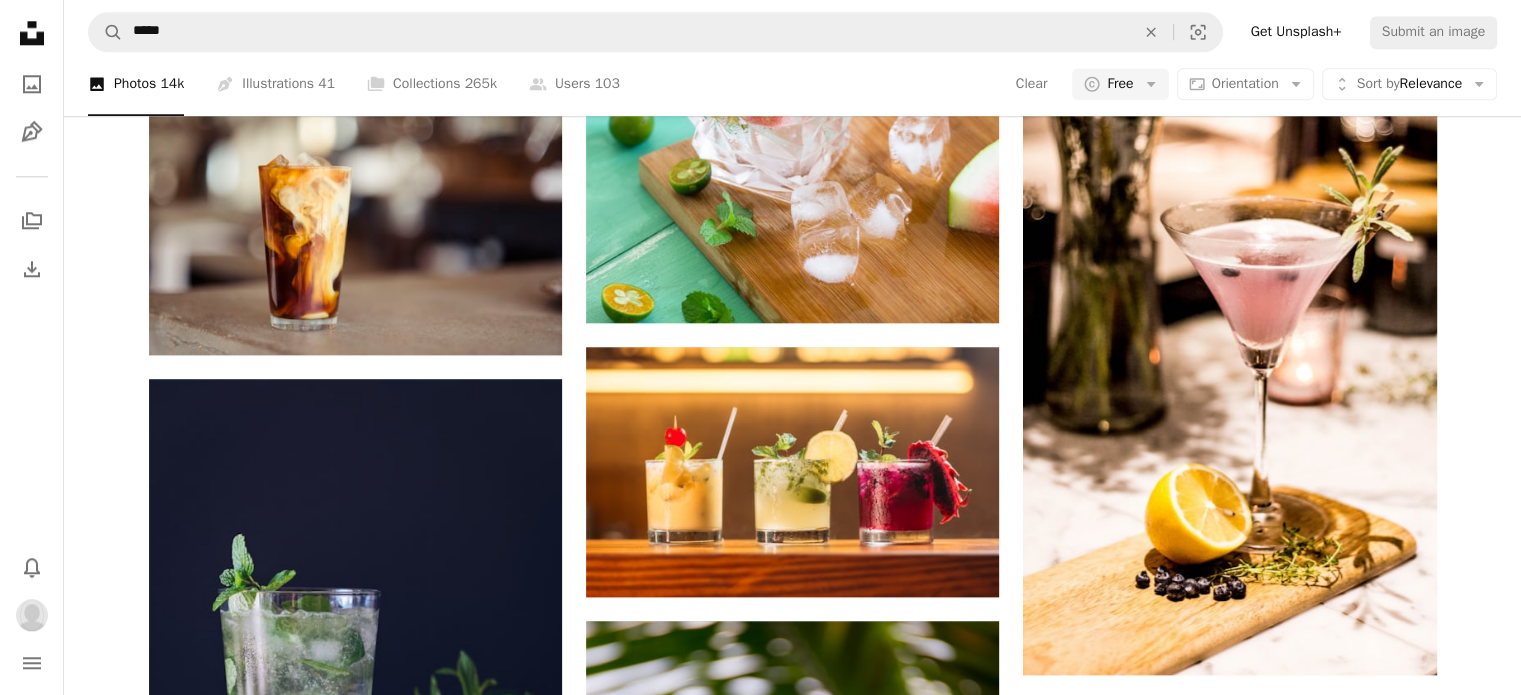 scroll, scrollTop: 2203, scrollLeft: 0, axis: vertical 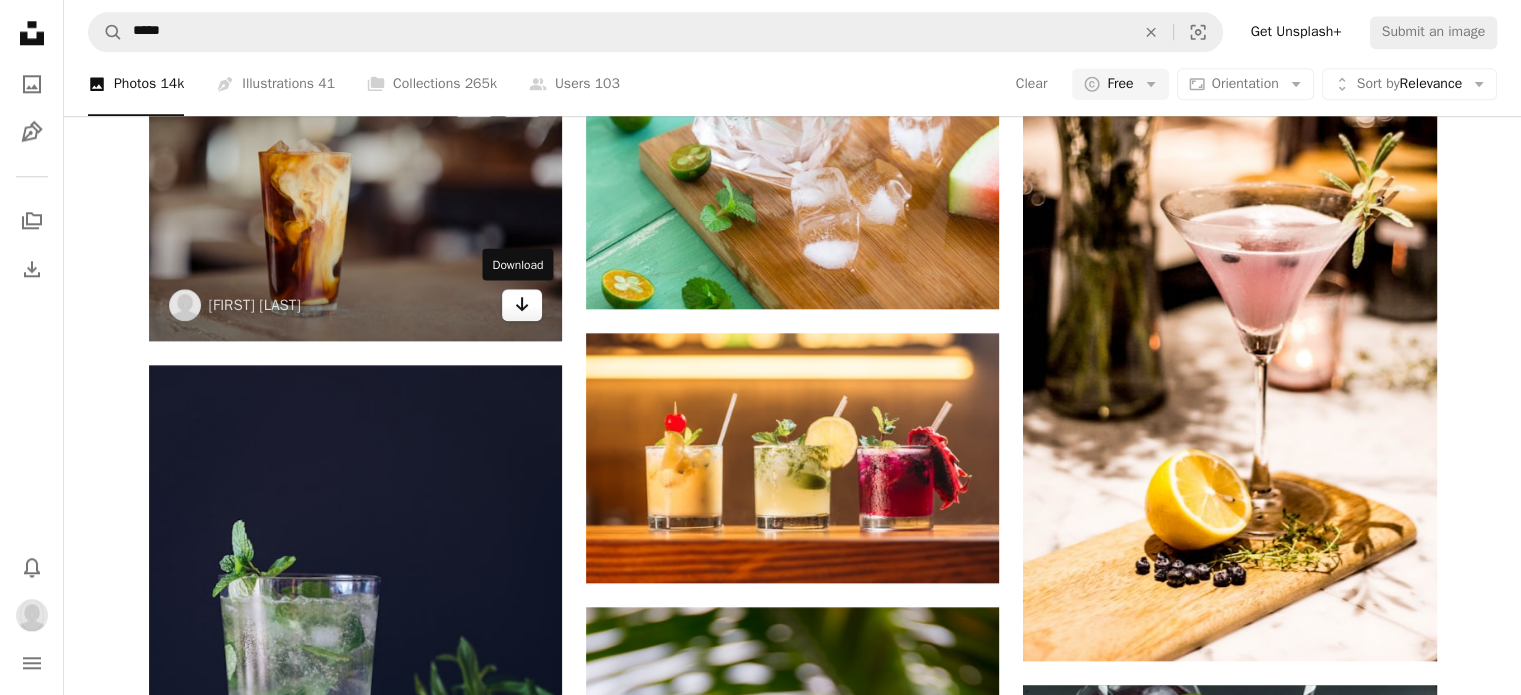 click on "Arrow pointing down" at bounding box center [522, 305] 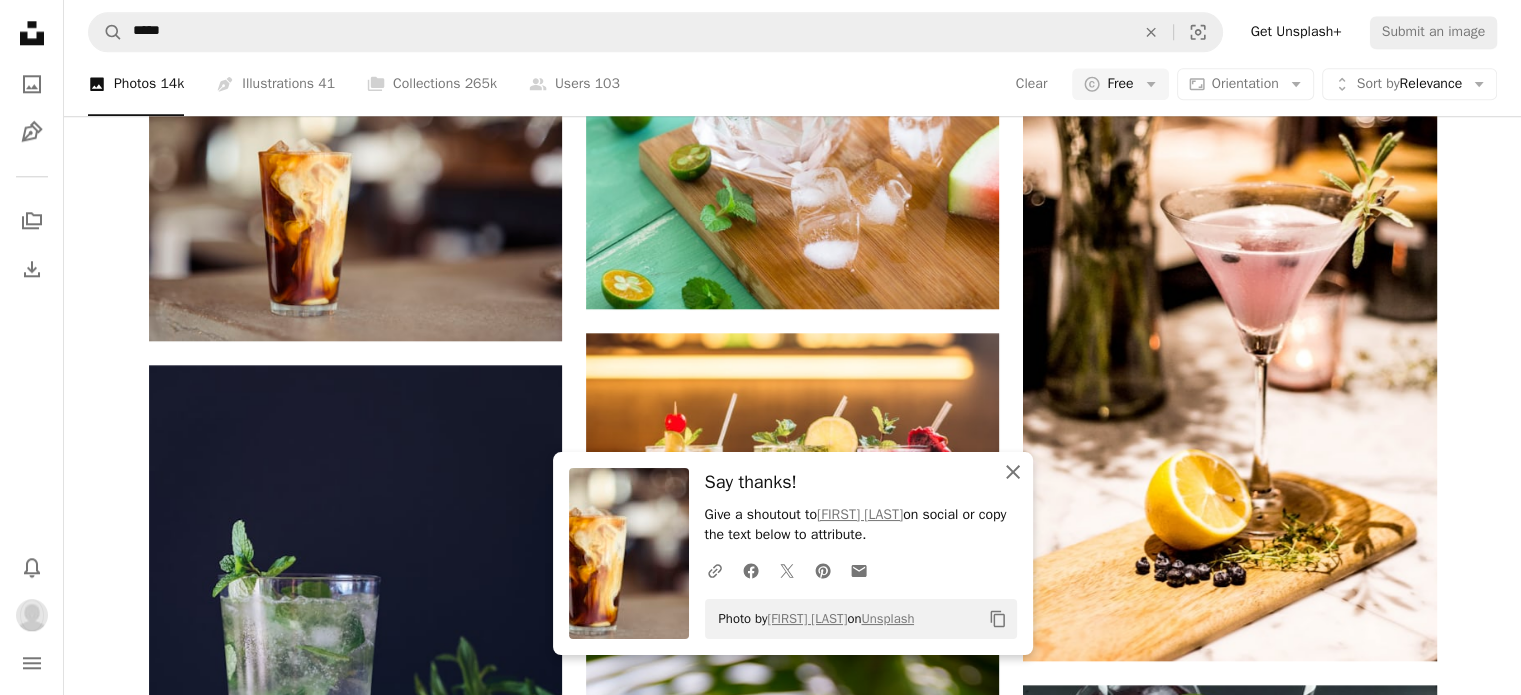 click on "An X shape Close" at bounding box center (1013, 472) 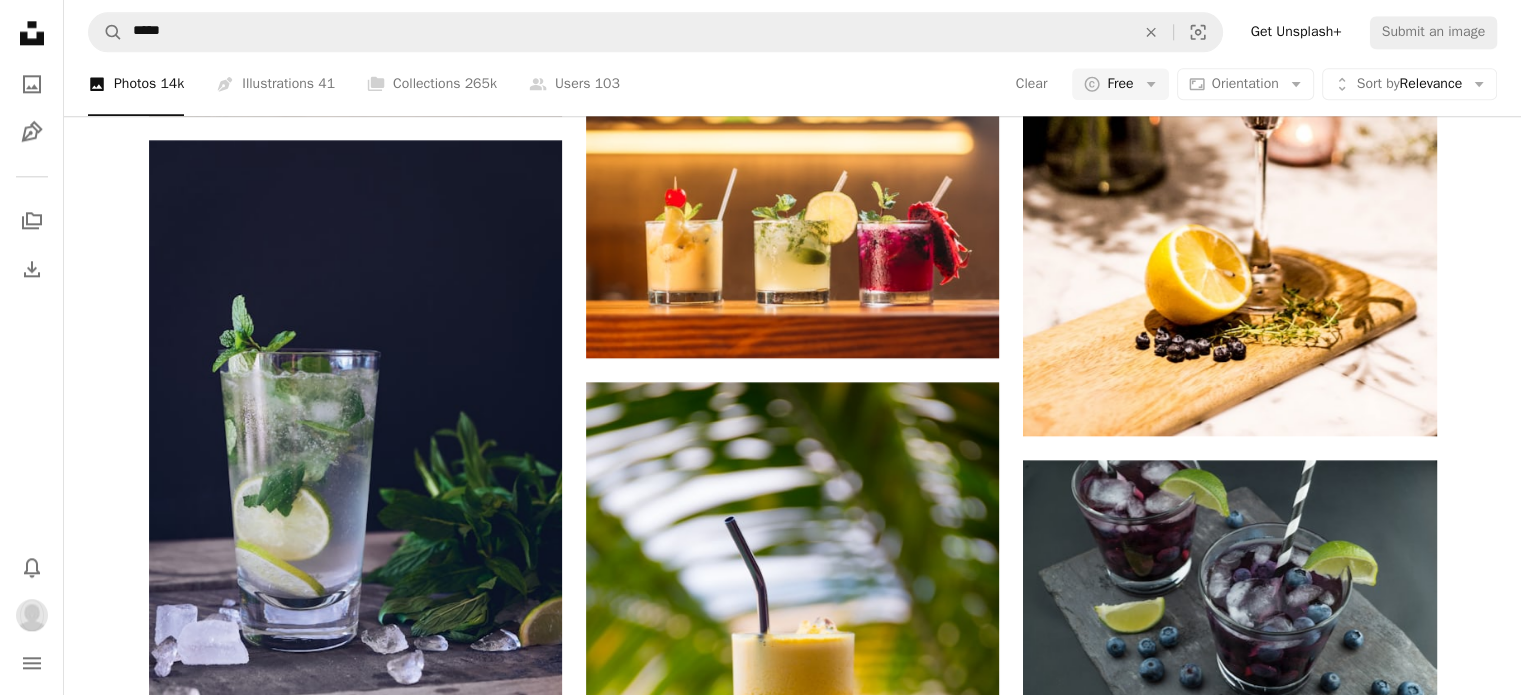 scroll, scrollTop: 2522, scrollLeft: 0, axis: vertical 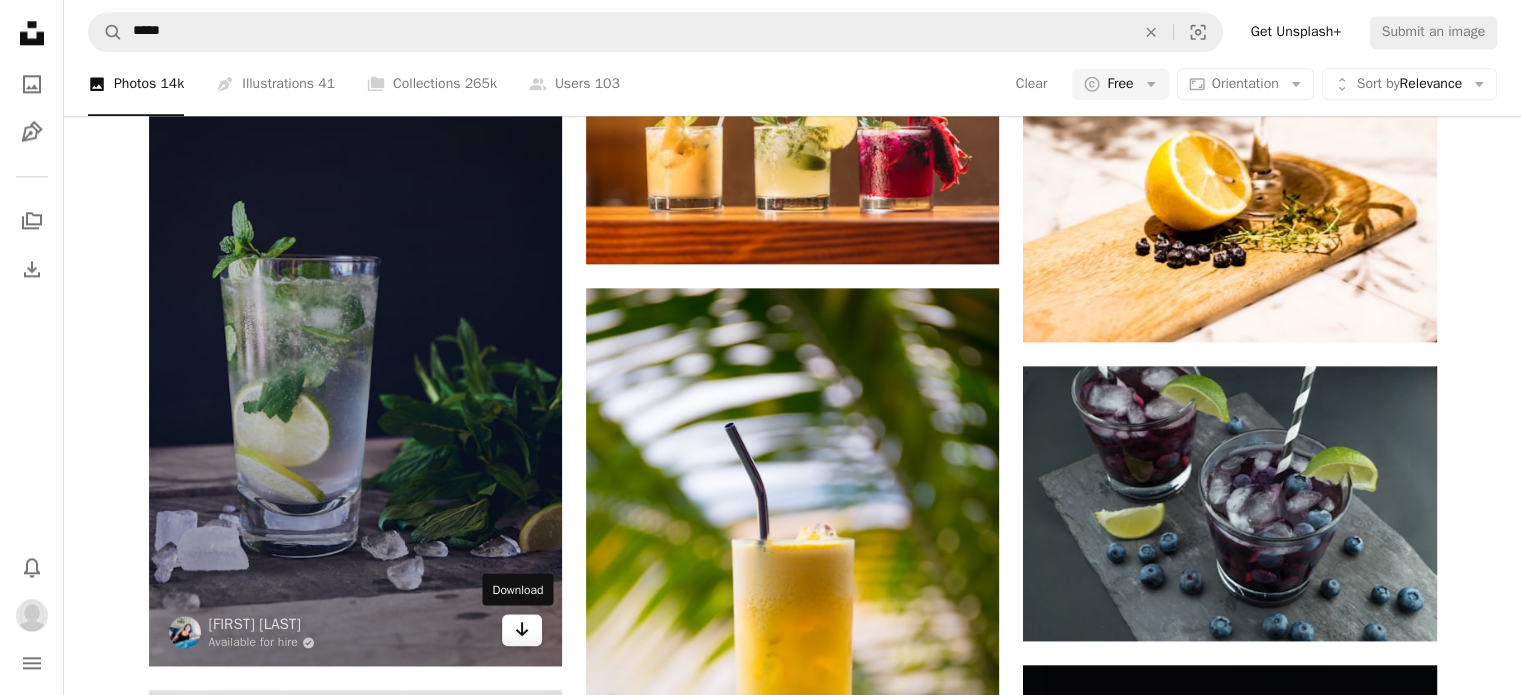 click on "Arrow pointing down" 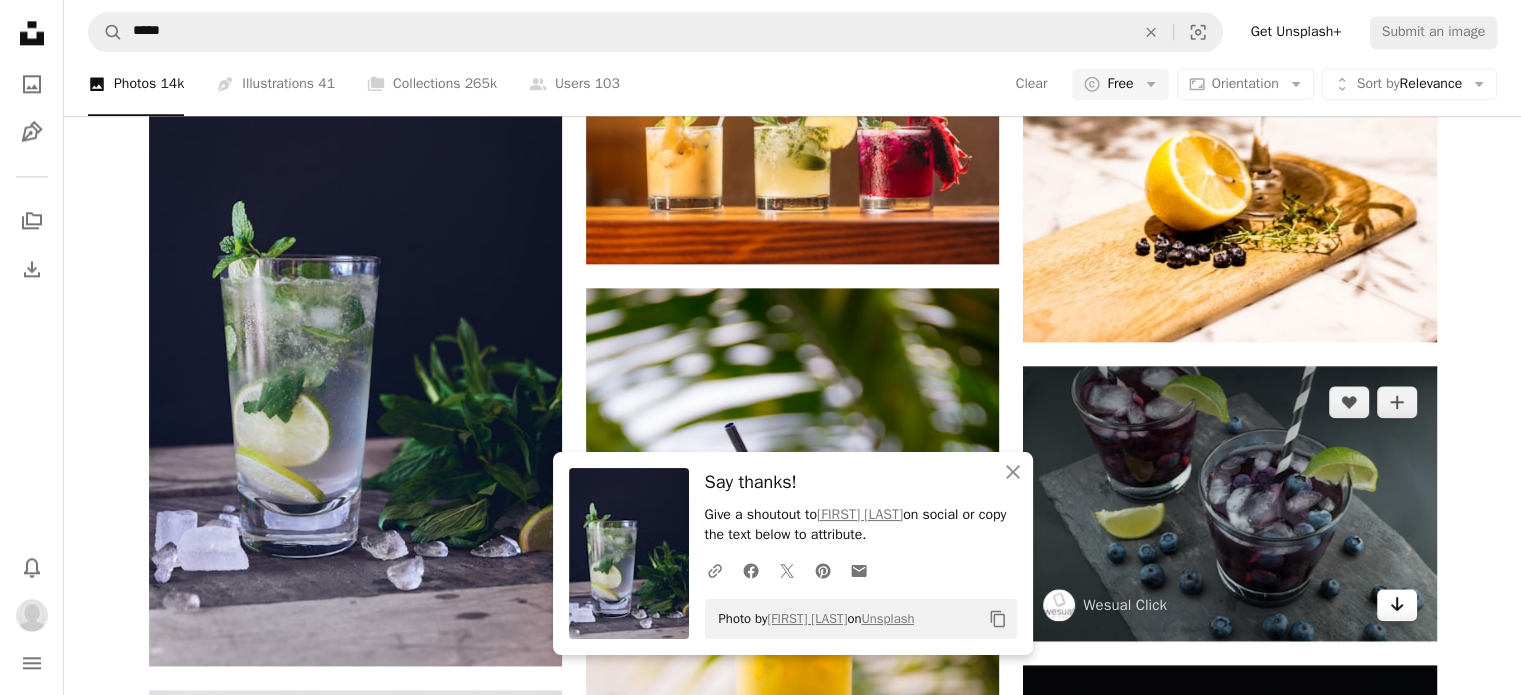 click on "Arrow pointing down" 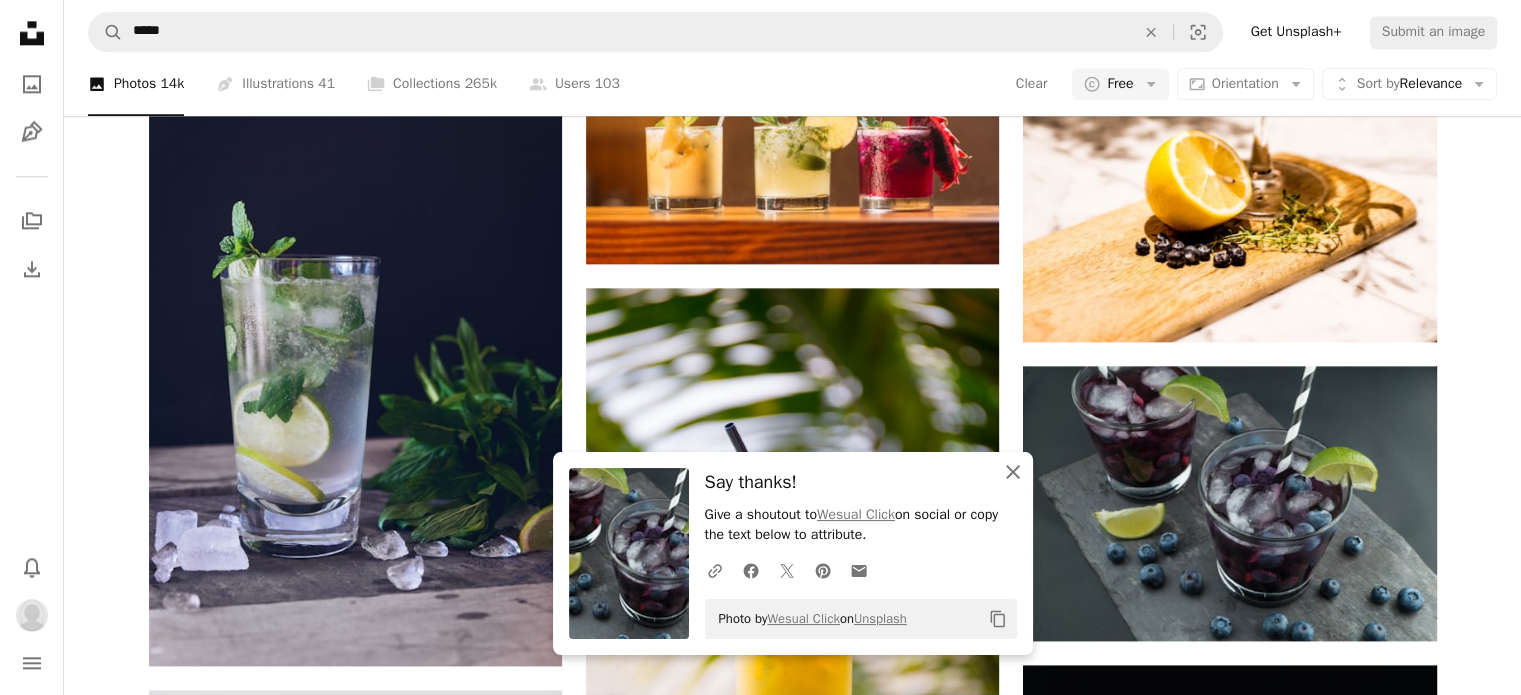 click on "An X shape" 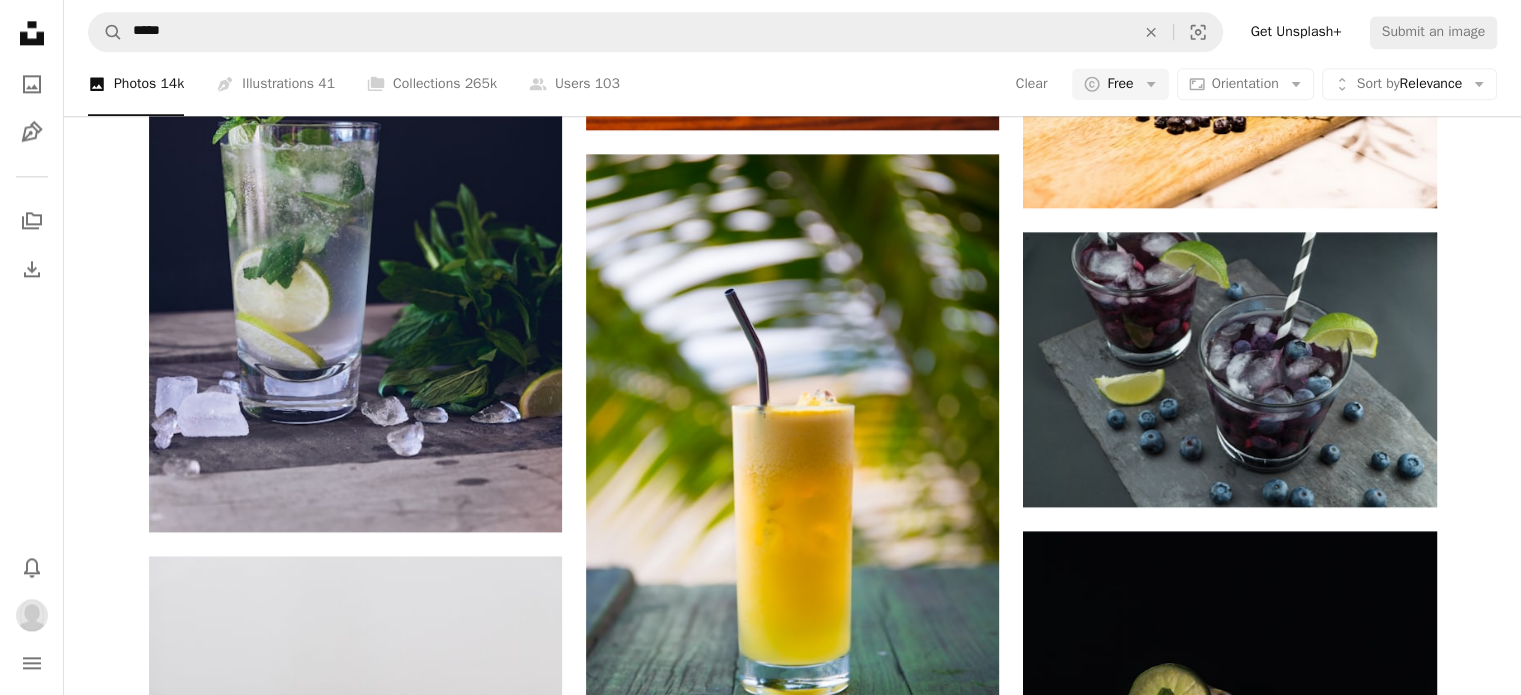 scroll, scrollTop: 2696, scrollLeft: 0, axis: vertical 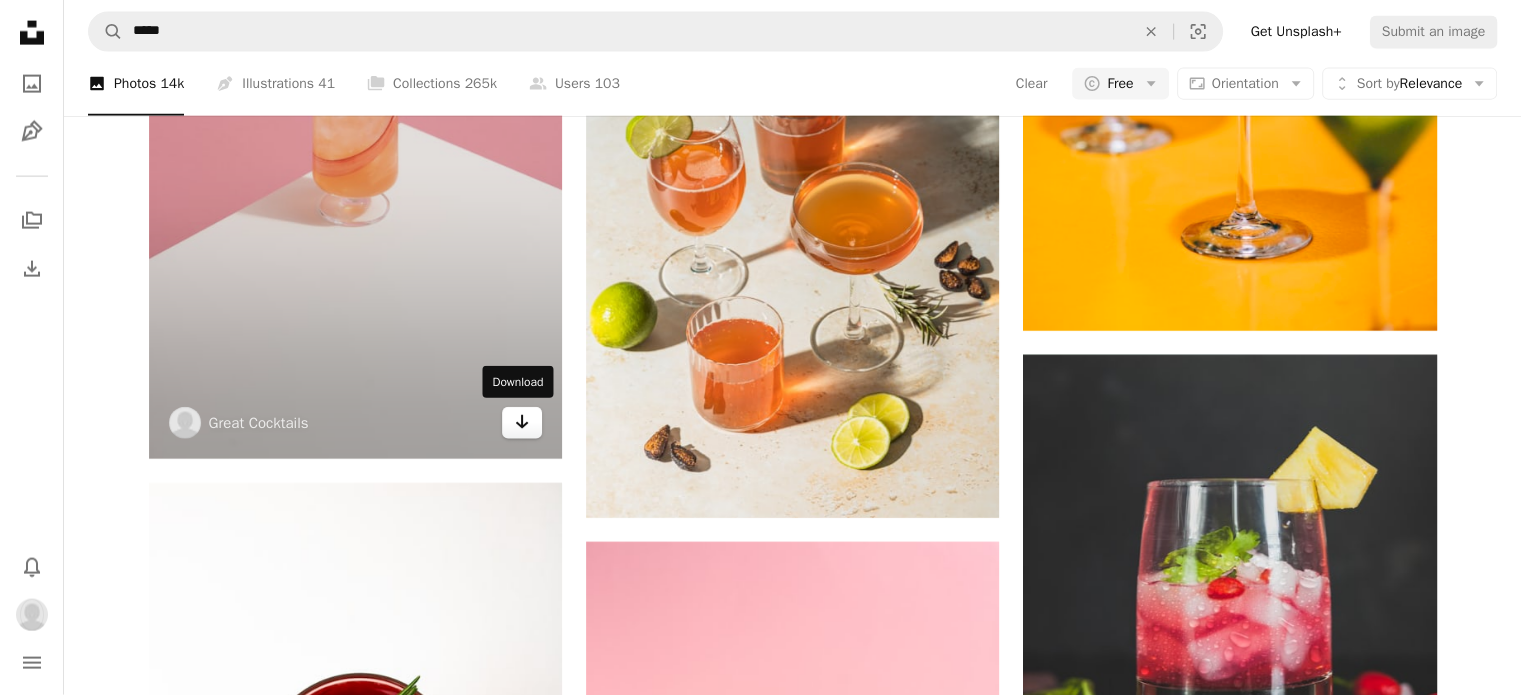 click on "Arrow pointing down" at bounding box center [522, 423] 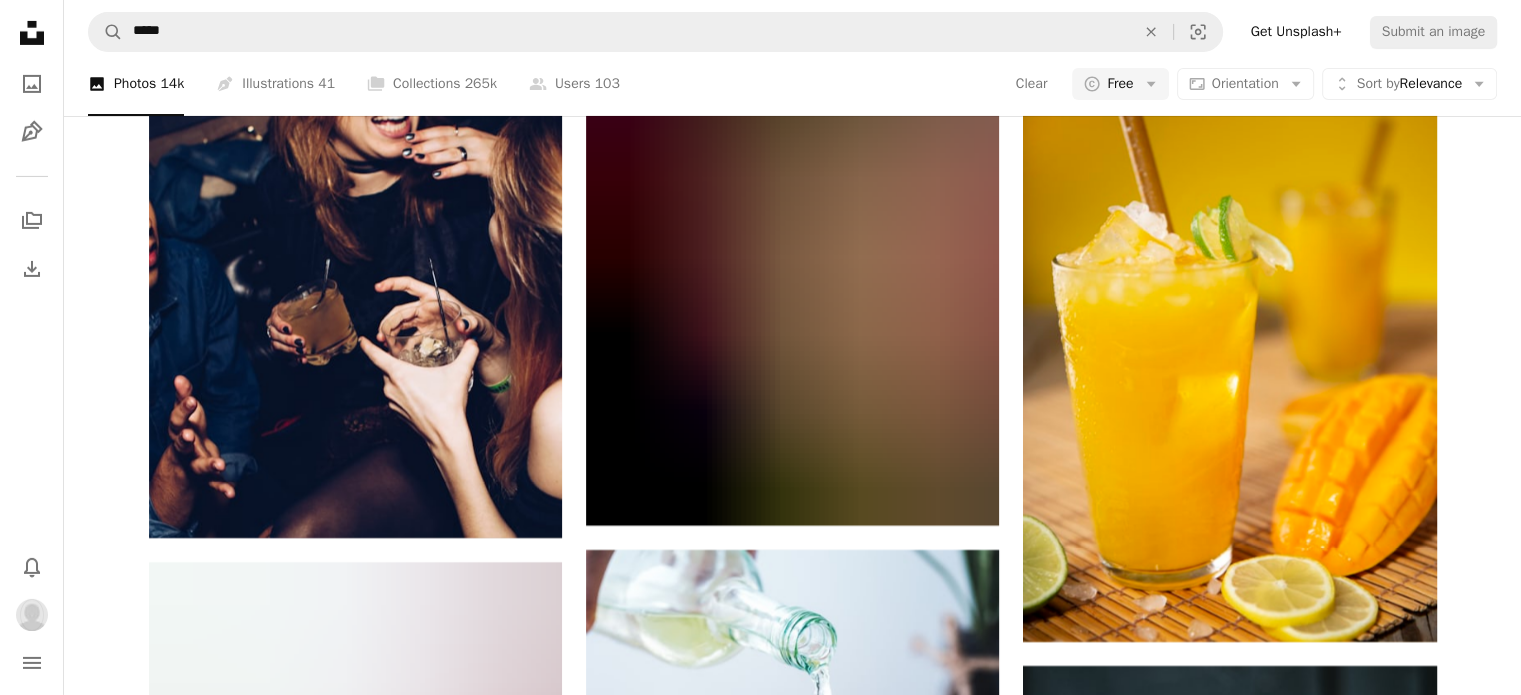 scroll, scrollTop: 6980, scrollLeft: 0, axis: vertical 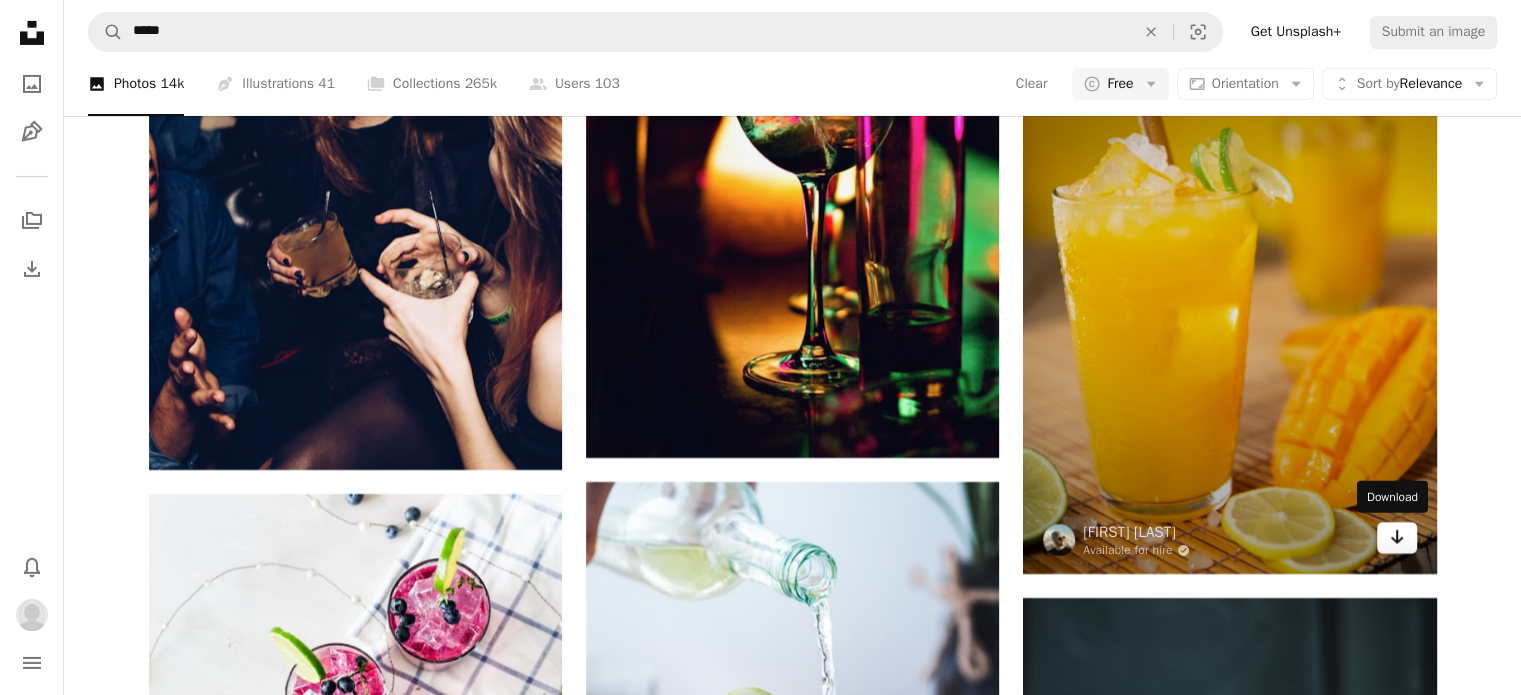 click on "Arrow pointing down" at bounding box center [1397, 538] 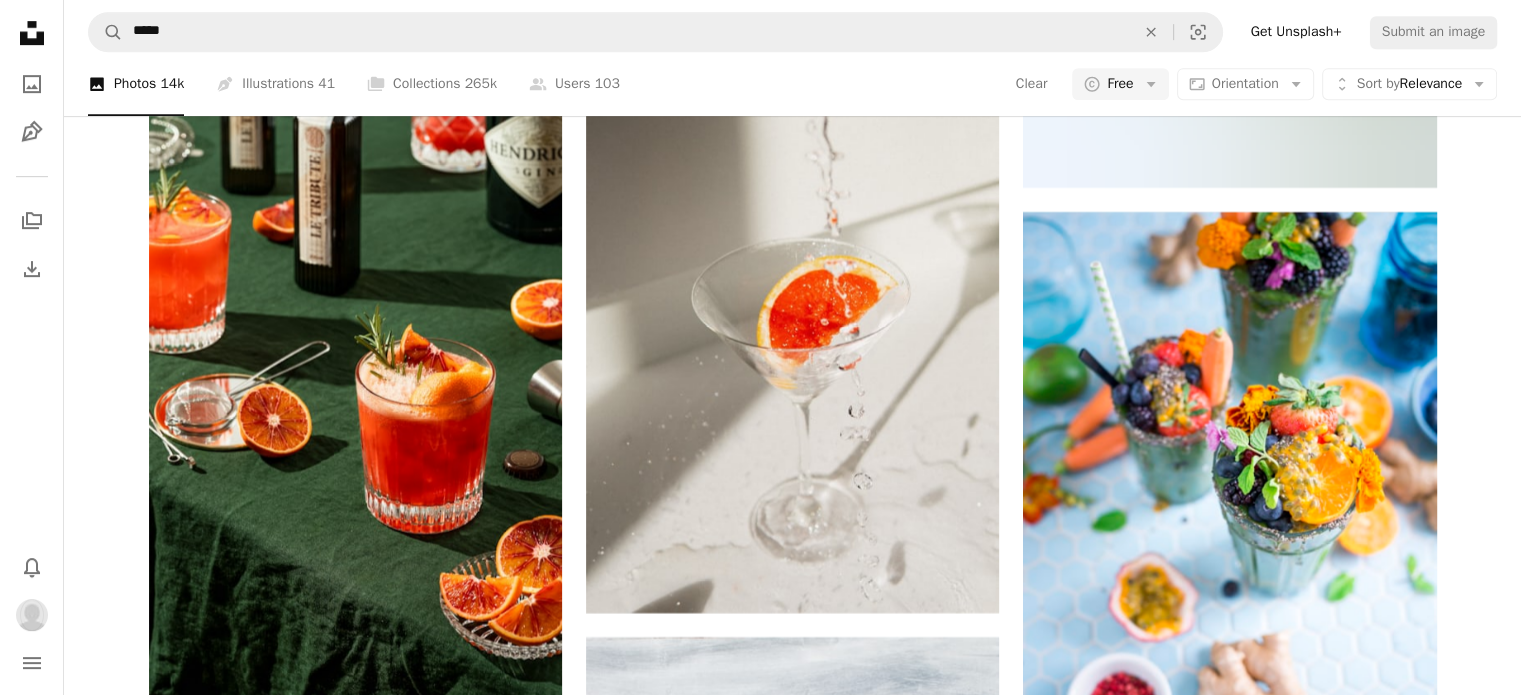 scroll, scrollTop: 8748, scrollLeft: 0, axis: vertical 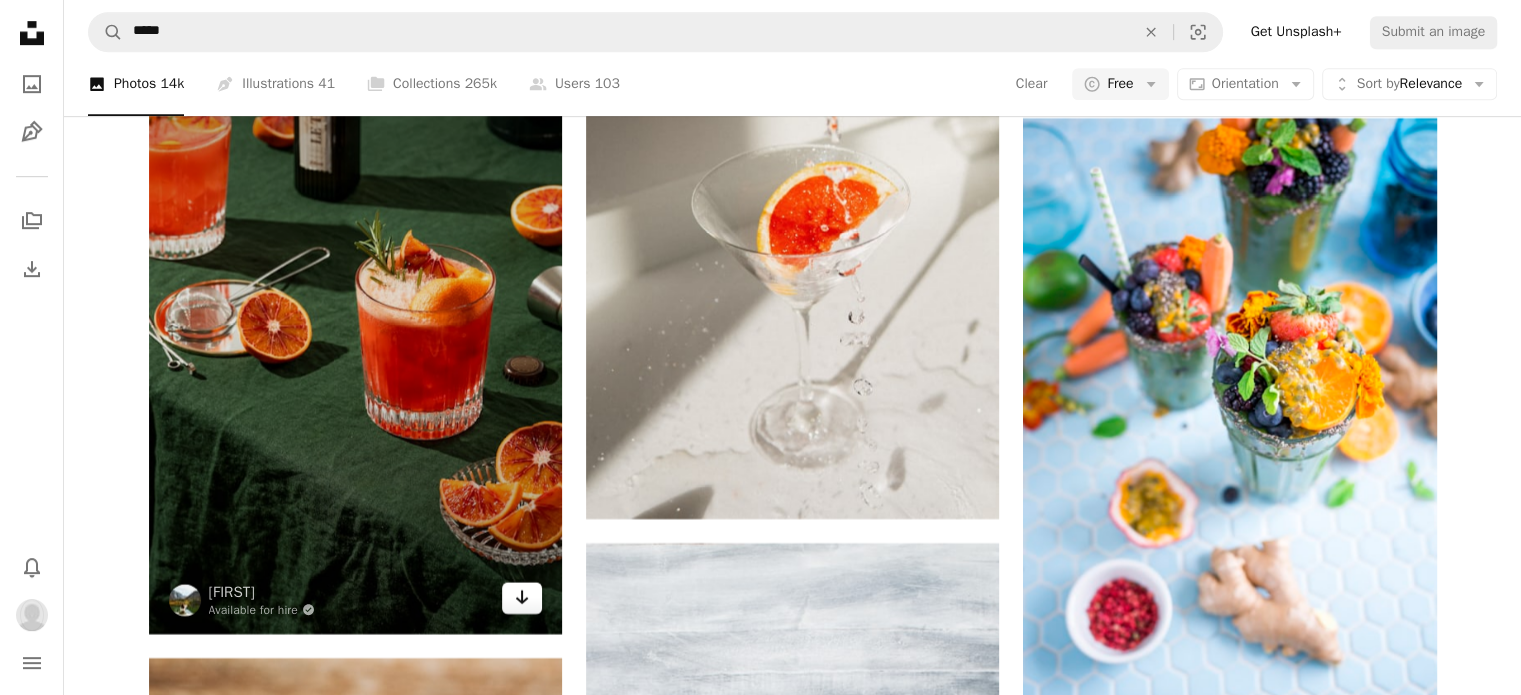click on "Arrow pointing down" 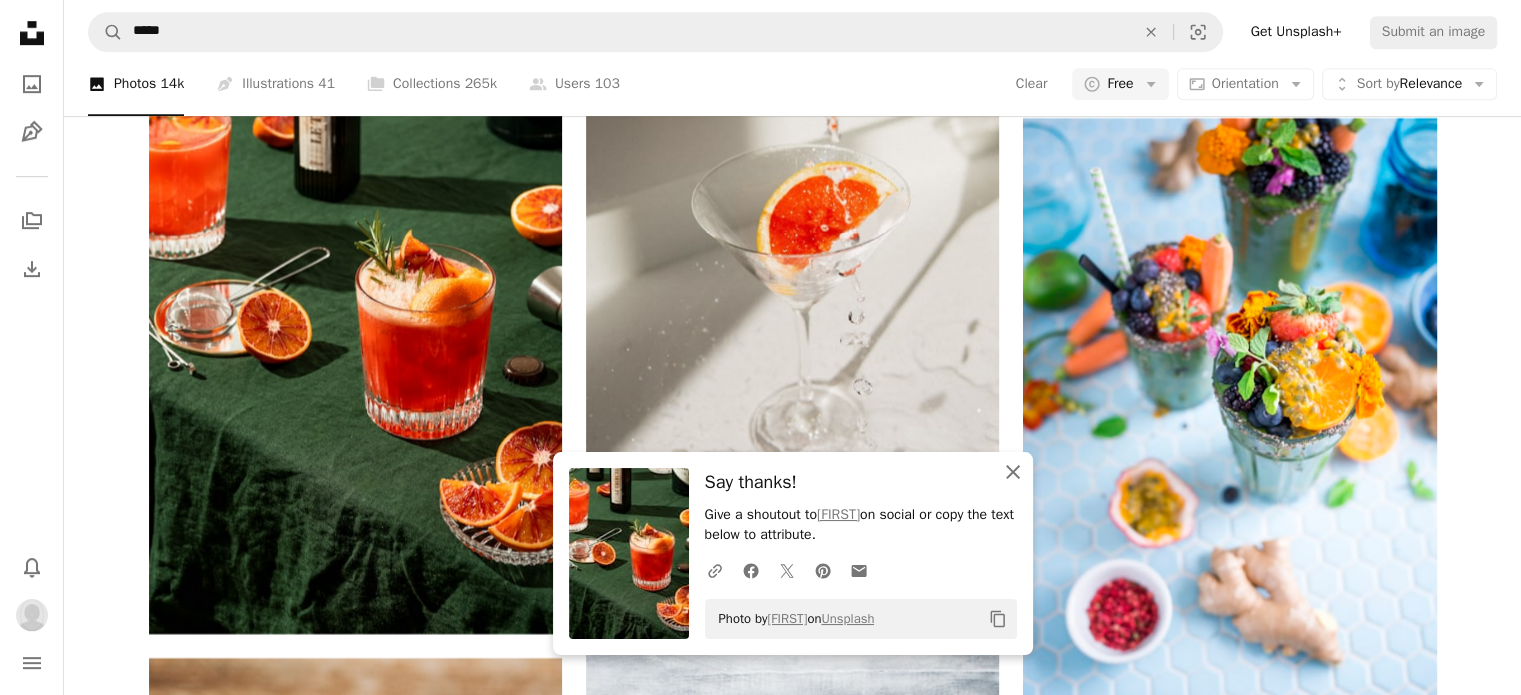 click on "An X shape" 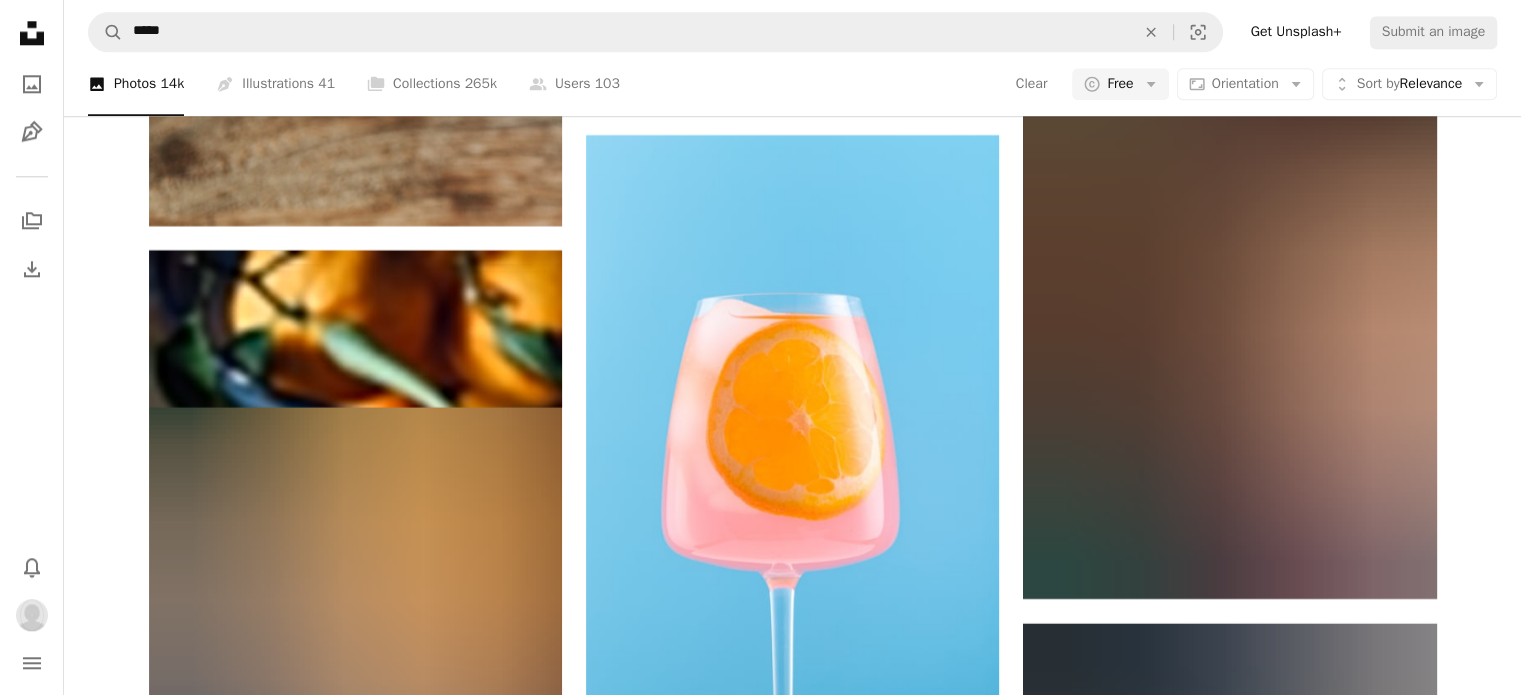 scroll, scrollTop: 9827, scrollLeft: 0, axis: vertical 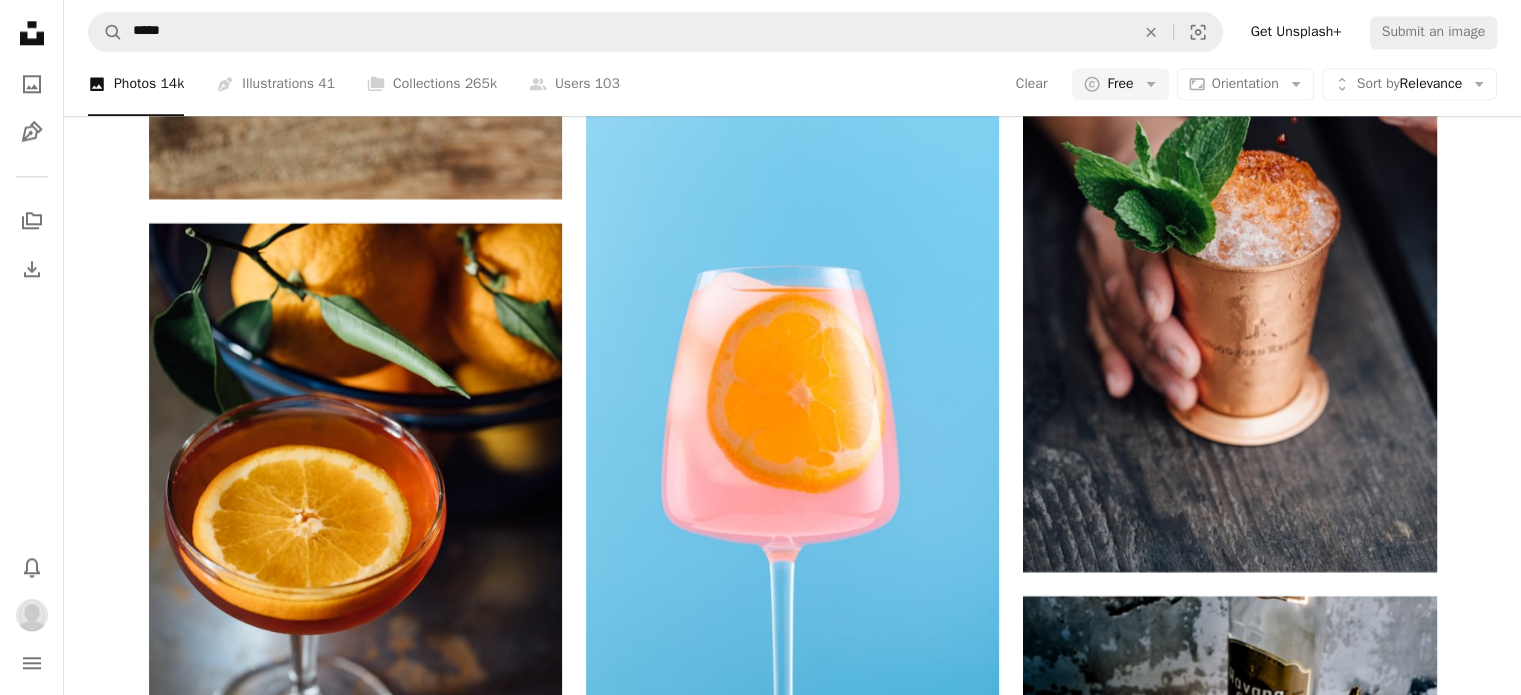 click on "Promoted A heart A plus sign Boxed Water Is Better Plant-based. Build a better planet.   ↗ Arrow pointing down A heart A plus sign [FIRST] [LAST] Arrow pointing down A heart A plus sign [FIRST] [LAST] Arrow pointing down A heart A plus sign [FIRST] [LAST] Arrow pointing down A heart A plus sign [FIRST] [LAST] Available for hire A checkmark inside of a circle Arrow pointing down A heart A plus sign [FIRST] [LAST] Arrow pointing down A heart A plus sign [FIRST] [LAST] Arrow pointing down A heart A plus sign [FIRST] [LAST] Available for hire A checkmark inside of a circle Arrow pointing down A heart A plus sign [FIRST] [LAST] Arrow pointing down A heart A plus sign [FIRST] [LAST] Arrow pointing down A heart A plus sign [FIRST] [LAST] Available for hire A checkmark inside of a circle Arrow pointing down A heart A plus sign [FIRST] [LAST] Available for hire A checkmark inside of a circle Arrow pointing down A heart" at bounding box center [792, -2018] 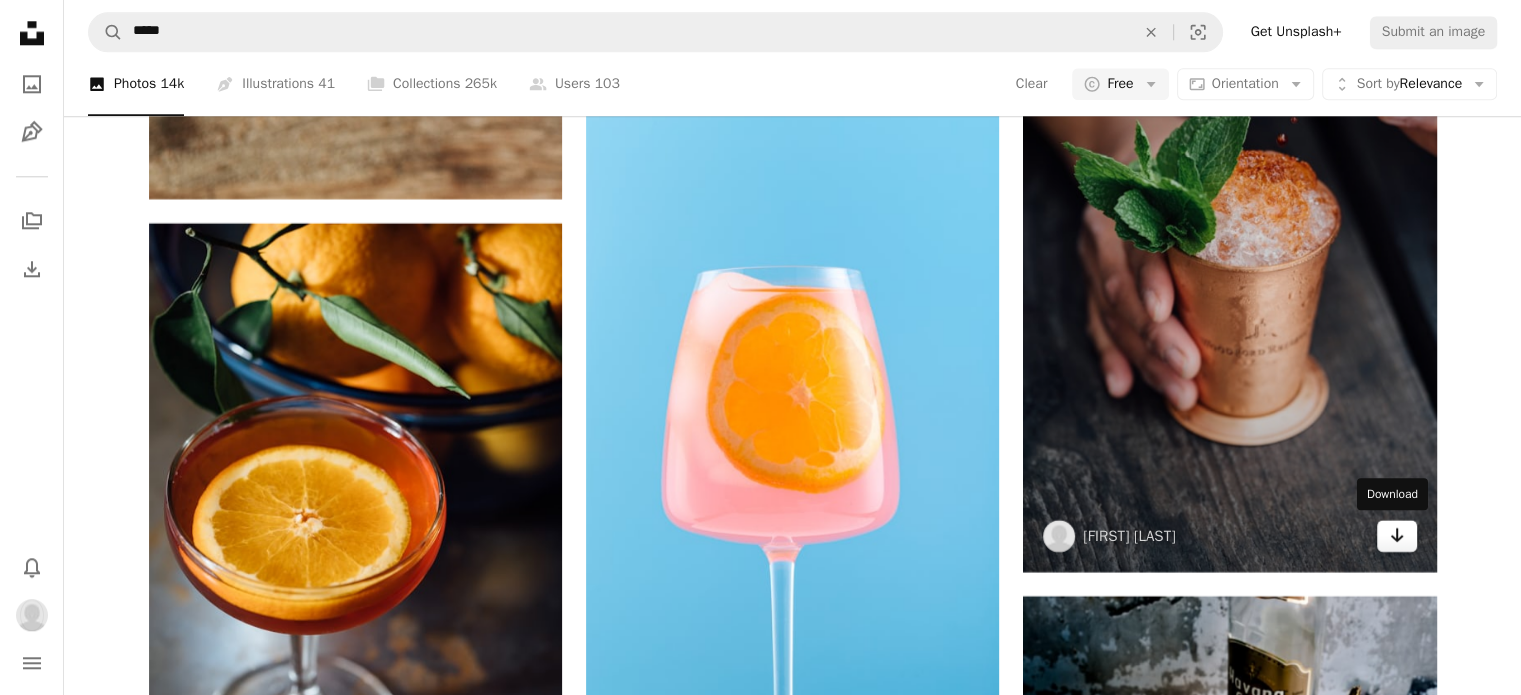 click on "Arrow pointing down" 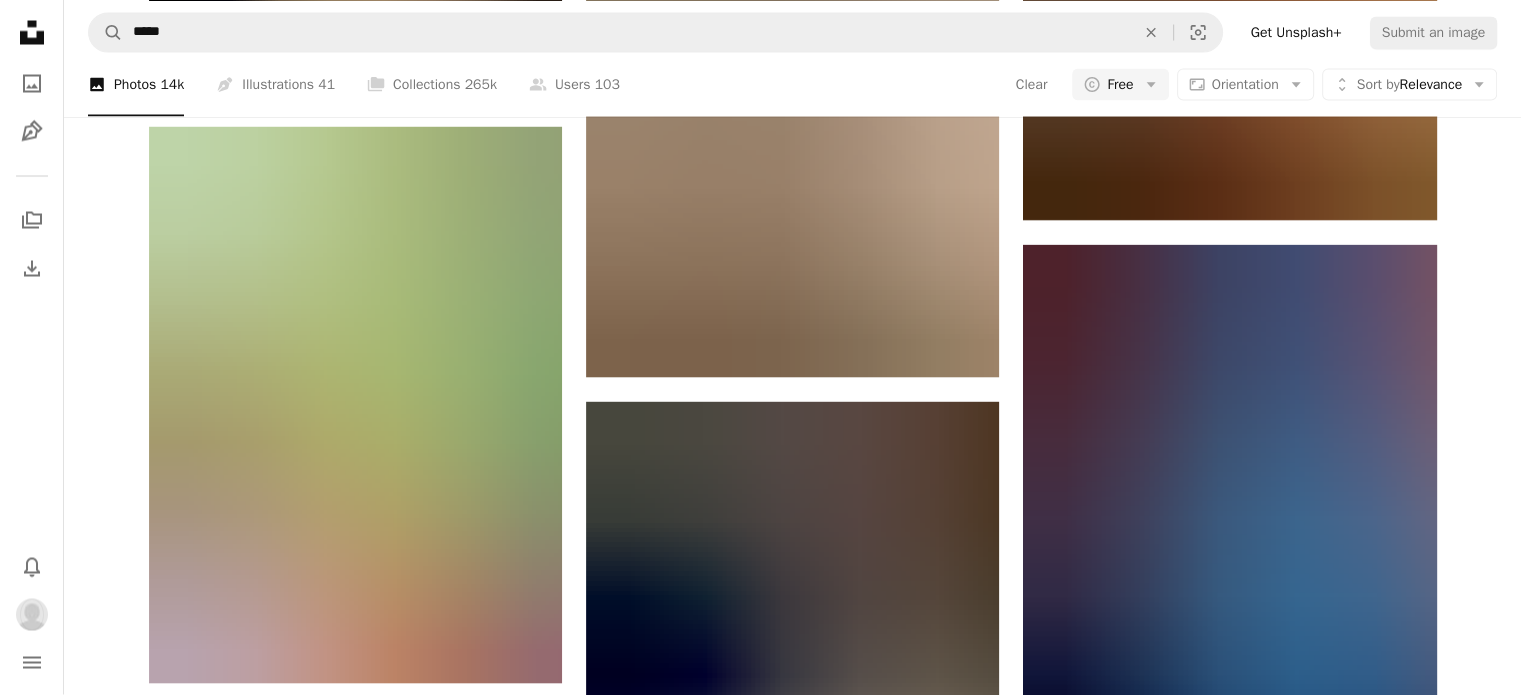 scroll, scrollTop: 11532, scrollLeft: 0, axis: vertical 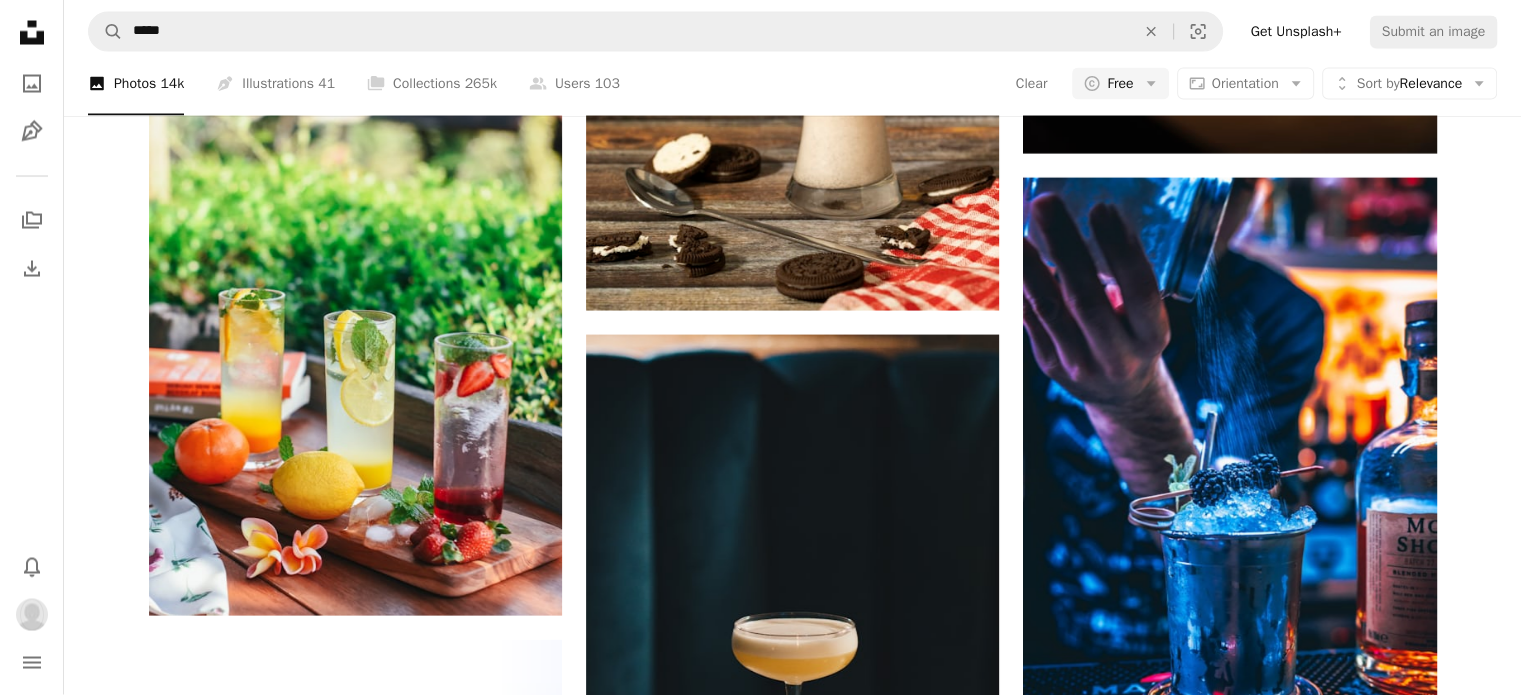 click on "Promoted A heart A plus sign Boxed Water Is Better Plant-based. Build a better planet.   ↗ Arrow pointing down A heart A plus sign [FIRST] [LAST] Arrow pointing down A heart A plus sign [FIRST] [LAST] Arrow pointing down A heart A plus sign [FIRST] [LAST] Arrow pointing down A heart A plus sign [FIRST] [LAST] Available for hire A checkmark inside of a circle Arrow pointing down A heart A plus sign [FIRST] [LAST] Arrow pointing down A heart A plus sign [FIRST] [LAST] Arrow pointing down A heart A plus sign [FIRST] [LAST] Available for hire A checkmark inside of a circle Arrow pointing down A heart A plus sign [FIRST] [LAST] Arrow pointing down A heart A plus sign [FIRST] [LAST] Arrow pointing down A heart A plus sign [FIRST] [LAST] Available for hire A checkmark inside of a circle Arrow pointing down A heart A plus sign [FIRST] [LAST] Available for hire A checkmark inside of a circle Arrow pointing down A heart" at bounding box center (792, -3723) 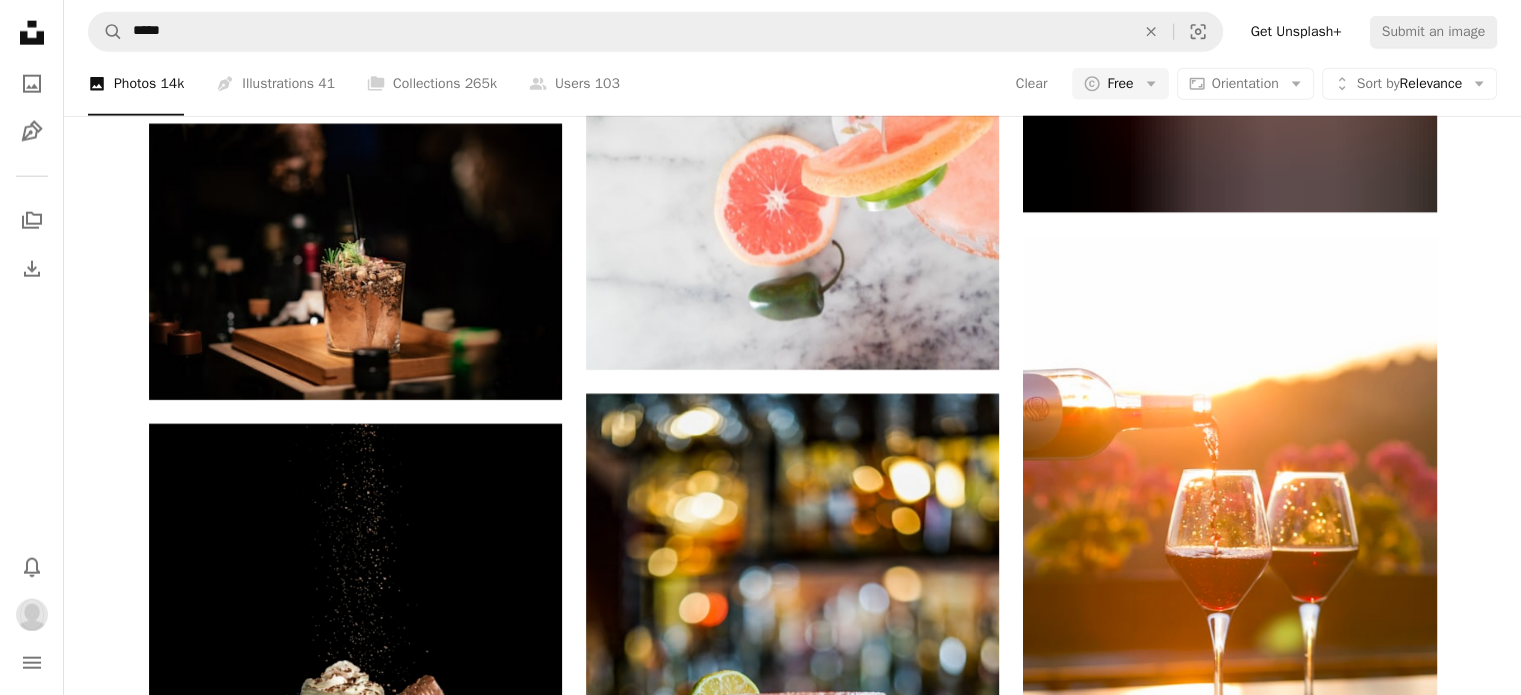 scroll, scrollTop: 12758, scrollLeft: 0, axis: vertical 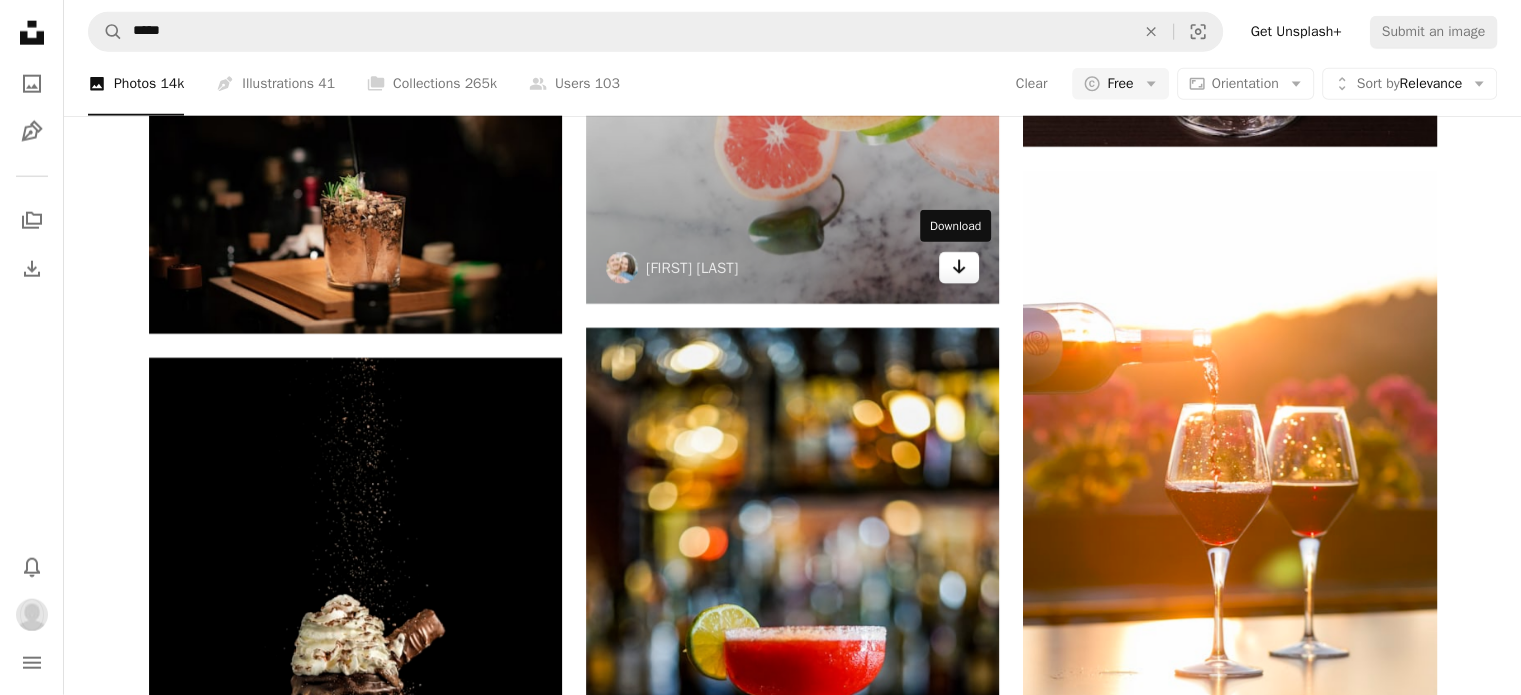 click on "Arrow pointing down" 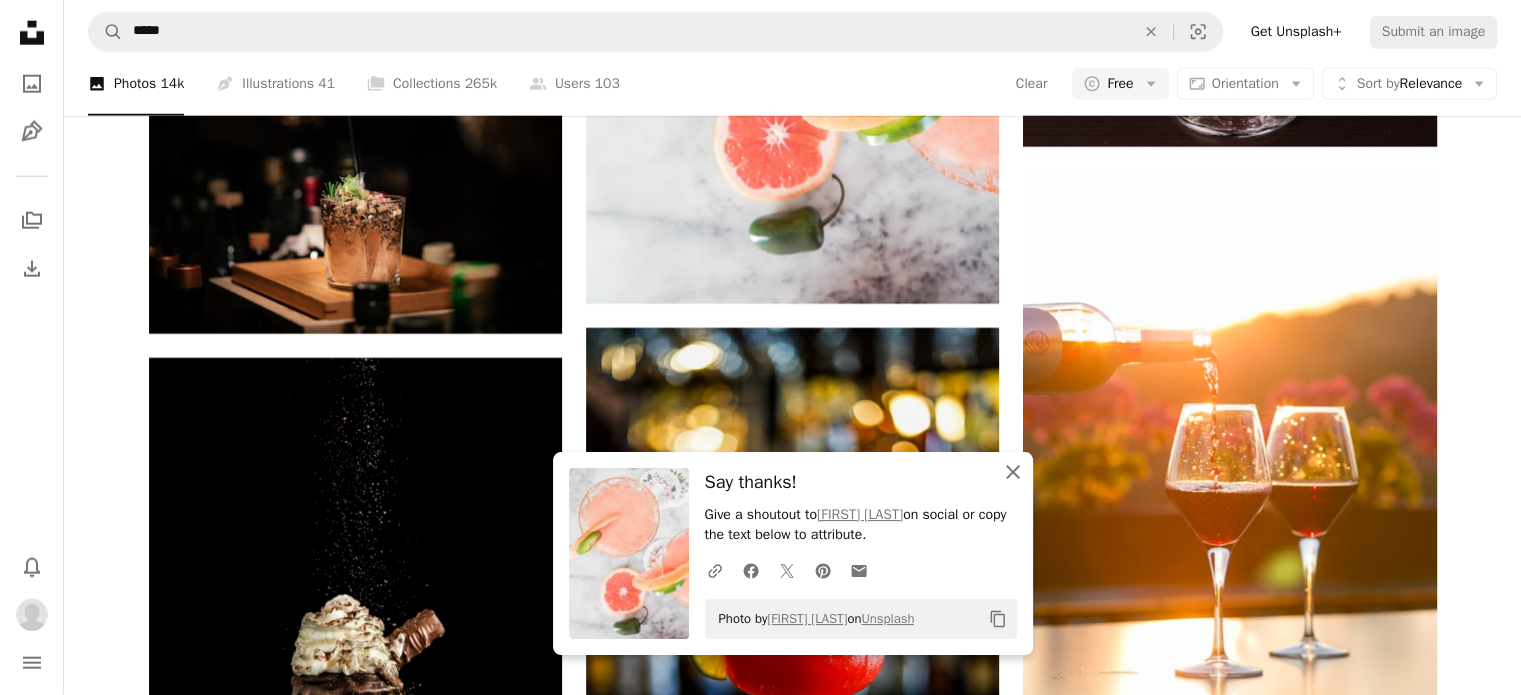 click 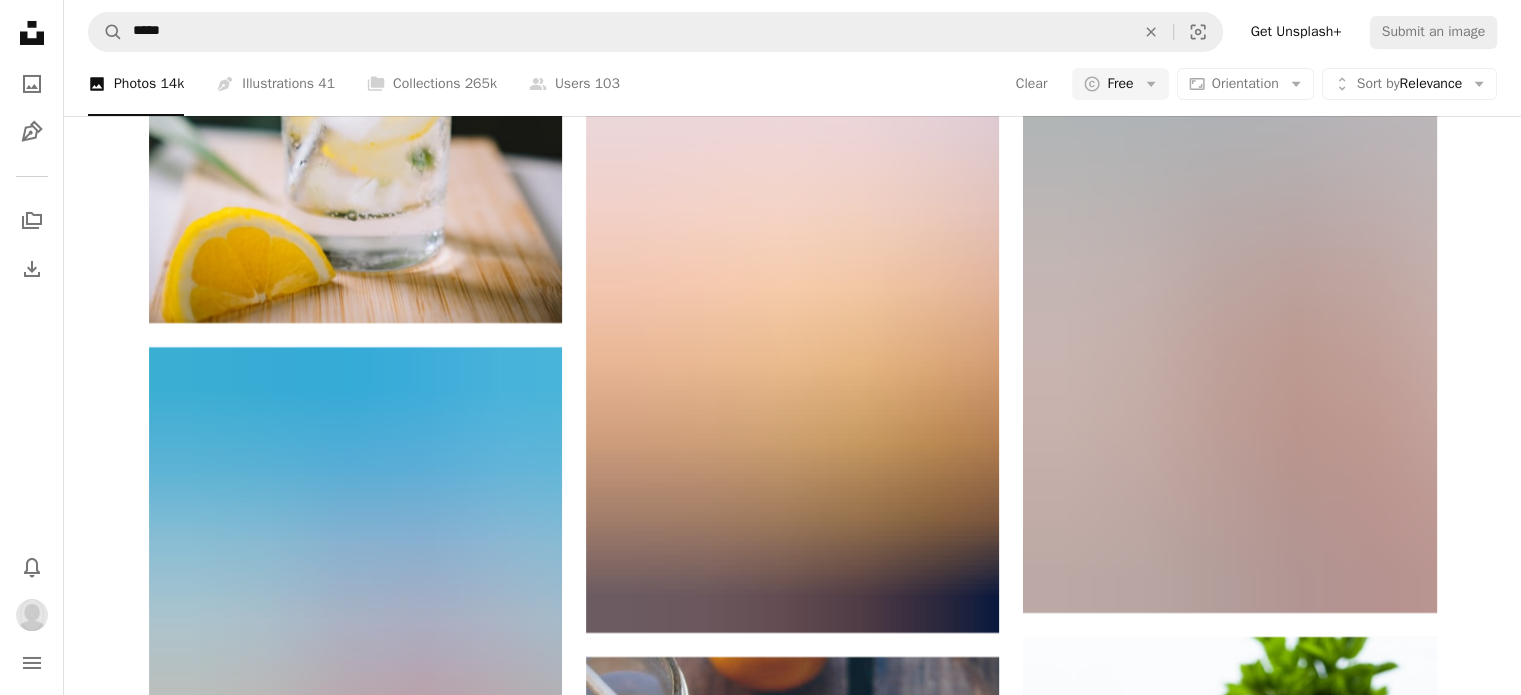 scroll, scrollTop: 15036, scrollLeft: 0, axis: vertical 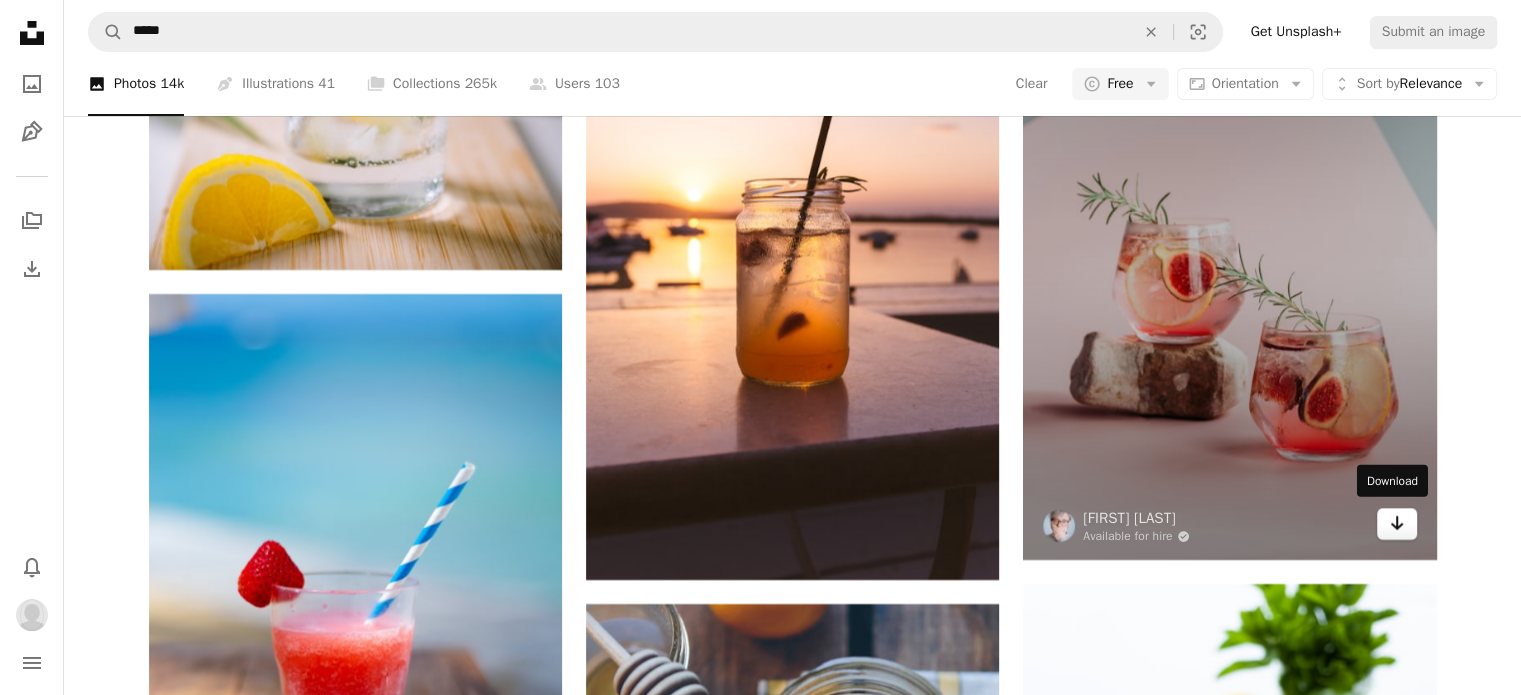 click on "Arrow pointing down" at bounding box center [1397, 524] 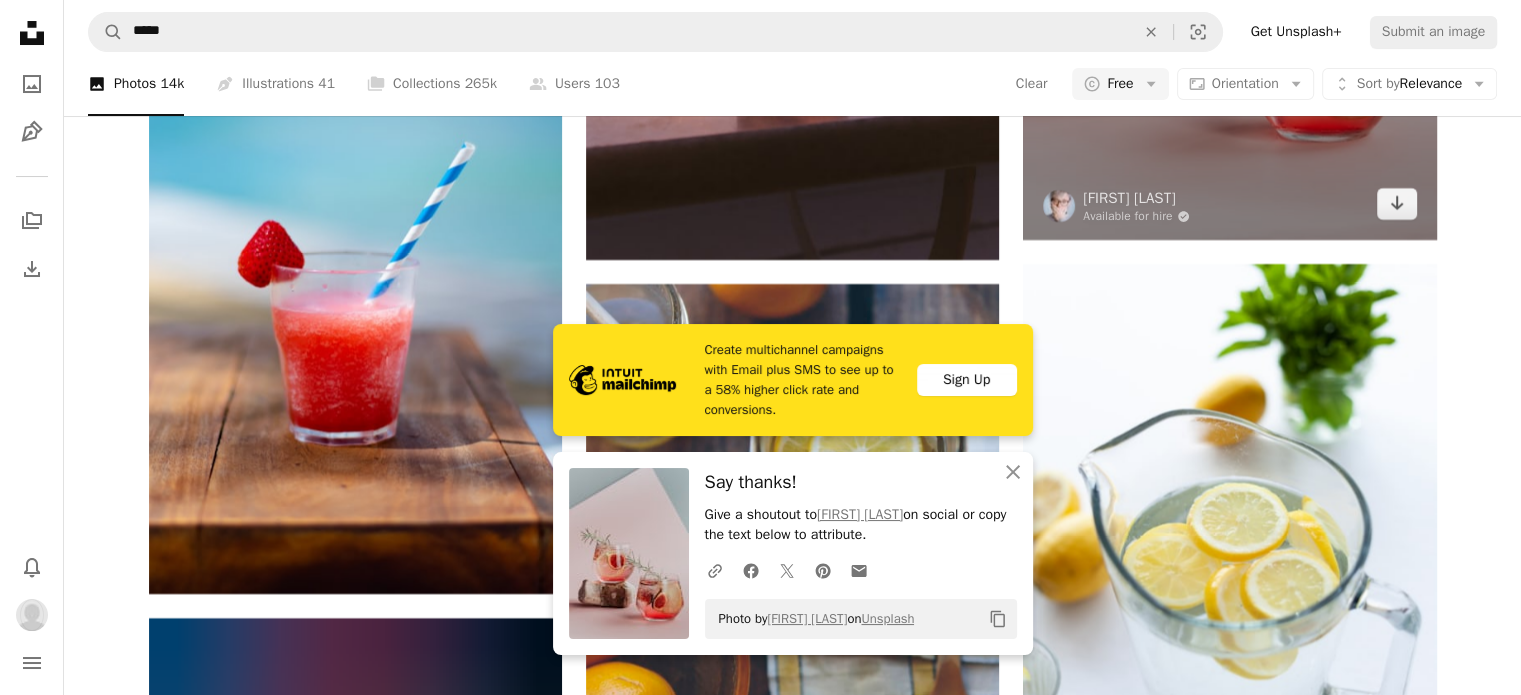 scroll, scrollTop: 15369, scrollLeft: 0, axis: vertical 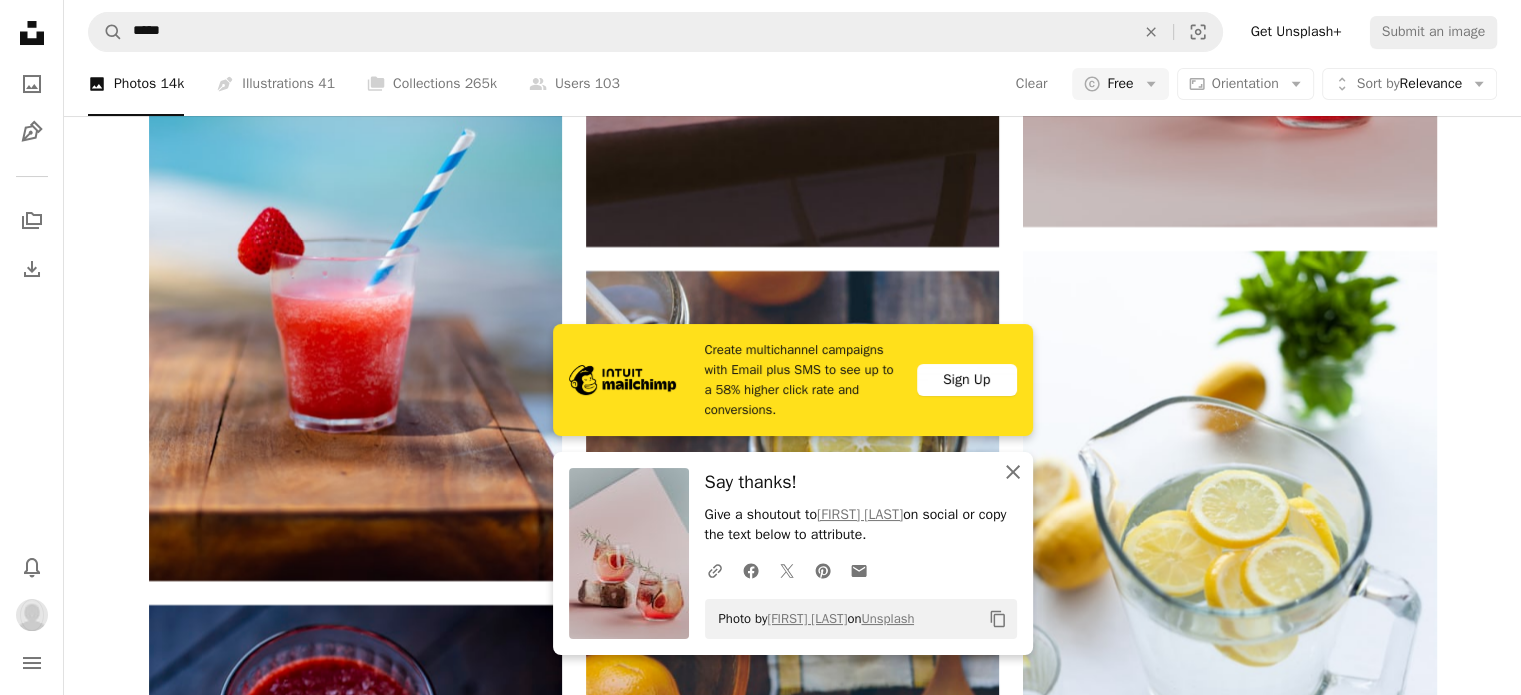 click on "An X shape" 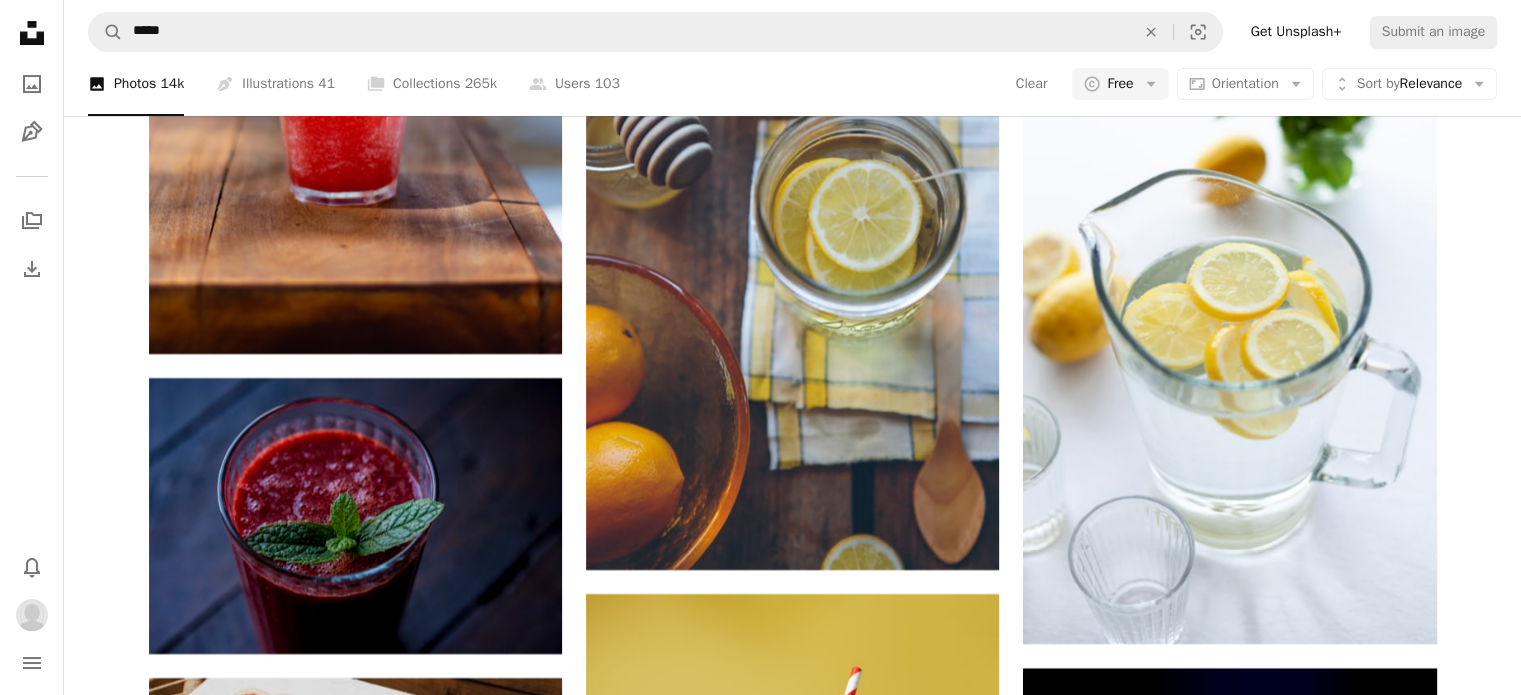 scroll, scrollTop: 15729, scrollLeft: 0, axis: vertical 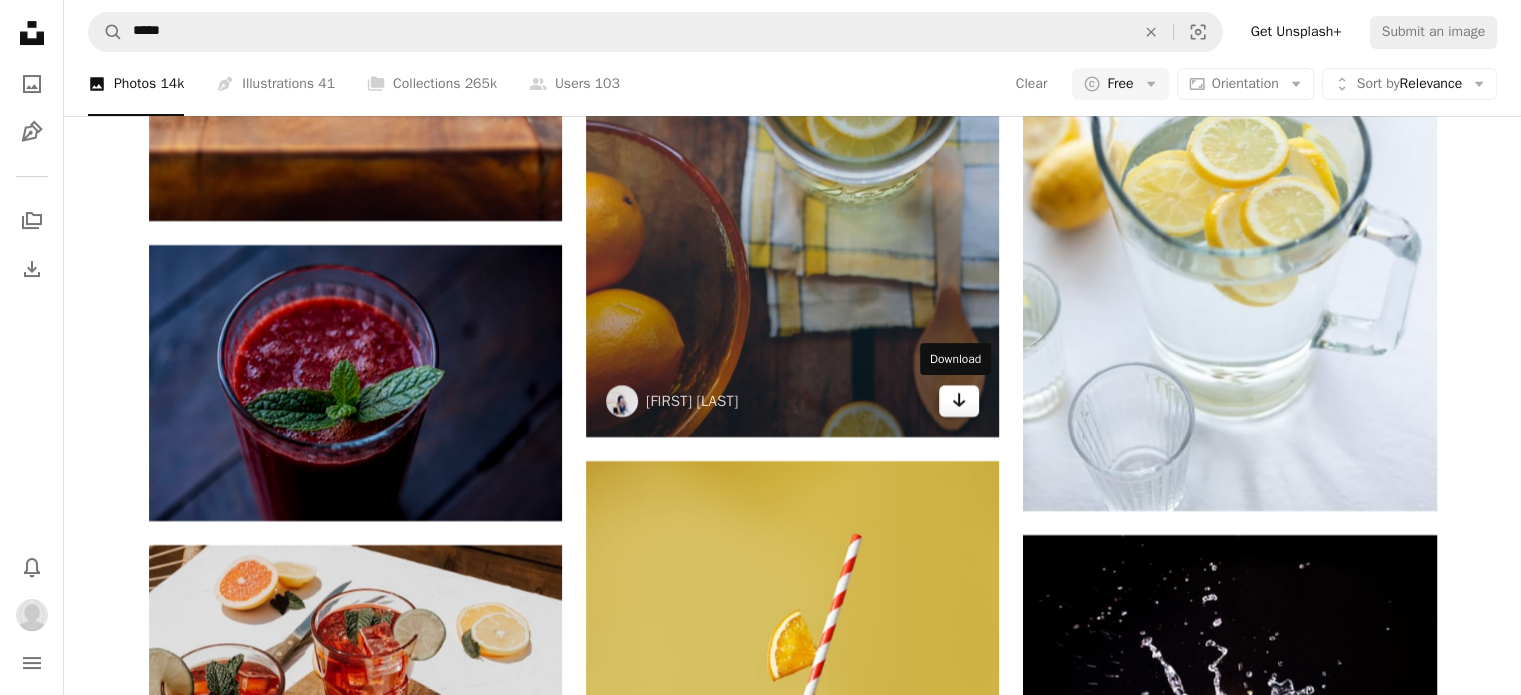 click on "Arrow pointing down" 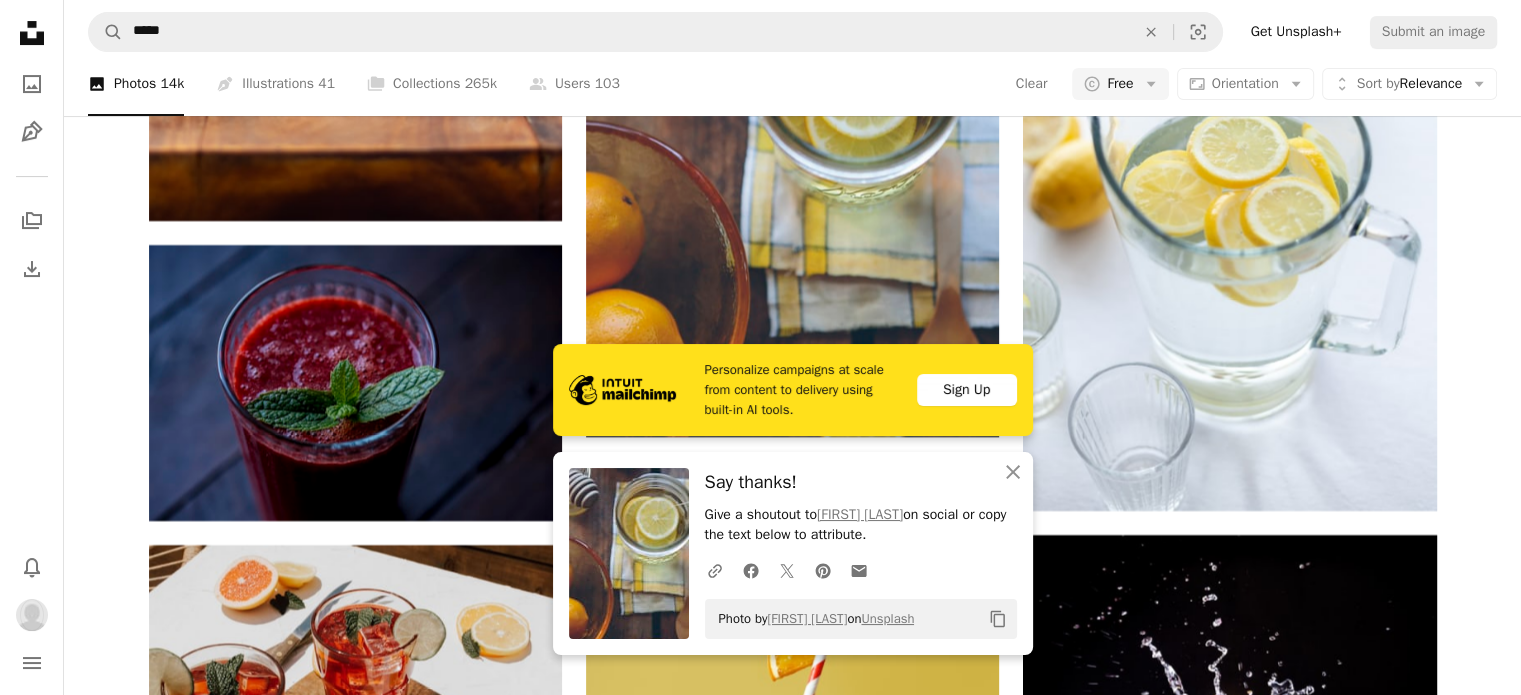 click on "Promoted A heart A plus sign Boxed Water Is Better Plant-based. Build a better planet.   ↗ Arrow pointing down A heart A plus sign [FIRST] [LAST] Arrow pointing down A heart A plus sign [FIRST] [LAST] Arrow pointing down A heart A plus sign [FIRST] [LAST] Arrow pointing down A heart A plus sign [FIRST] [LAST] Available for hire A checkmark inside of a circle Arrow pointing down A heart A plus sign [FIRST] [LAST] Arrow pointing down A heart A plus sign [FIRST] [LAST] Arrow pointing down A heart A plus sign [FIRST] [LAST] Available for hire A checkmark inside of a circle Arrow pointing down A heart A plus sign [FIRST] [LAST] Arrow pointing down A heart A plus sign [FIRST] [LAST] Arrow pointing down A heart A plus sign [FIRST] [LAST] Available for hire A checkmark inside of a circle Arrow pointing down A heart A plus sign [FIRST] [LAST] Available for hire A checkmark inside of a circle Arrow pointing down A heart" at bounding box center (793, -6217) 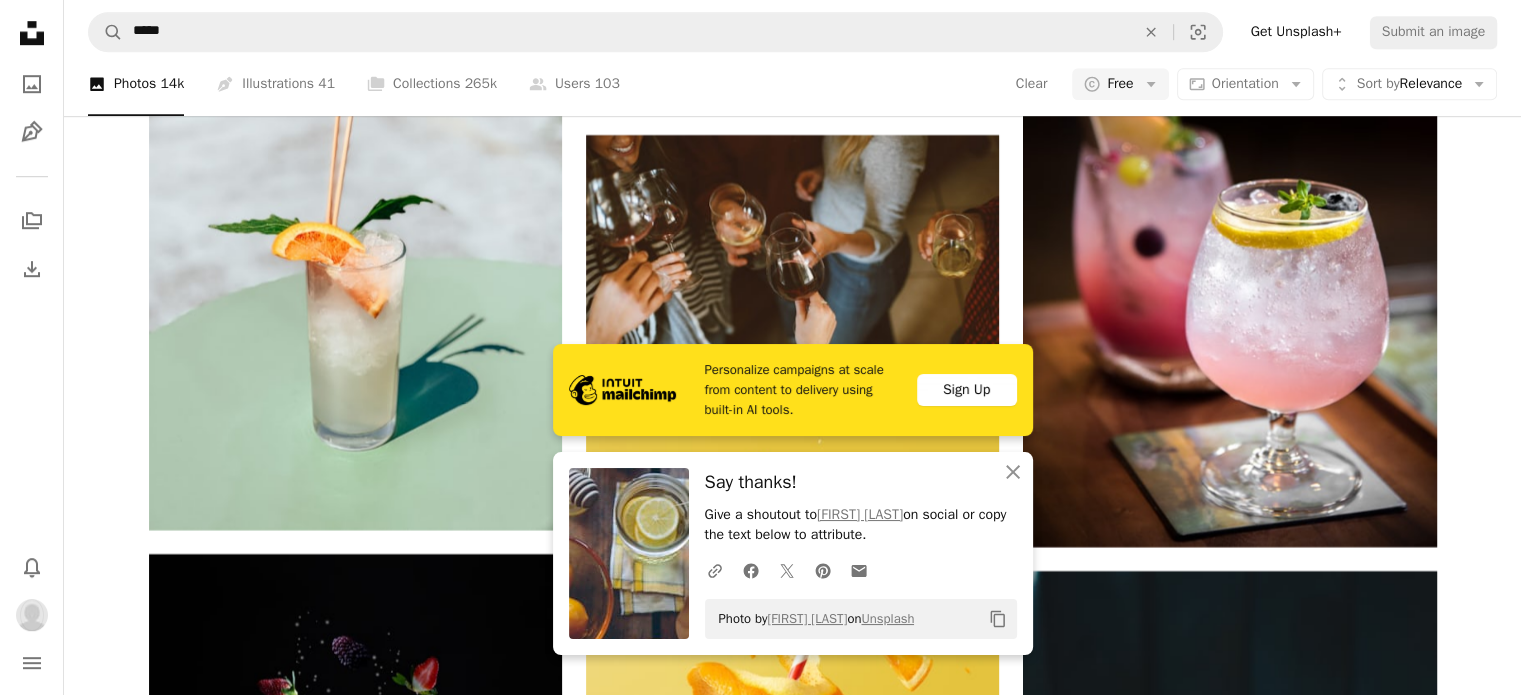 scroll, scrollTop: 16621, scrollLeft: 0, axis: vertical 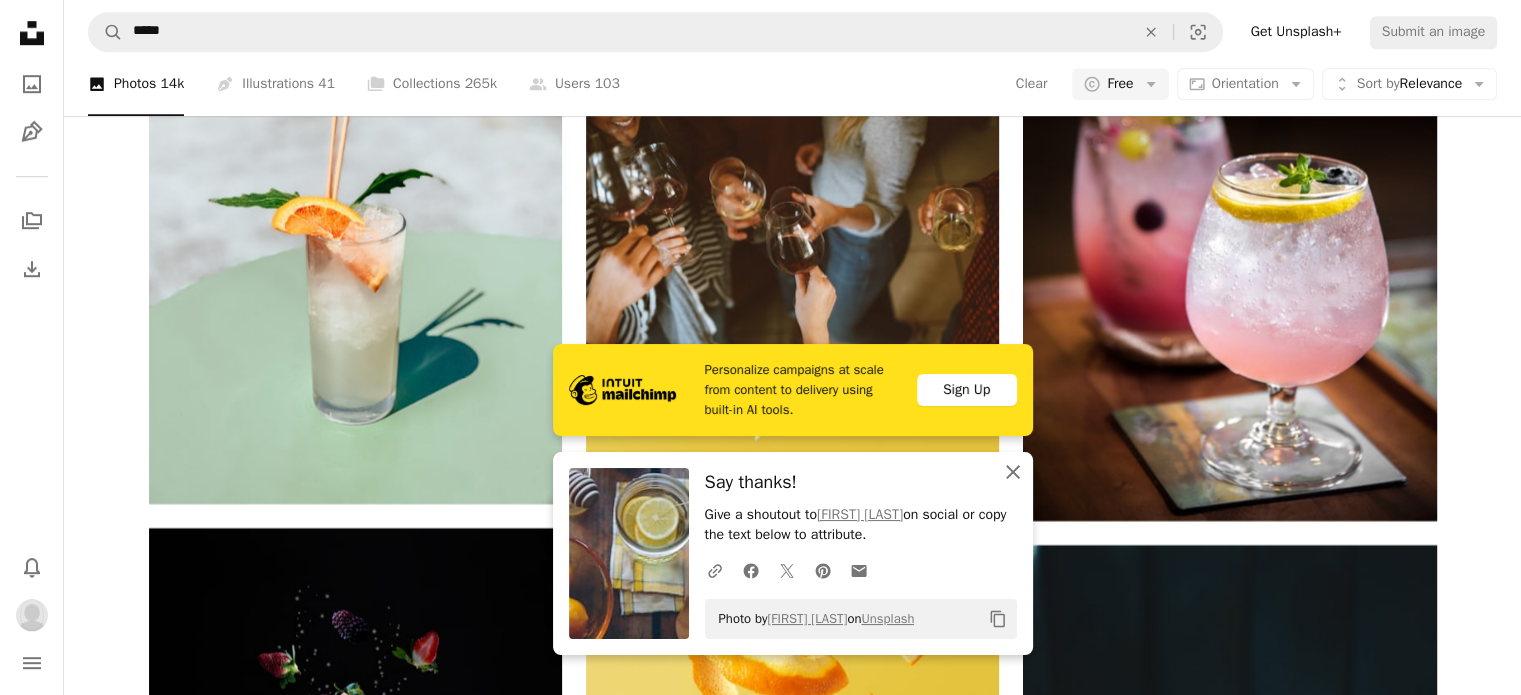 click on "An X shape" 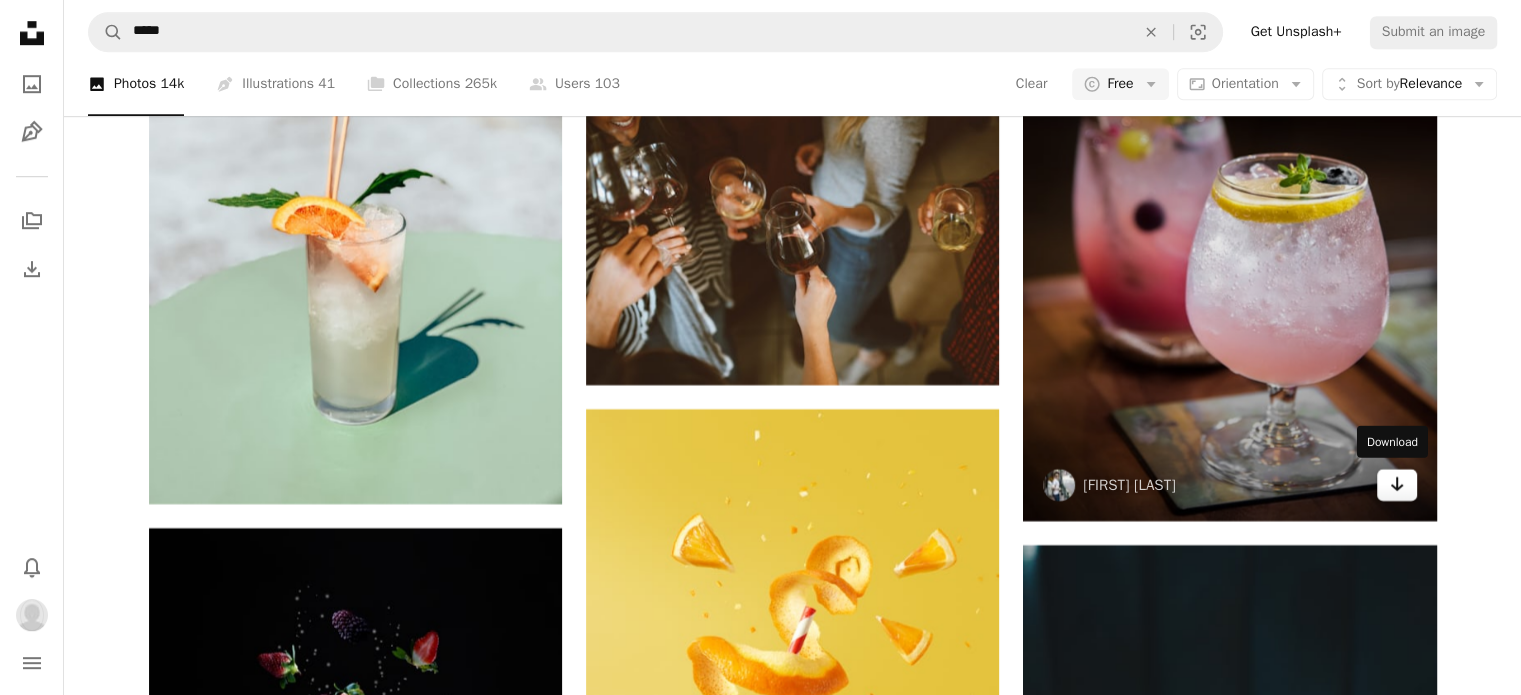 click on "Arrow pointing down" 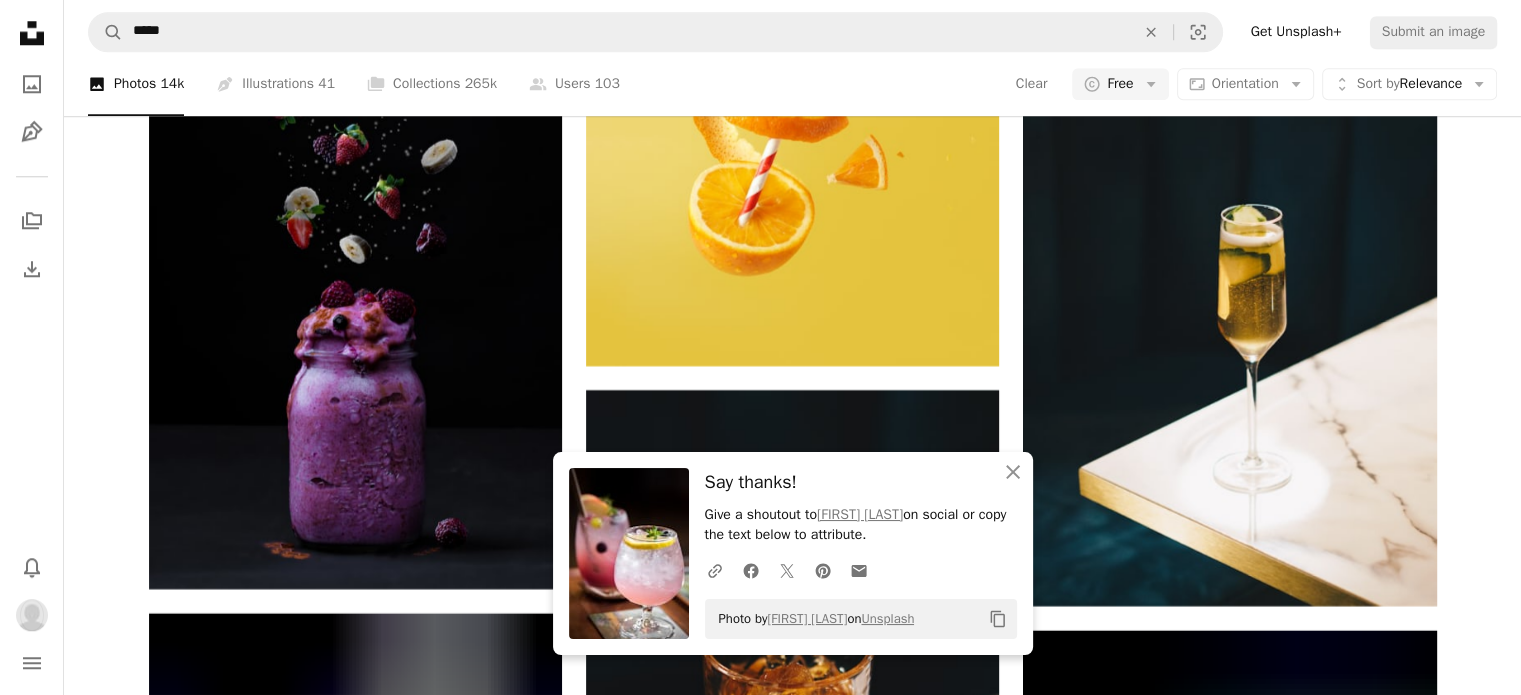 scroll, scrollTop: 17208, scrollLeft: 0, axis: vertical 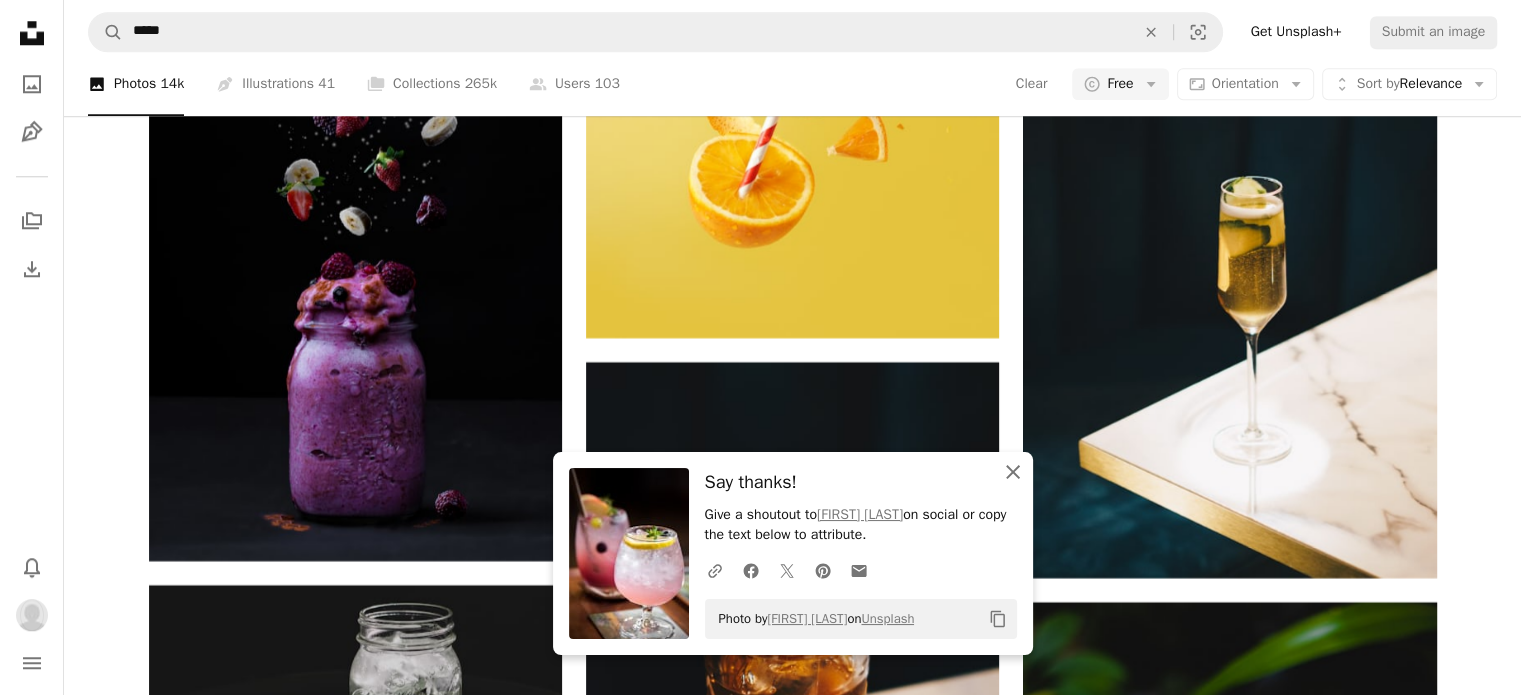 click on "An X shape" 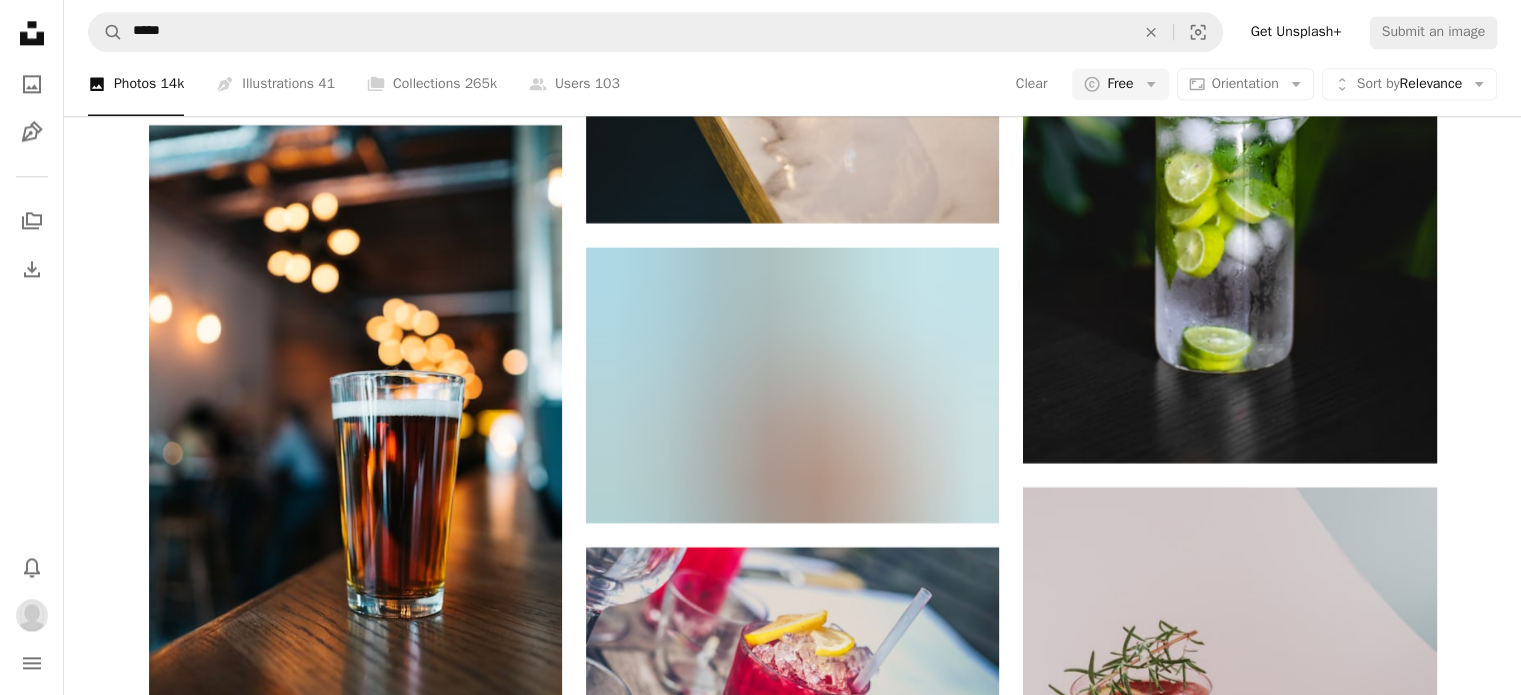 scroll, scrollTop: 18060, scrollLeft: 0, axis: vertical 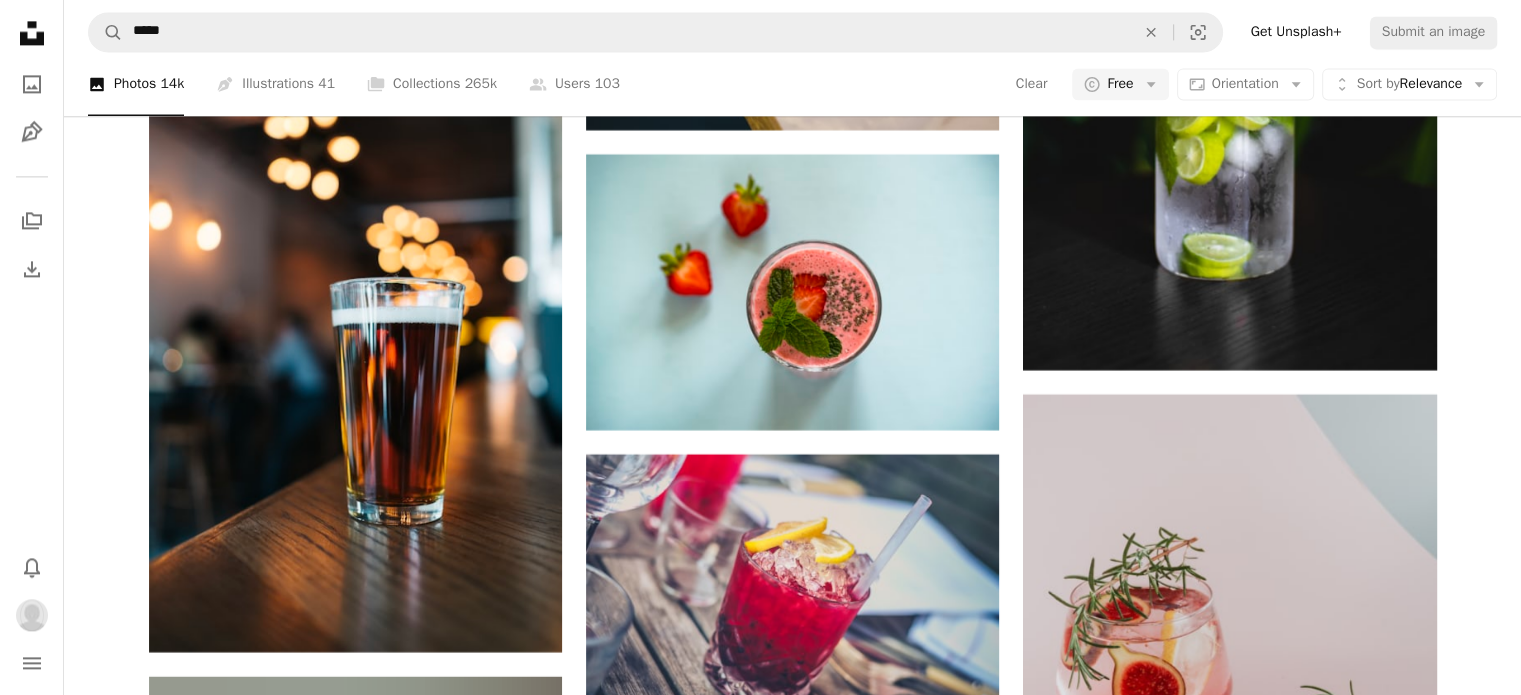 click on "Promoted A heart A plus sign Boxed Water Is Better Plant-based. Build a better planet.   ↗ Arrow pointing down A heart A plus sign [FIRST] [LAST] Arrow pointing down A heart A plus sign [FIRST] [LAST] Arrow pointing down A heart A plus sign [FIRST] [LAST] Arrow pointing down A heart A plus sign [FIRST] [LAST] Available for hire A checkmark inside of a circle Arrow pointing down A heart A plus sign [FIRST] [LAST] Arrow pointing down A heart A plus sign [FIRST] [LAST] Arrow pointing down A heart A plus sign [FIRST] [LAST] Available for hire A checkmark inside of a circle Arrow pointing down A heart A plus sign [FIRST] [LAST] Arrow pointing down A heart A plus sign [FIRST] [LAST] Arrow pointing down A heart A plus sign [FIRST] [LAST] Available for hire A checkmark inside of a circle Arrow pointing down A heart A plus sign [FIRST] [LAST] Available for hire A checkmark inside of a circle Arrow pointing down A heart" at bounding box center (792, -6625) 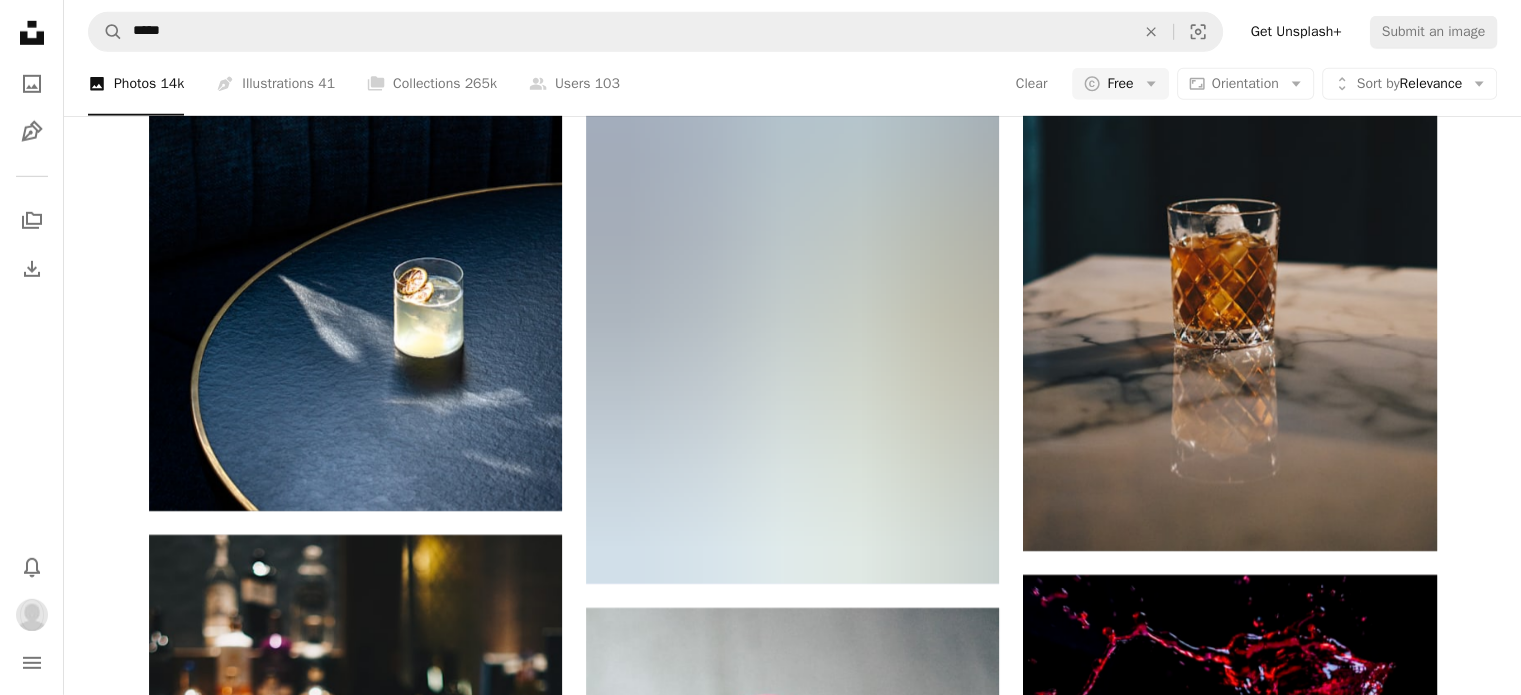 scroll, scrollTop: 21417, scrollLeft: 0, axis: vertical 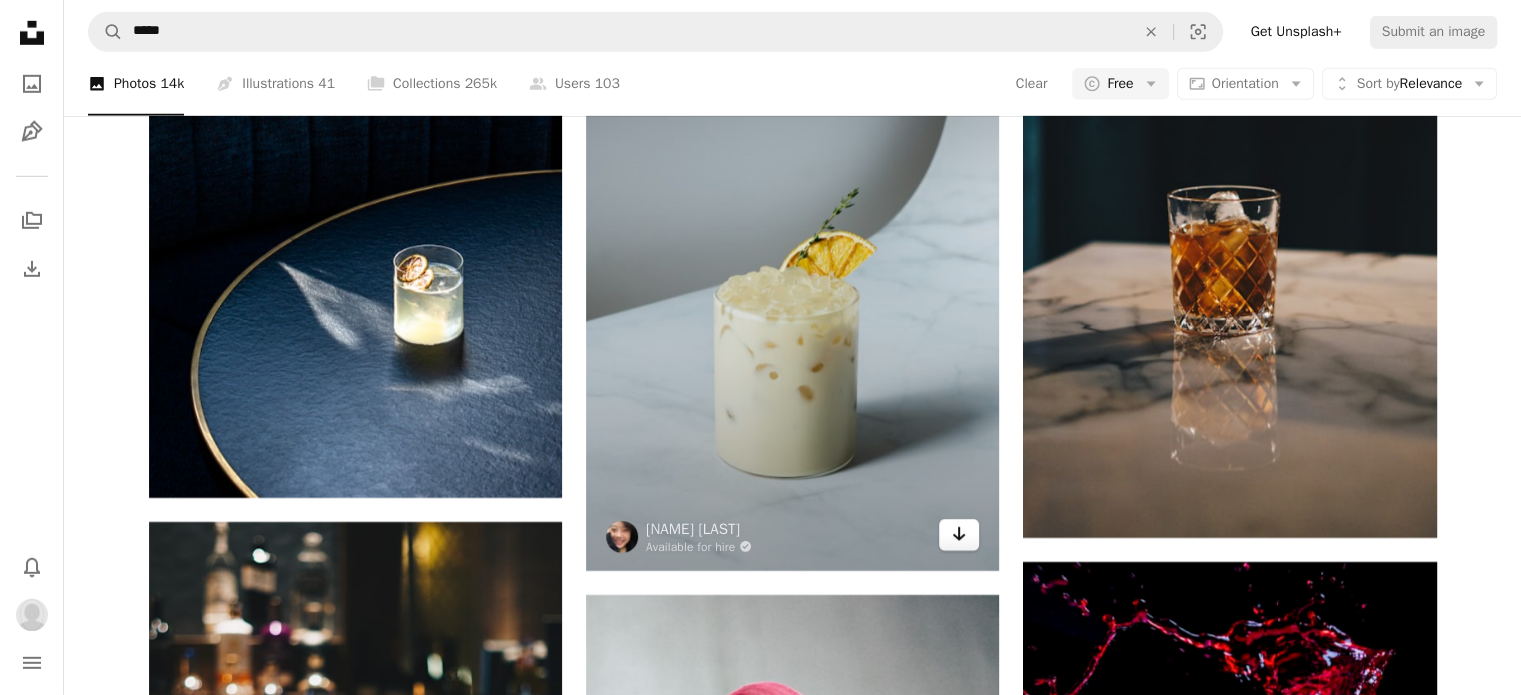 click on "Arrow pointing down" at bounding box center [959, 535] 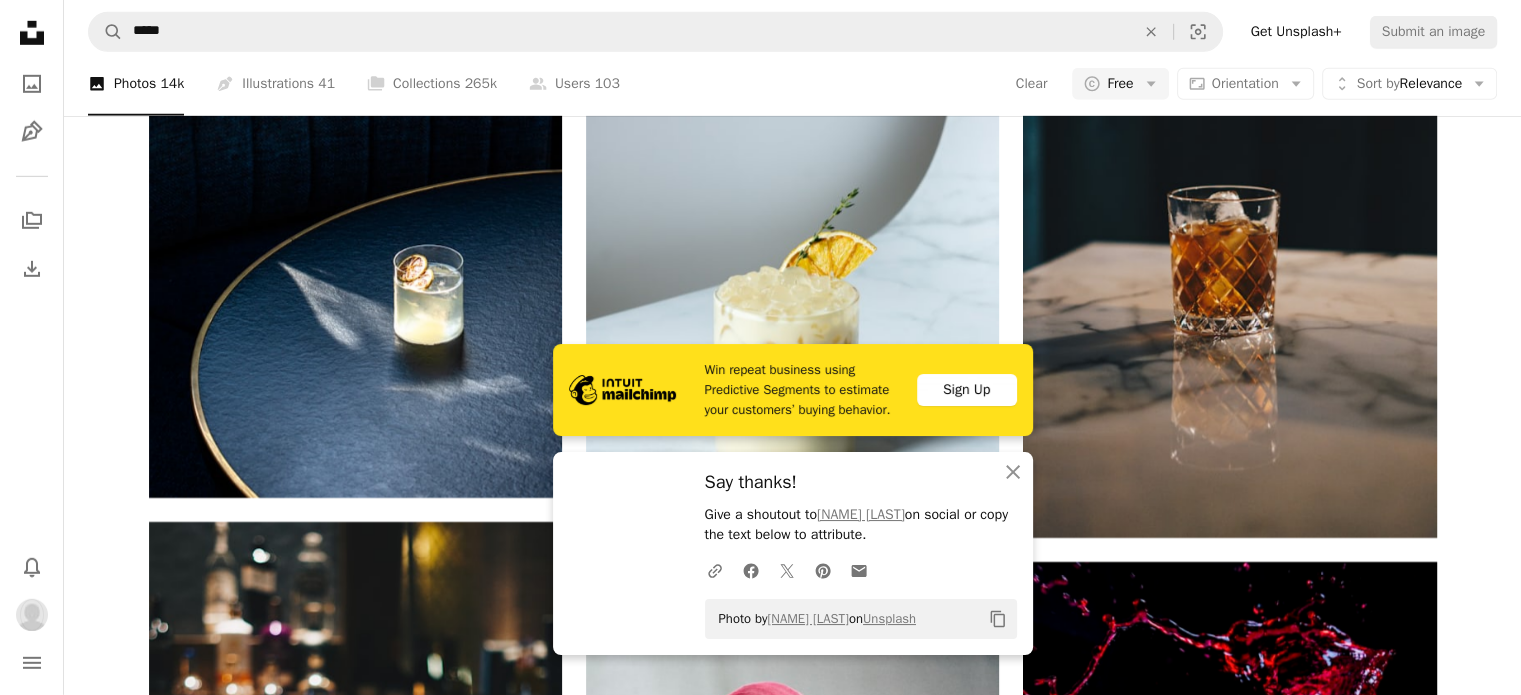 drag, startPoint x: 1461, startPoint y: 200, endPoint x: 1509, endPoint y: 109, distance: 102.88343 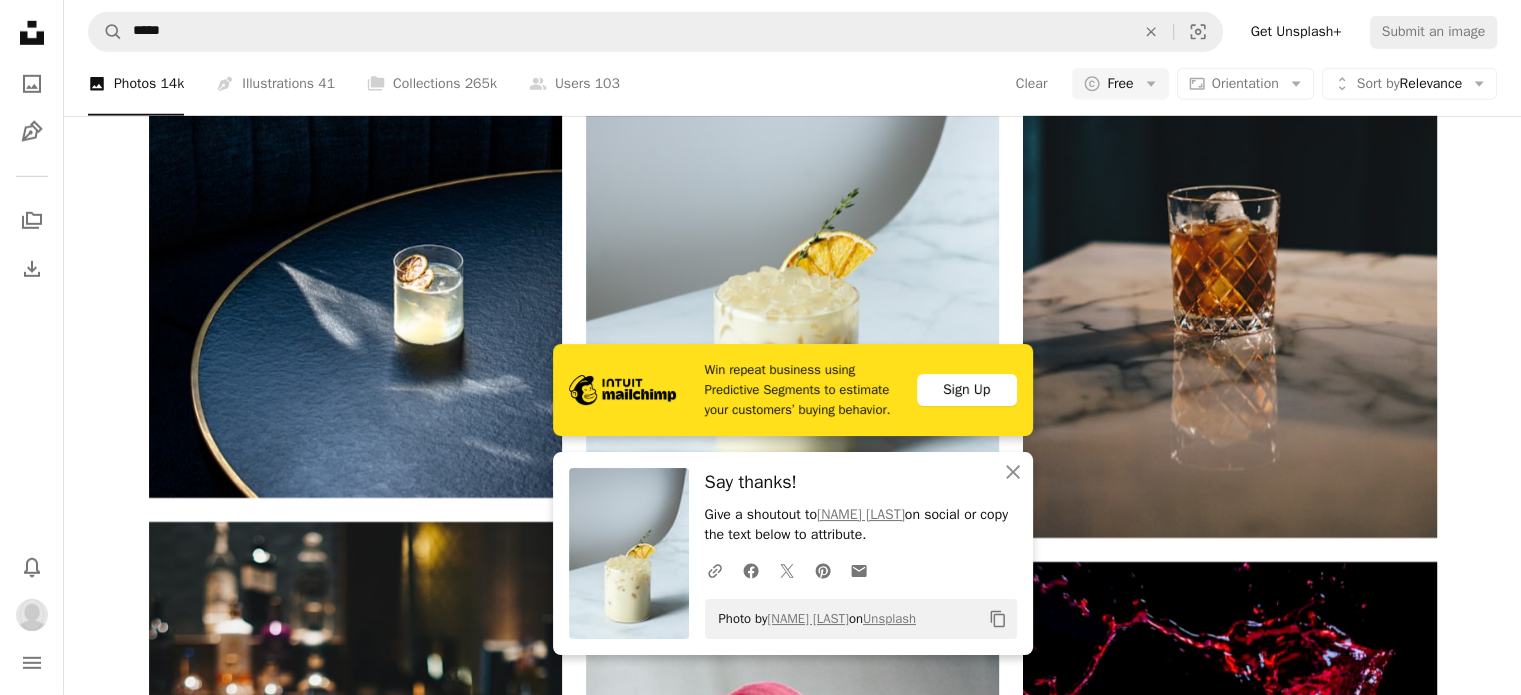 click on "Promoted A heart A plus sign Boxed Water Is Better Plant-based. Build a better planet.   ↗ Arrow pointing down A heart A plus sign [FIRST] [LAST] Arrow pointing down A heart A plus sign [FIRST] [LAST] Arrow pointing down A heart A plus sign [FIRST] [LAST] Arrow pointing down A heart A plus sign [FIRST] [LAST] Available for hire A checkmark inside of a circle Arrow pointing down A heart A plus sign [FIRST] [LAST] Arrow pointing down A heart A plus sign [FIRST] [LAST] Arrow pointing down A heart A plus sign [FIRST] [LAST] Available for hire A checkmark inside of a circle Arrow pointing down A heart A plus sign [FIRST] [LAST] Arrow pointing down A heart A plus sign [FIRST] [LAST] Arrow pointing down A heart A plus sign [FIRST] [LAST] Available for hire A checkmark inside of a circle Arrow pointing down A heart A plus sign [FIRST] [LAST] Available for hire A checkmark inside of a circle Arrow pointing down A heart" at bounding box center (792, -8055) 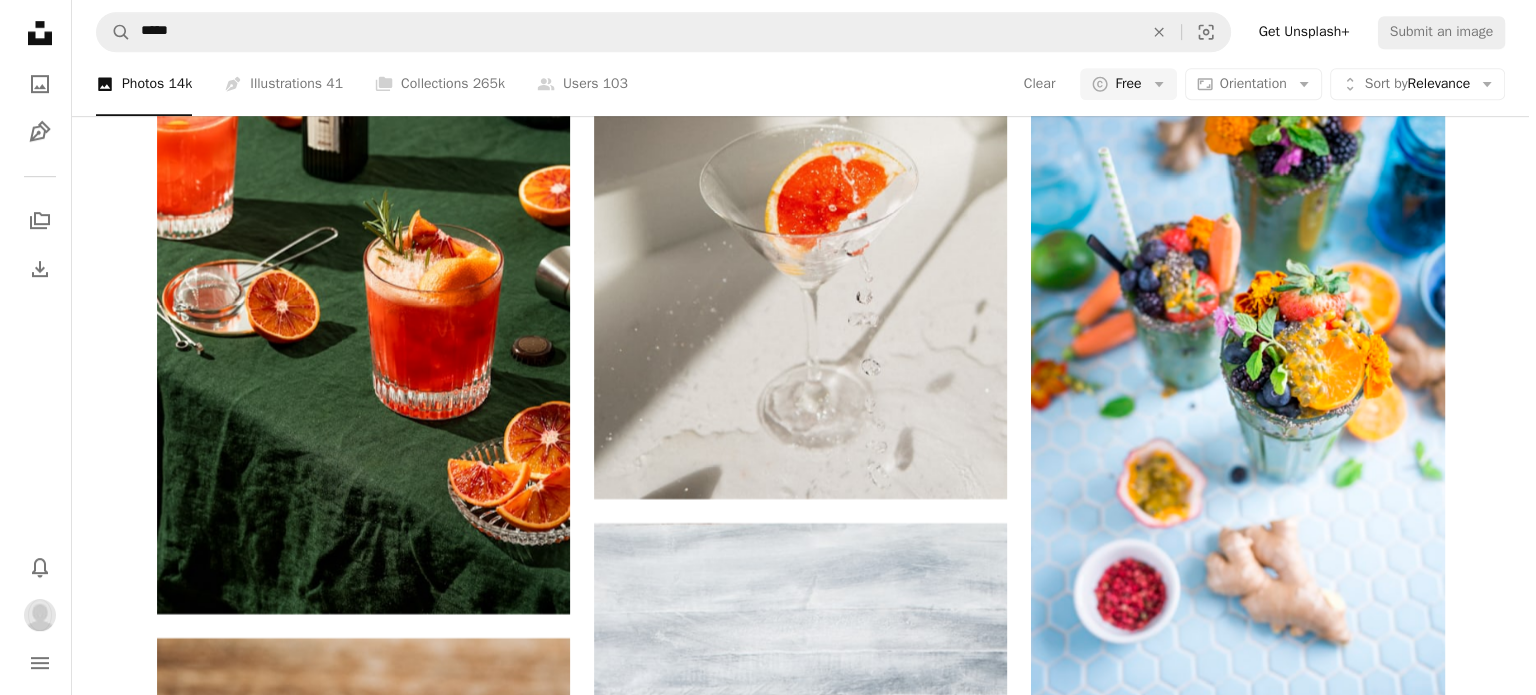 scroll, scrollTop: 8160, scrollLeft: 0, axis: vertical 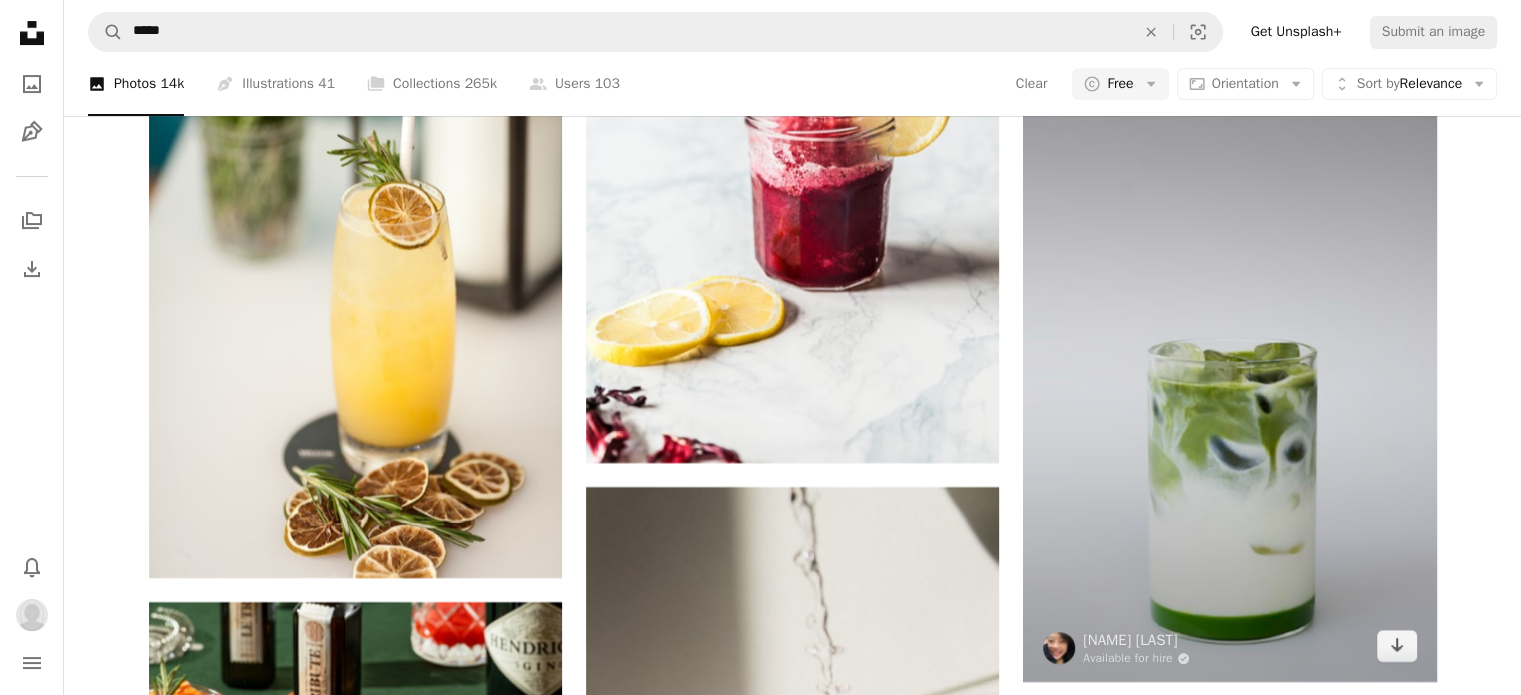 click at bounding box center [1229, 372] 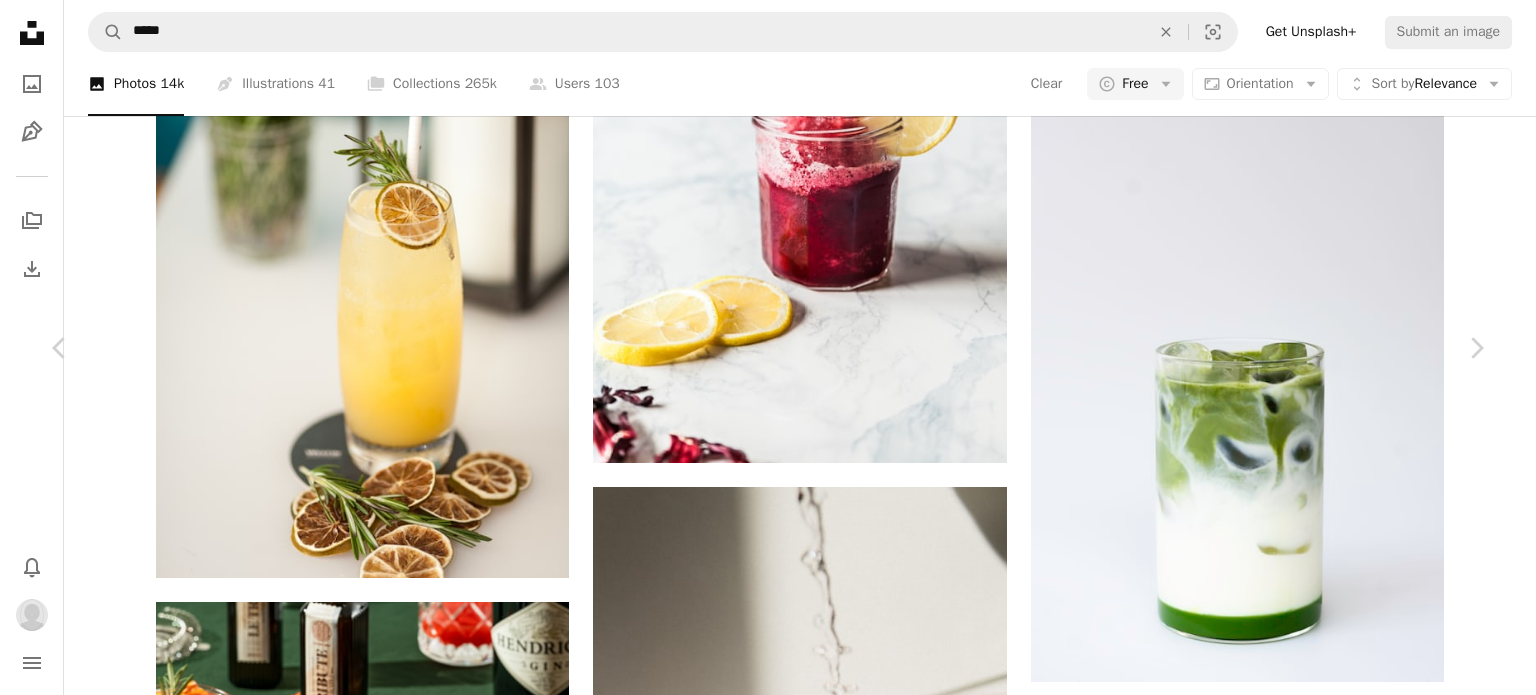 click on "A heart" at bounding box center (1066, 18300) 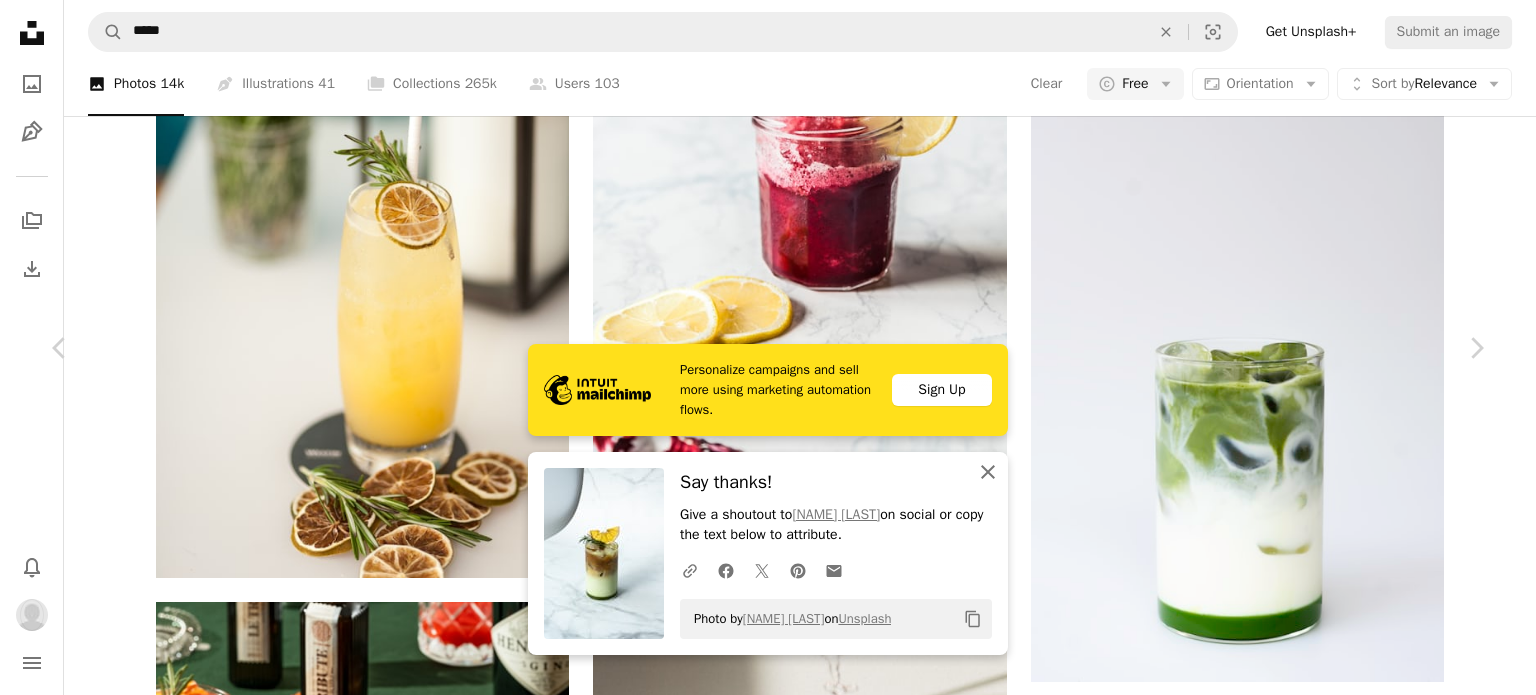 click on "An X shape" 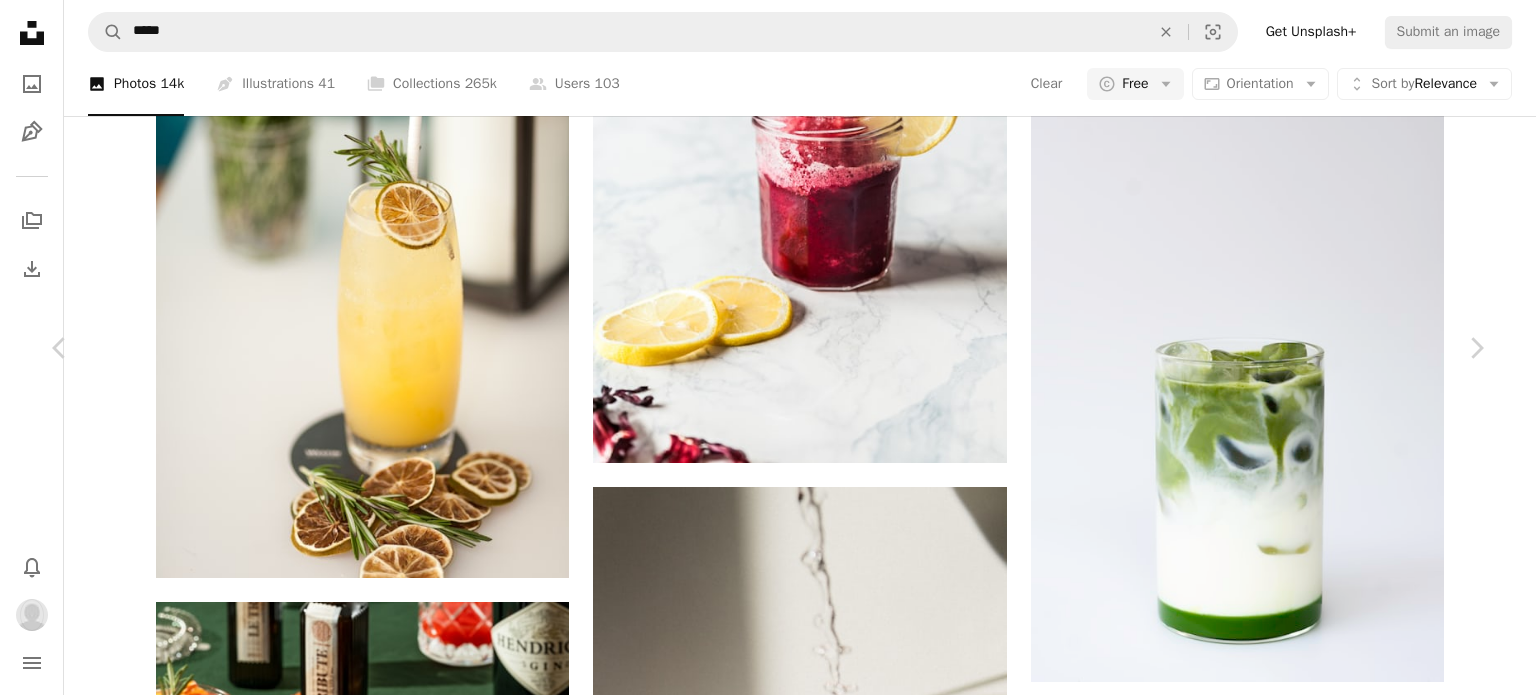 scroll, scrollTop: 3280, scrollLeft: 0, axis: vertical 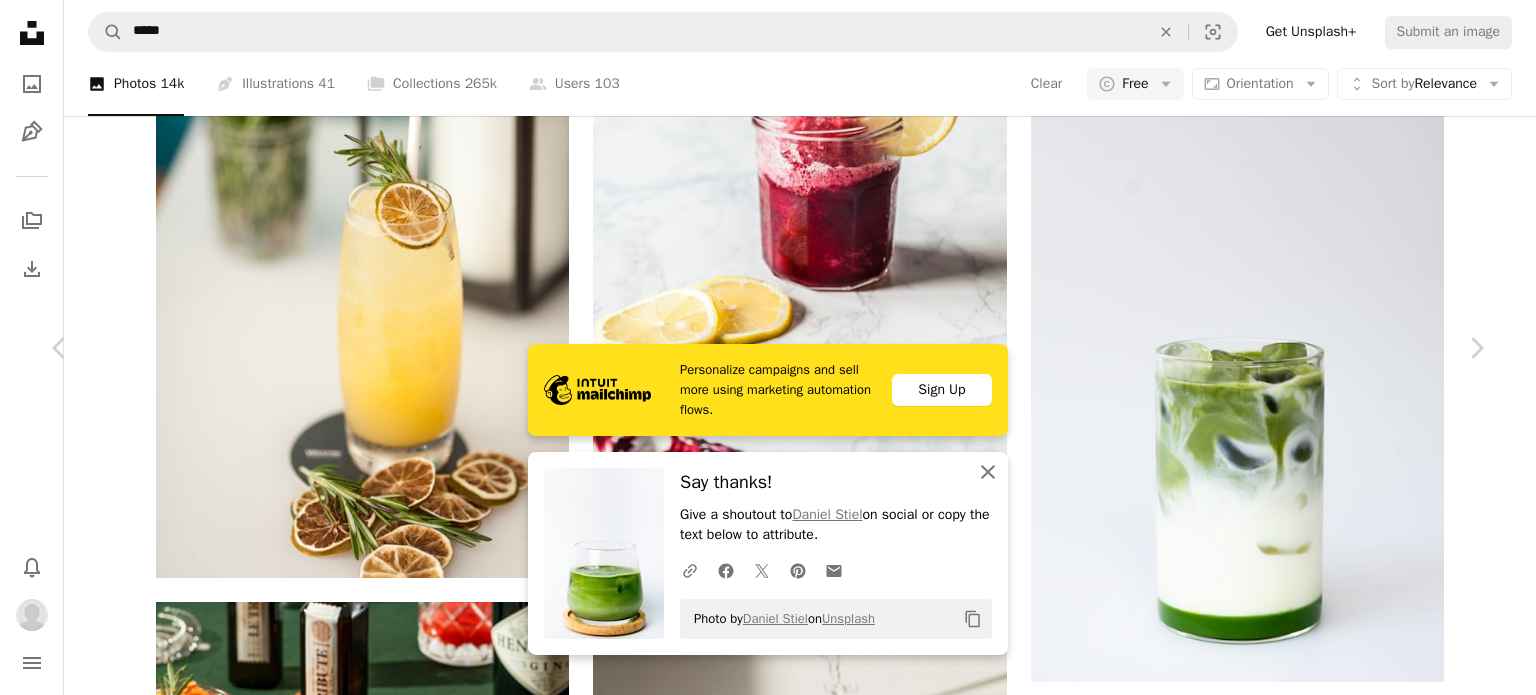 click on "An X shape Close" at bounding box center (988, 472) 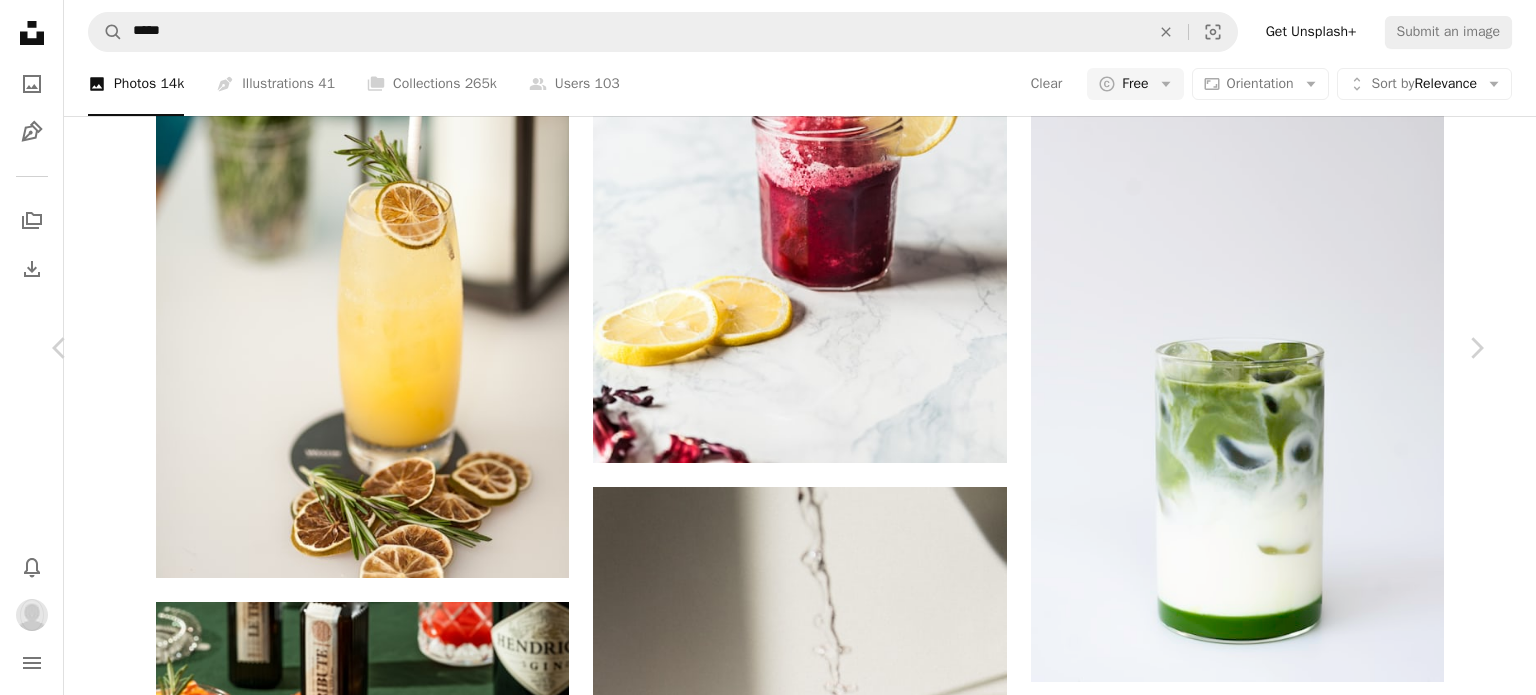 scroll, scrollTop: 6320, scrollLeft: 0, axis: vertical 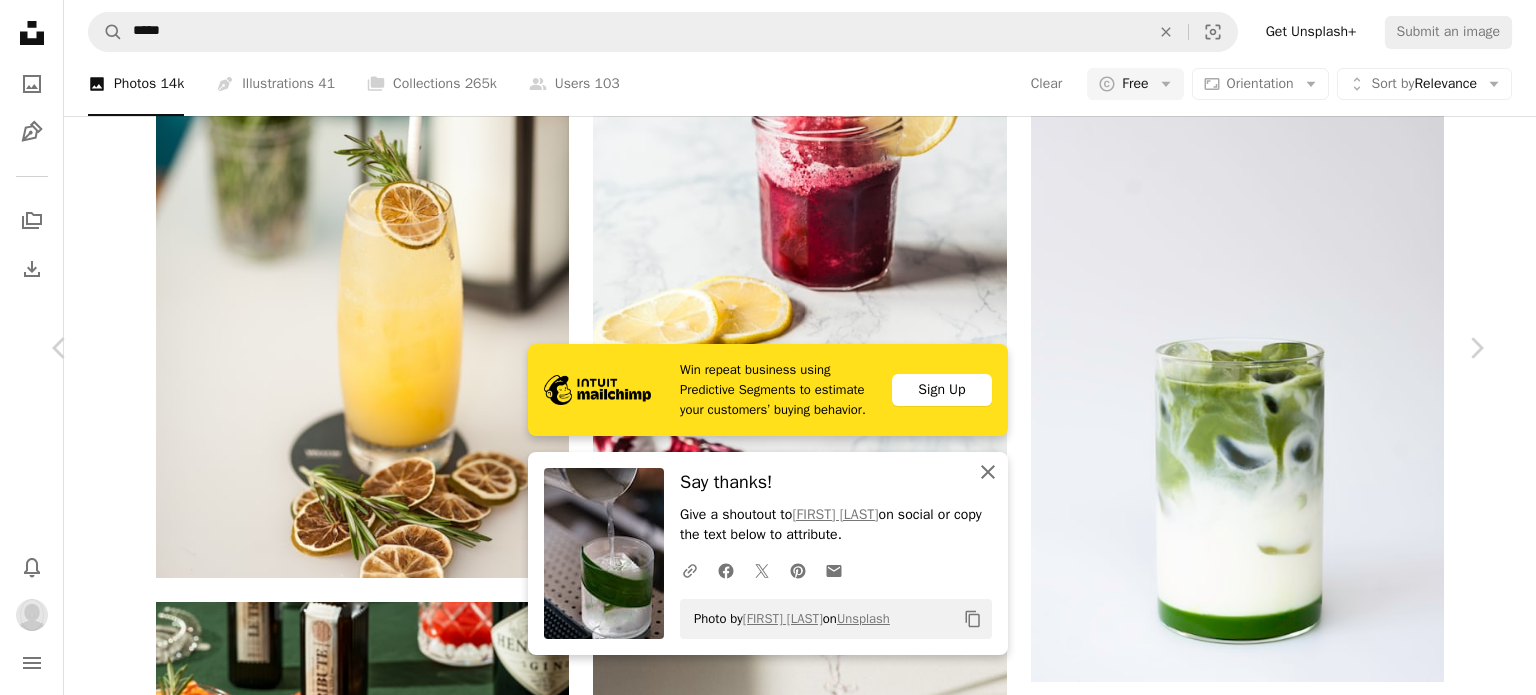 click on "An X shape" 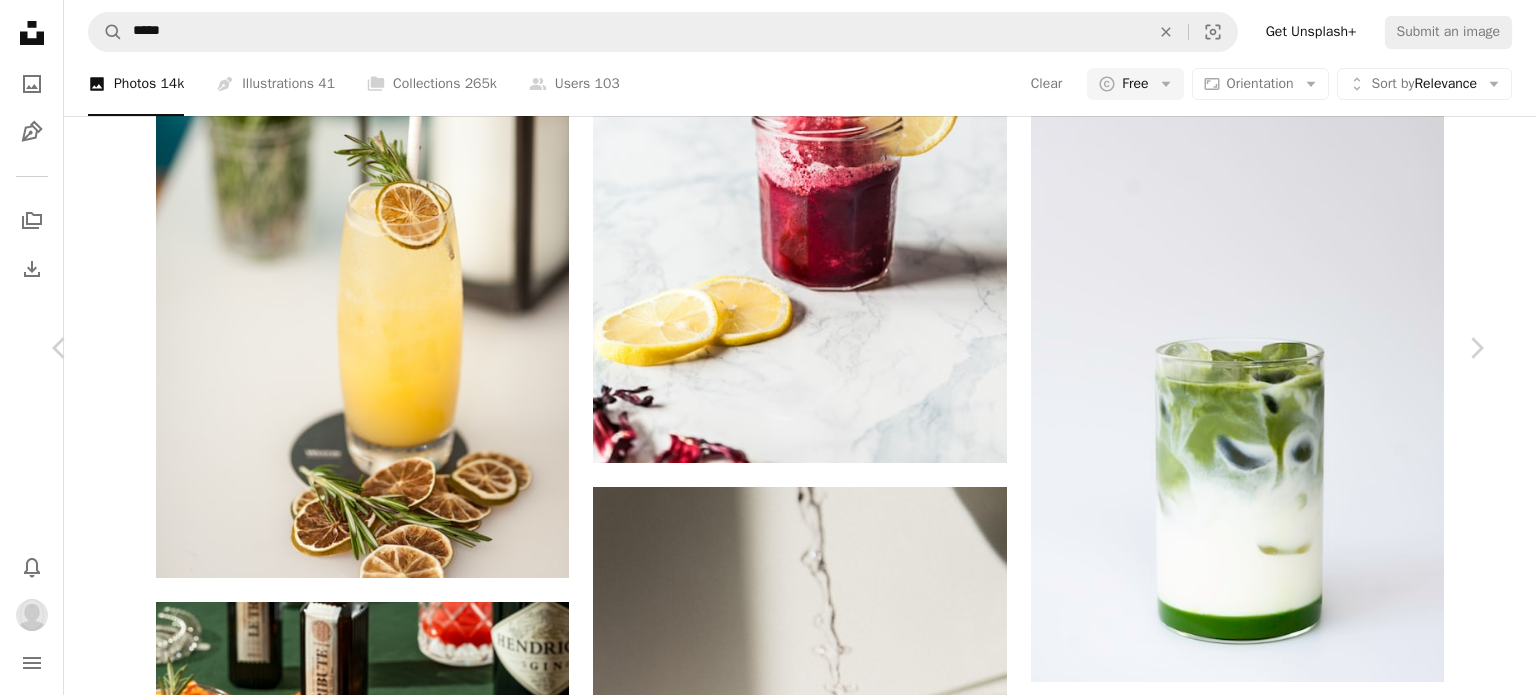 scroll, scrollTop: 11120, scrollLeft: 0, axis: vertical 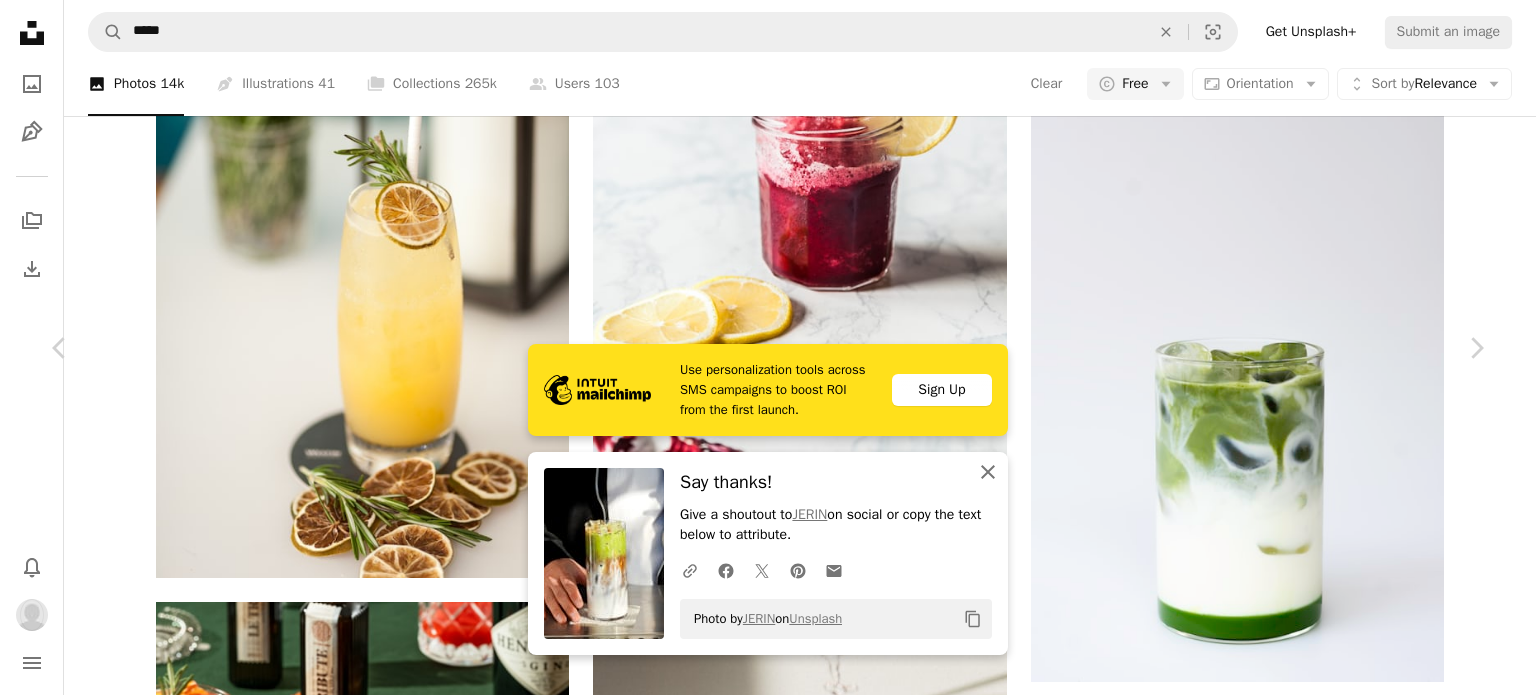 click on "An X shape" 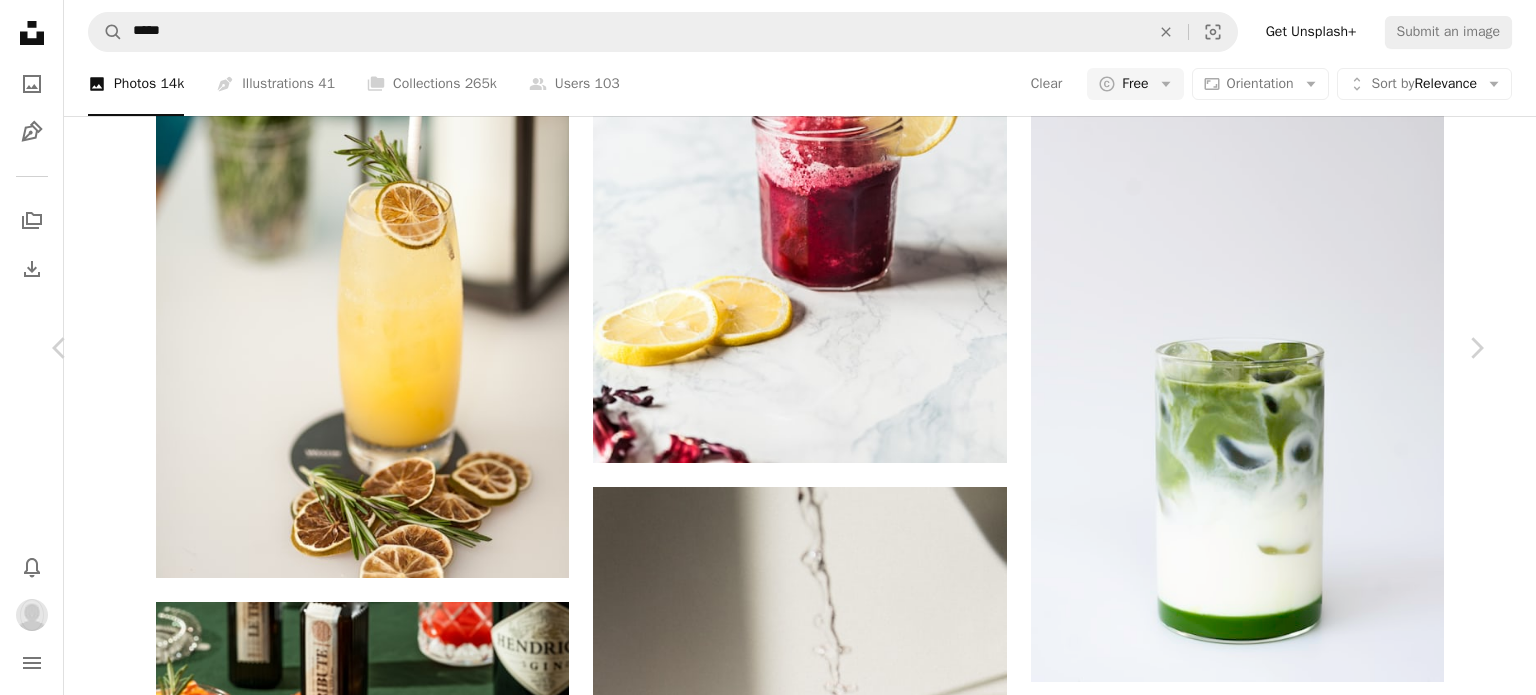 scroll, scrollTop: 18200, scrollLeft: 0, axis: vertical 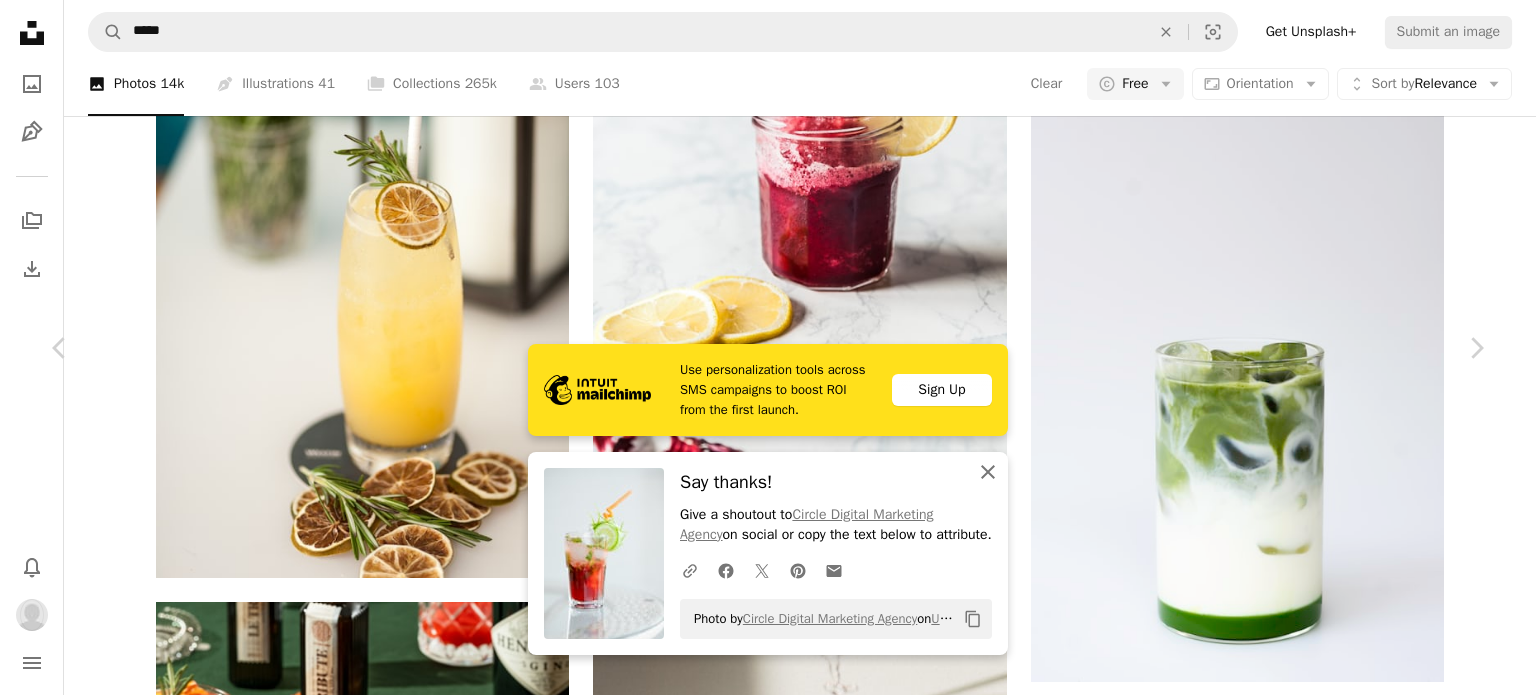 click 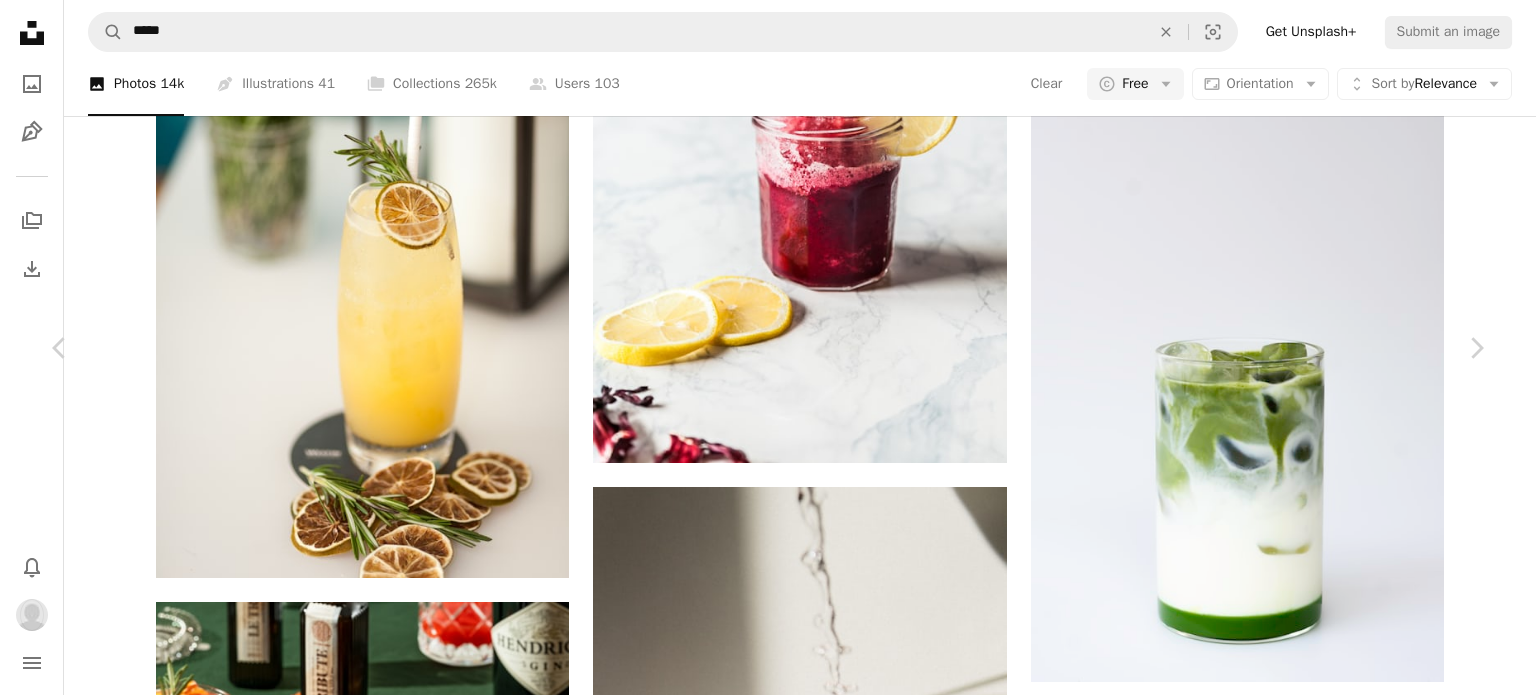 scroll, scrollTop: 24620, scrollLeft: 0, axis: vertical 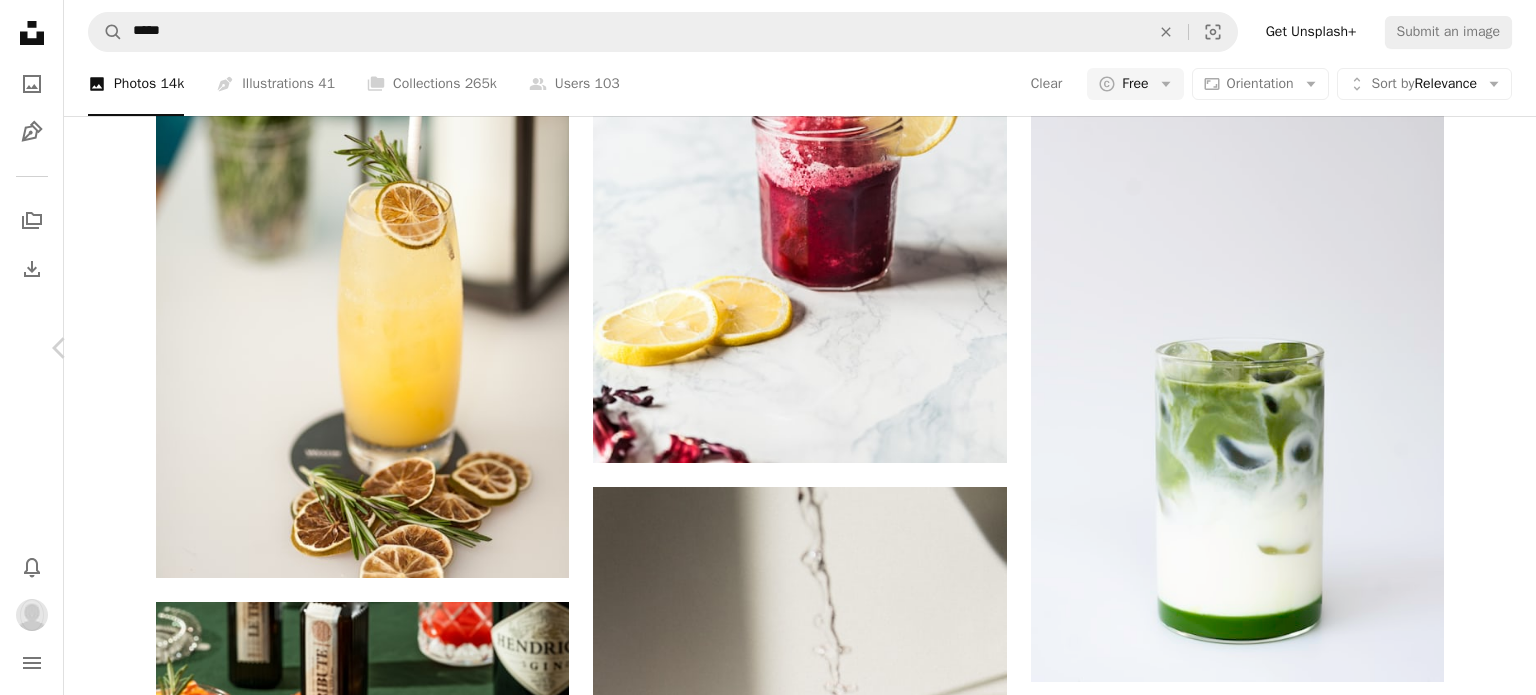 click on "Chevron right" at bounding box center [1476, 348] 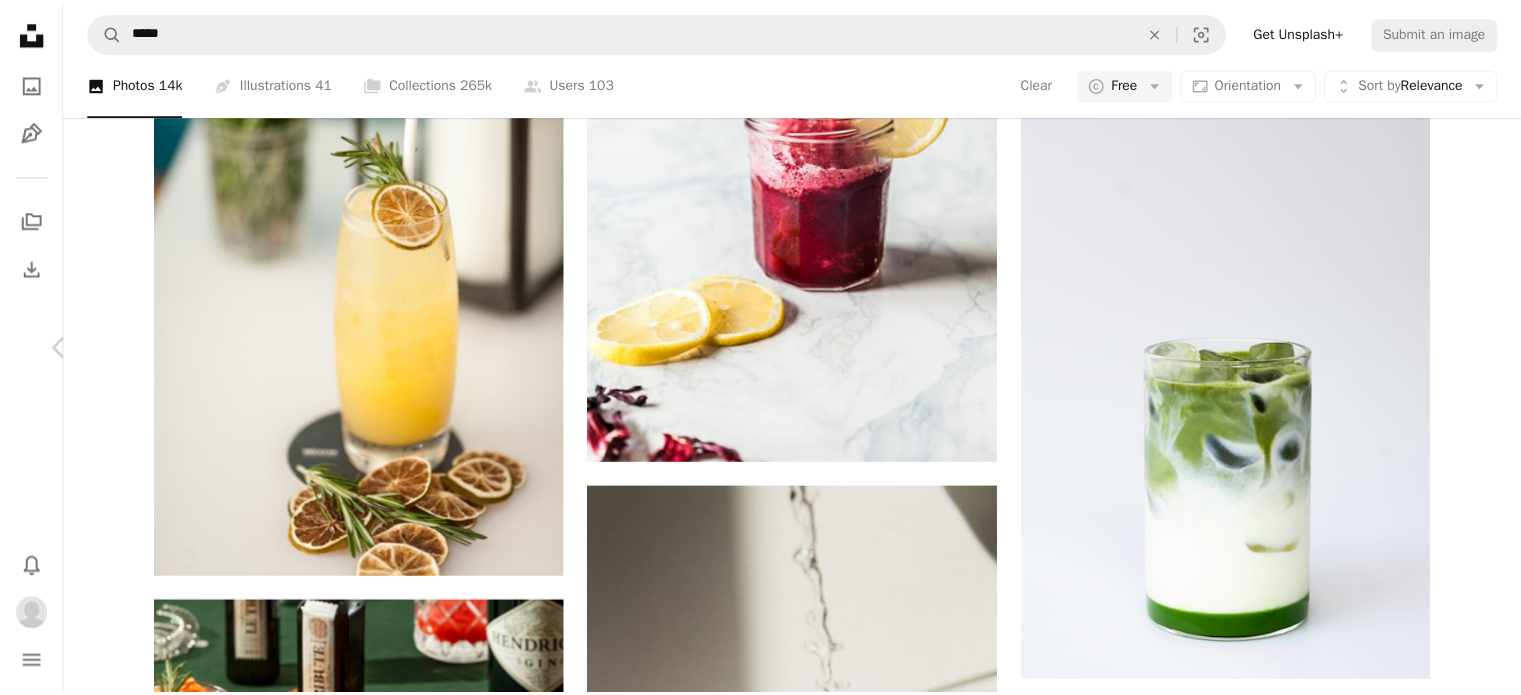 scroll, scrollTop: 0, scrollLeft: 0, axis: both 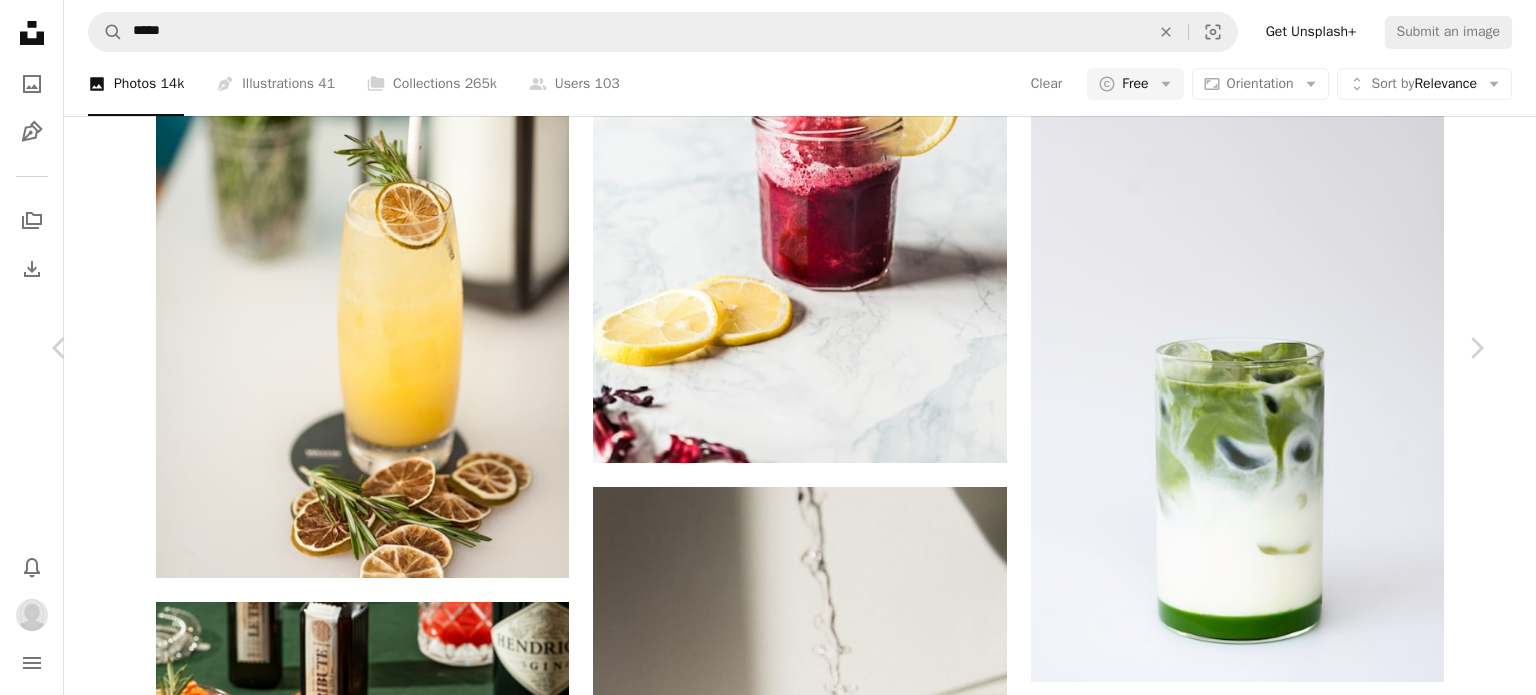 click on "An X shape" at bounding box center (20, 20) 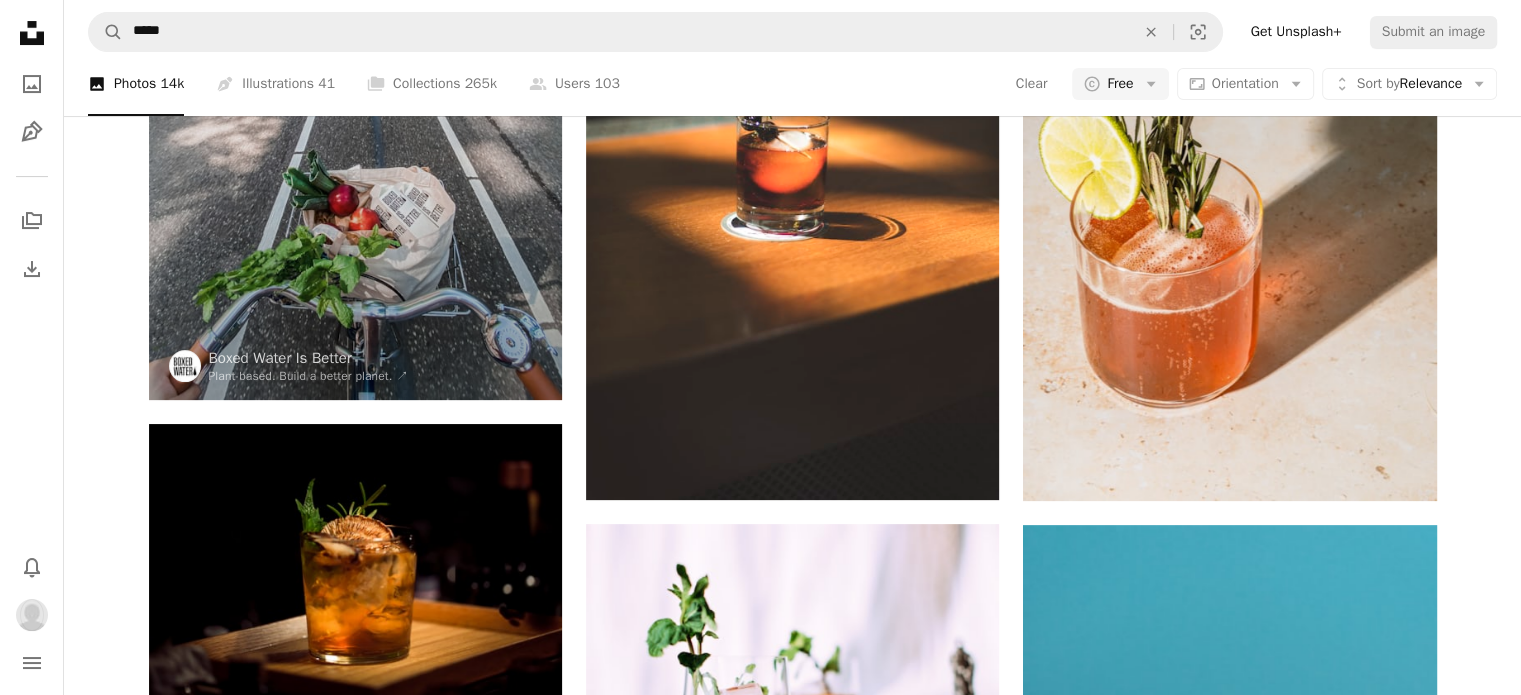 scroll, scrollTop: 0, scrollLeft: 0, axis: both 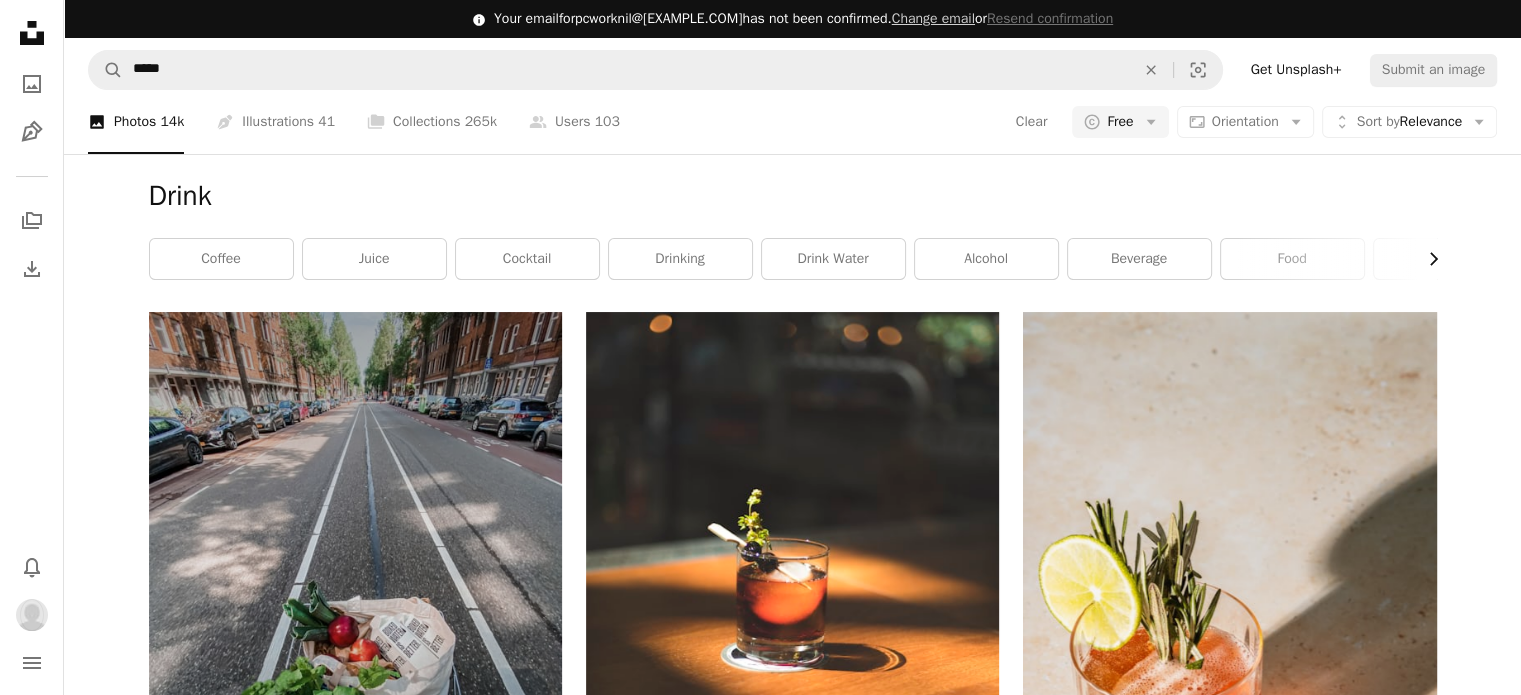 click on "Chevron right" 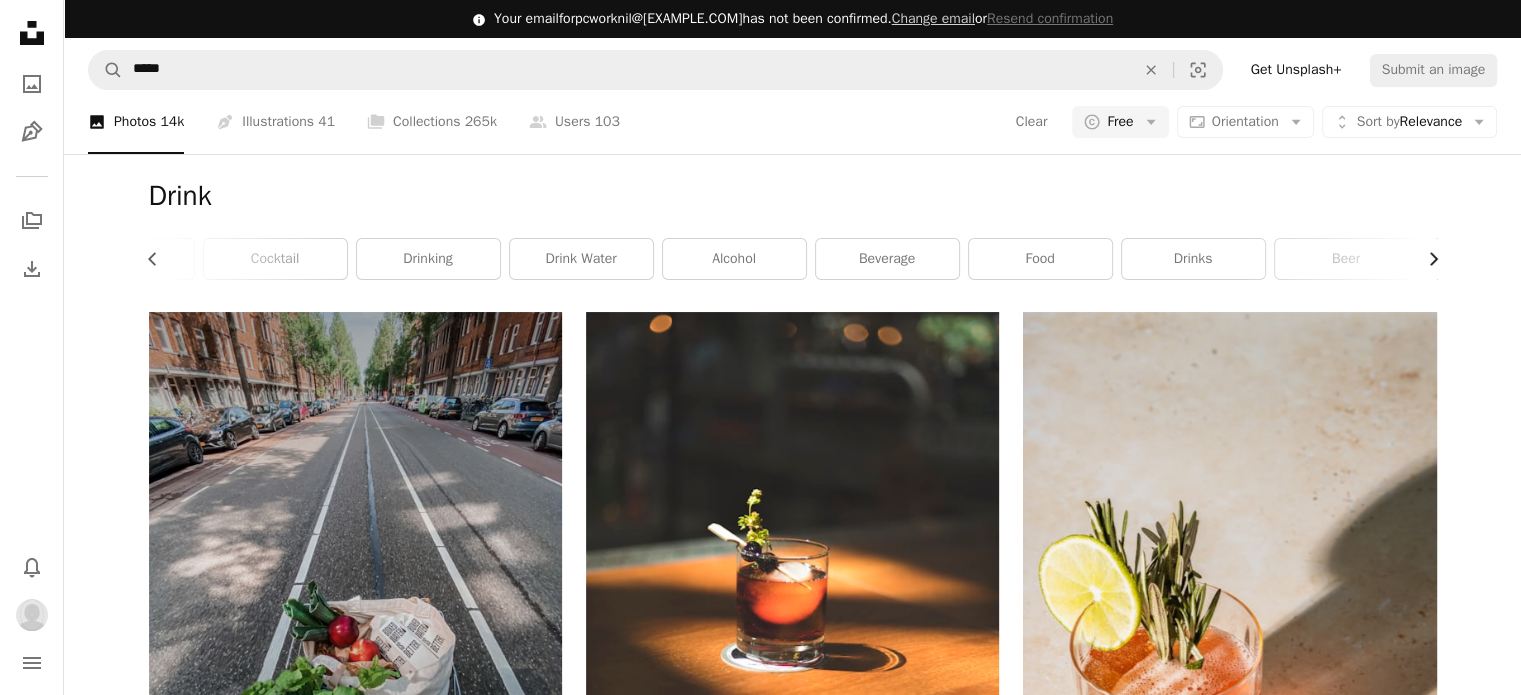 scroll, scrollTop: 0, scrollLeft: 300, axis: horizontal 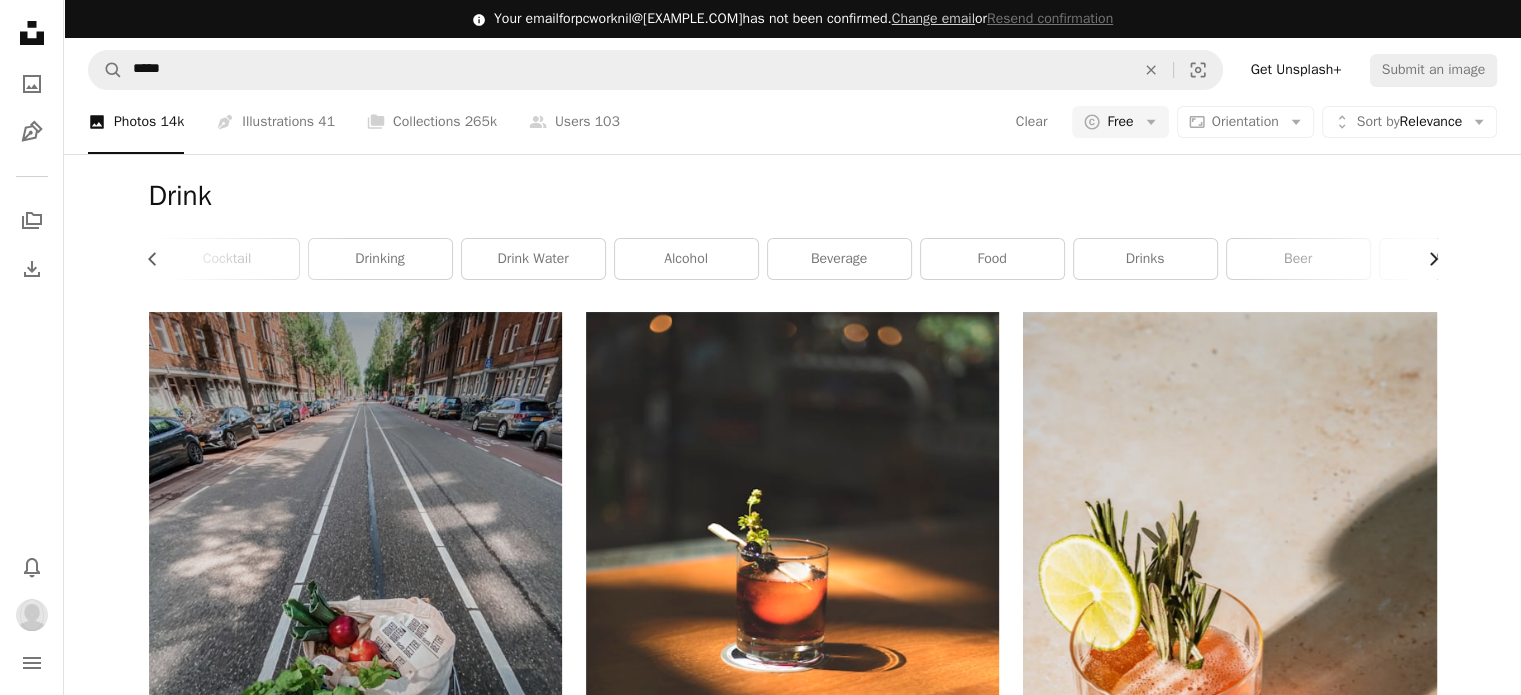 click on "Chevron right" 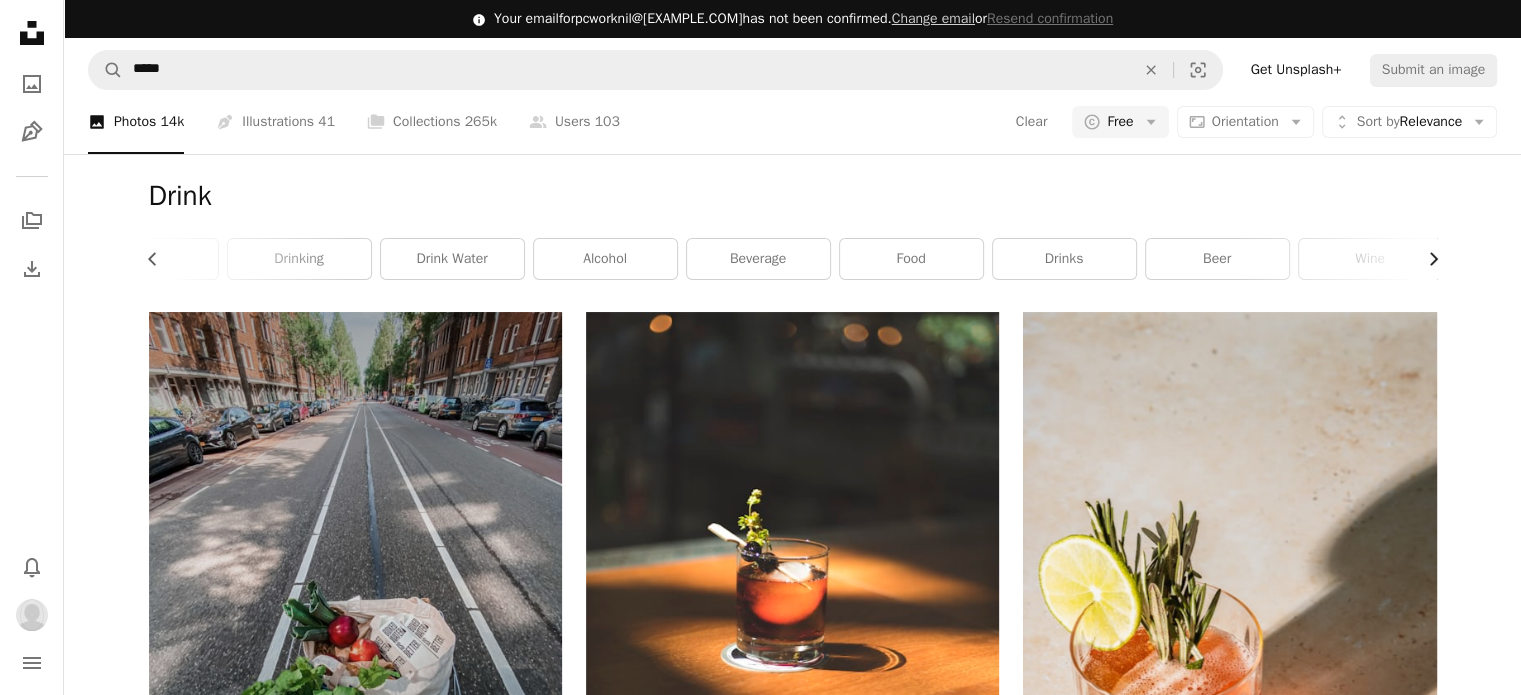 scroll, scrollTop: 0, scrollLeft: 540, axis: horizontal 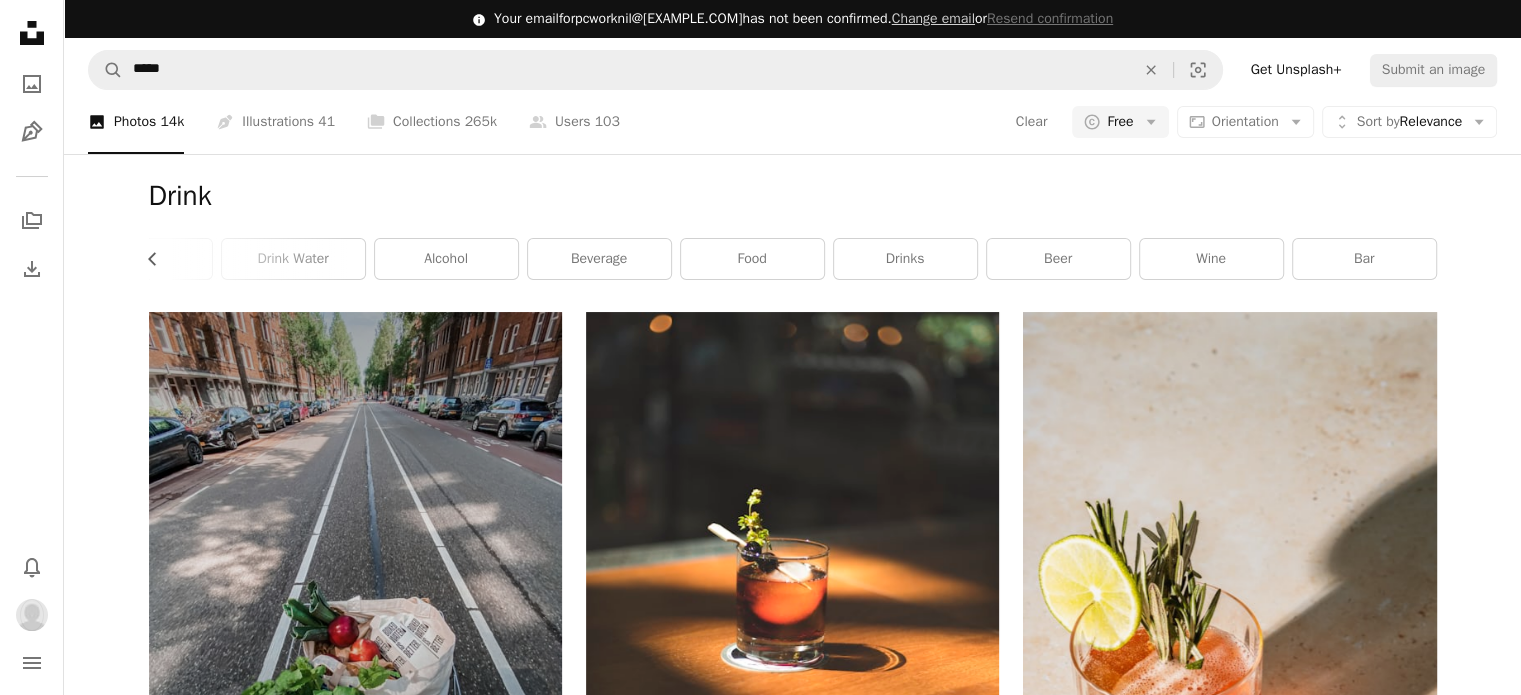 click on "Drink Chevron left coffee juice cocktail drinking drink water alcohol beverage food drinks beer wine bar" at bounding box center (793, 233) 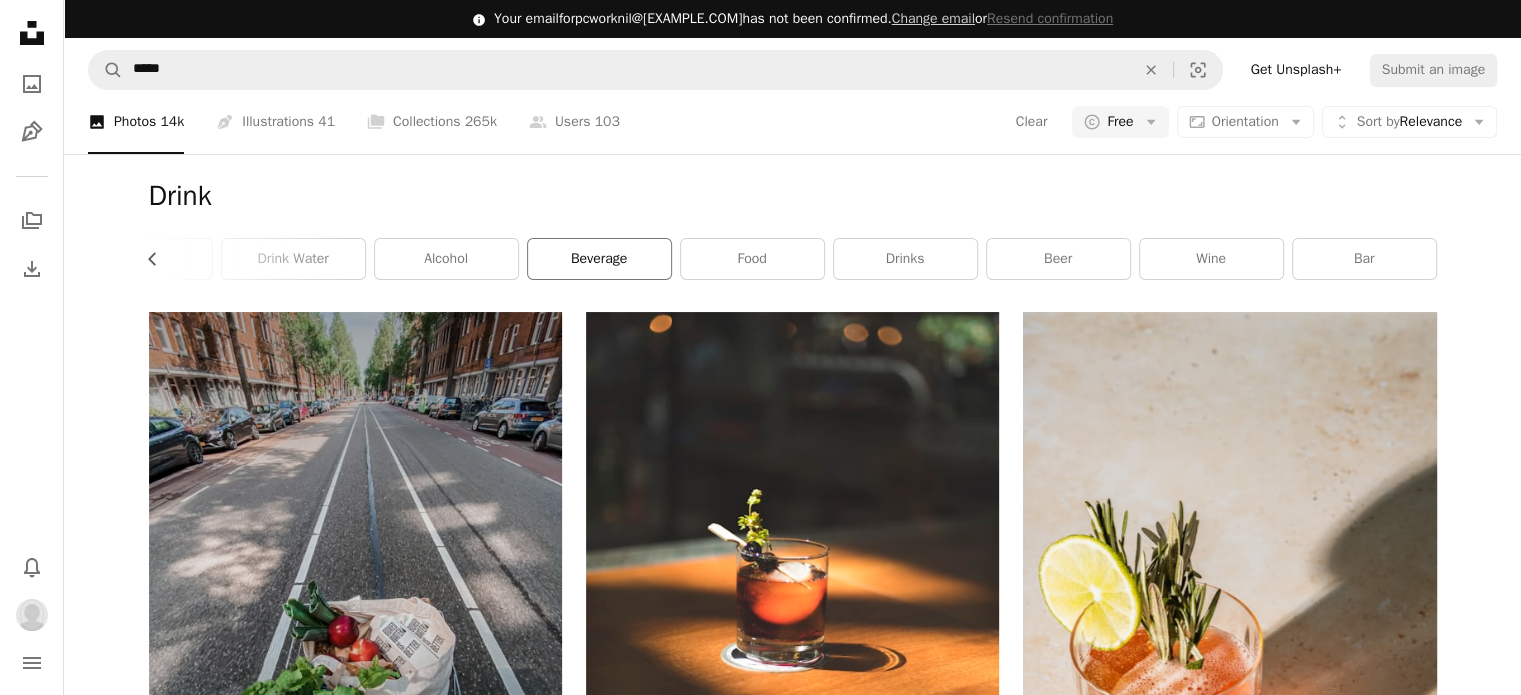 click on "beverage" at bounding box center [599, 259] 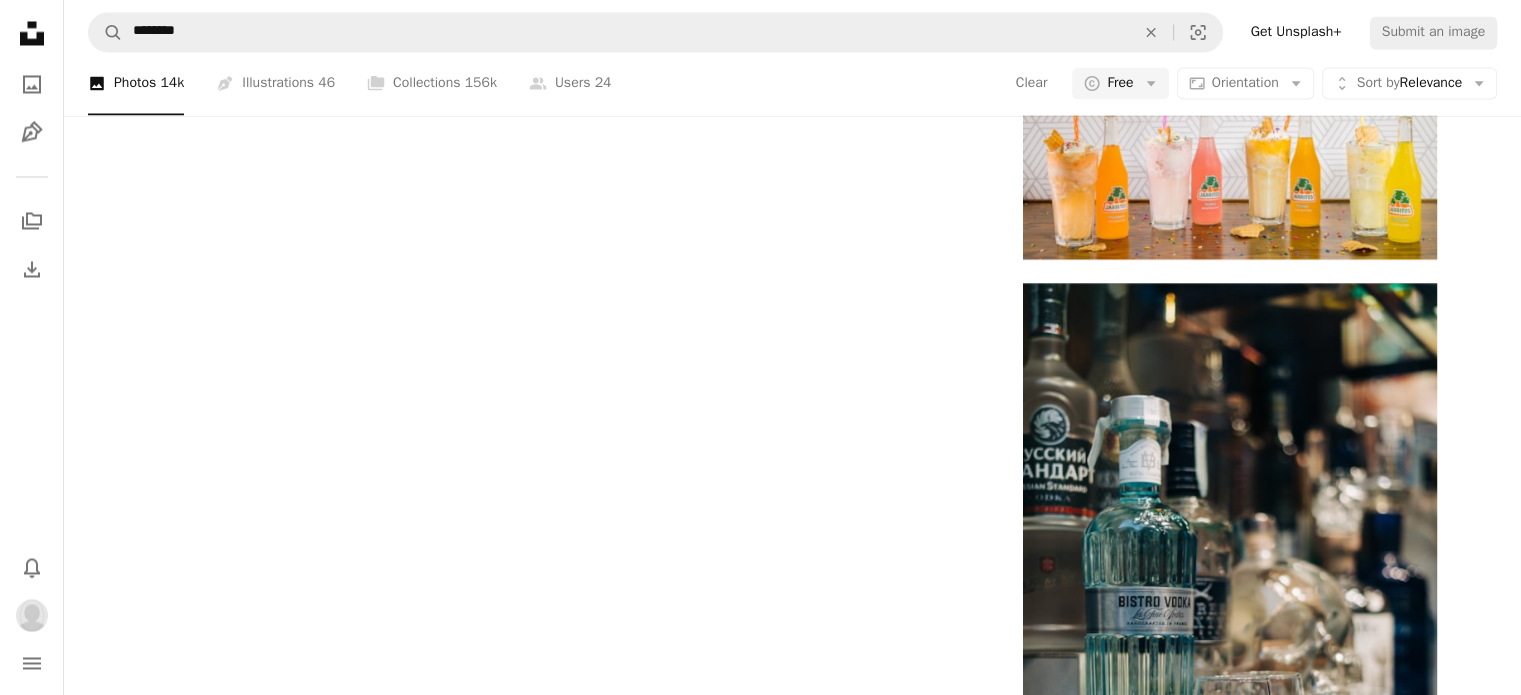 scroll, scrollTop: 3661, scrollLeft: 0, axis: vertical 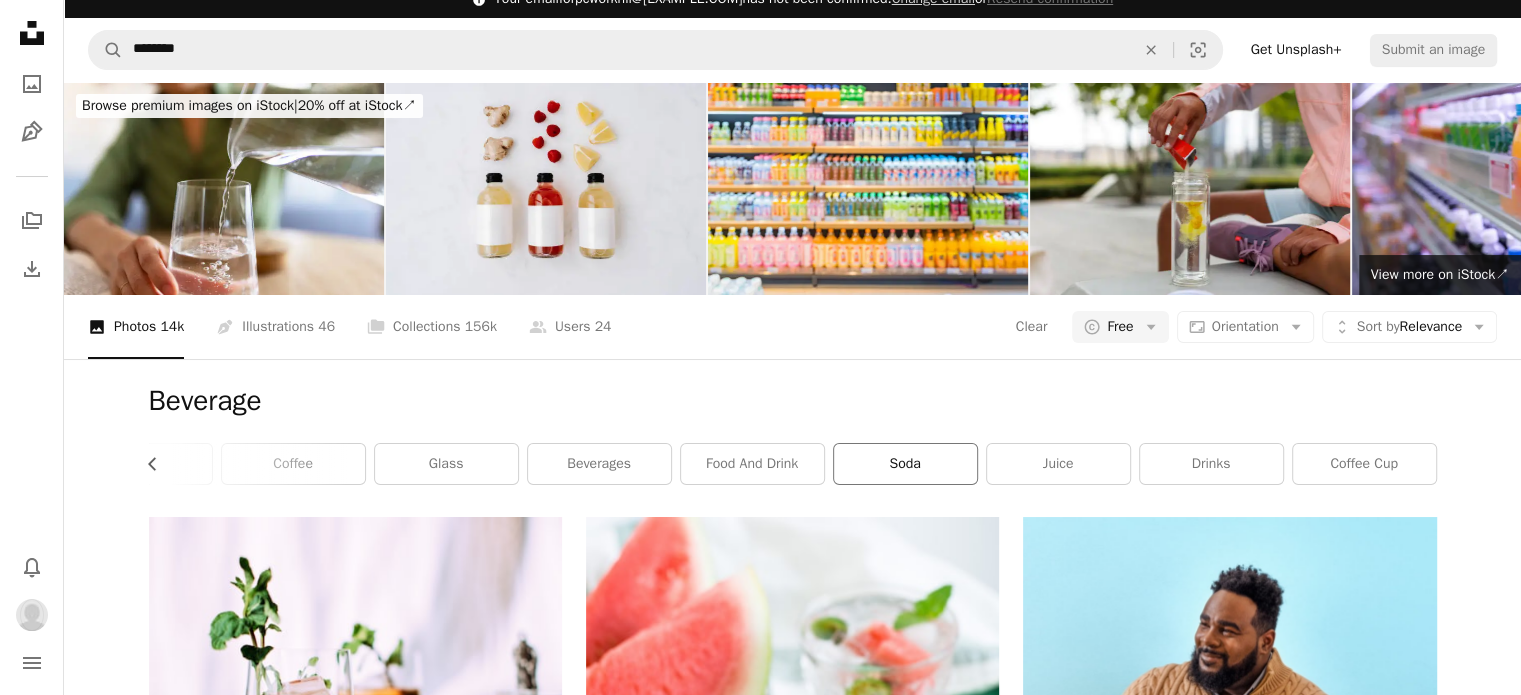 click on "soda" at bounding box center (905, 464) 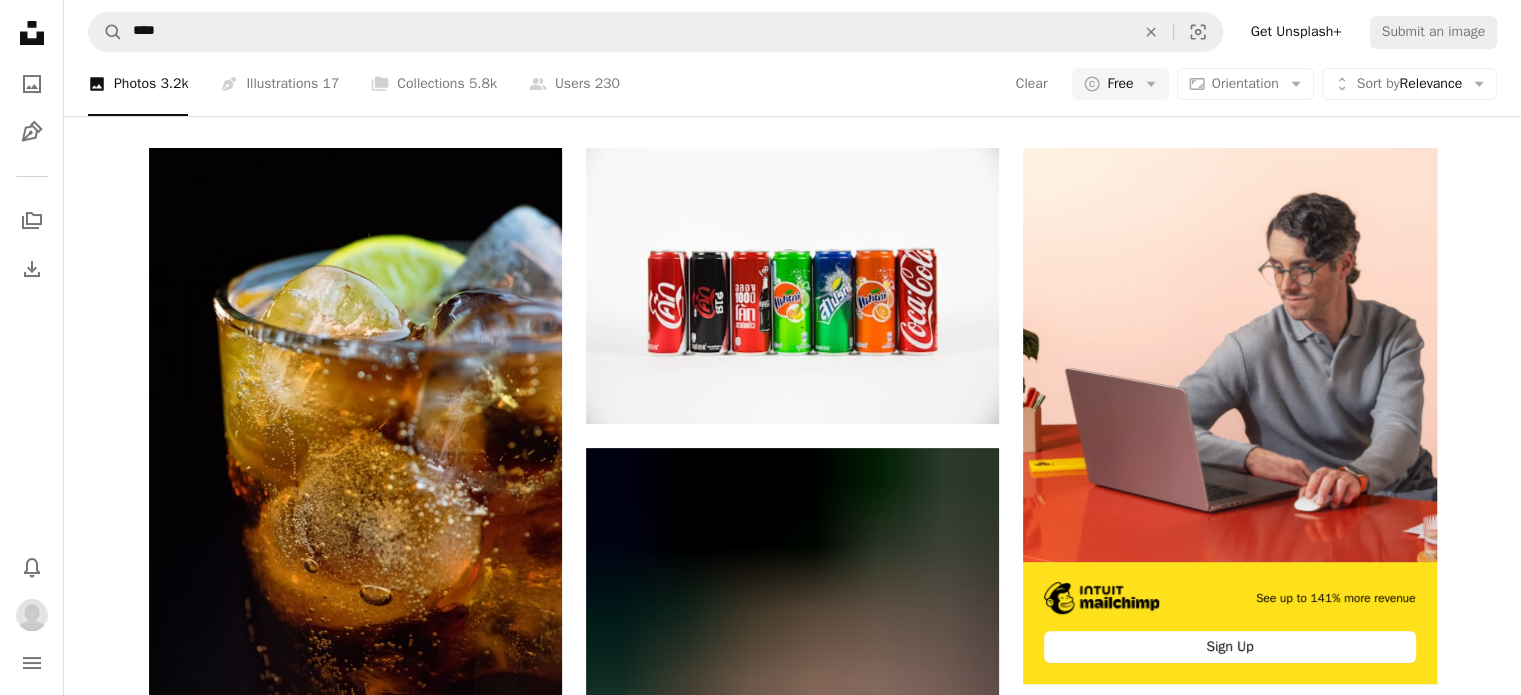 scroll, scrollTop: 0, scrollLeft: 0, axis: both 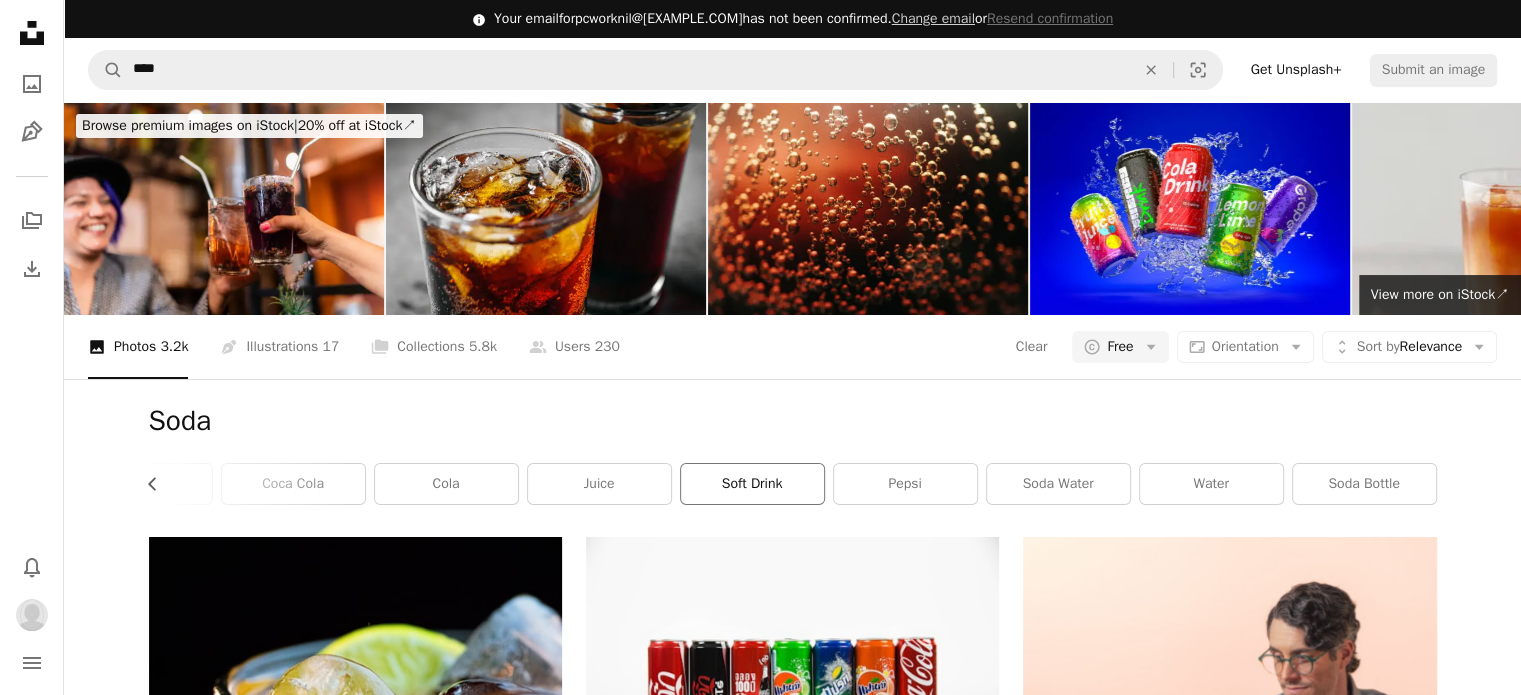 click on "soft drink" at bounding box center (752, 484) 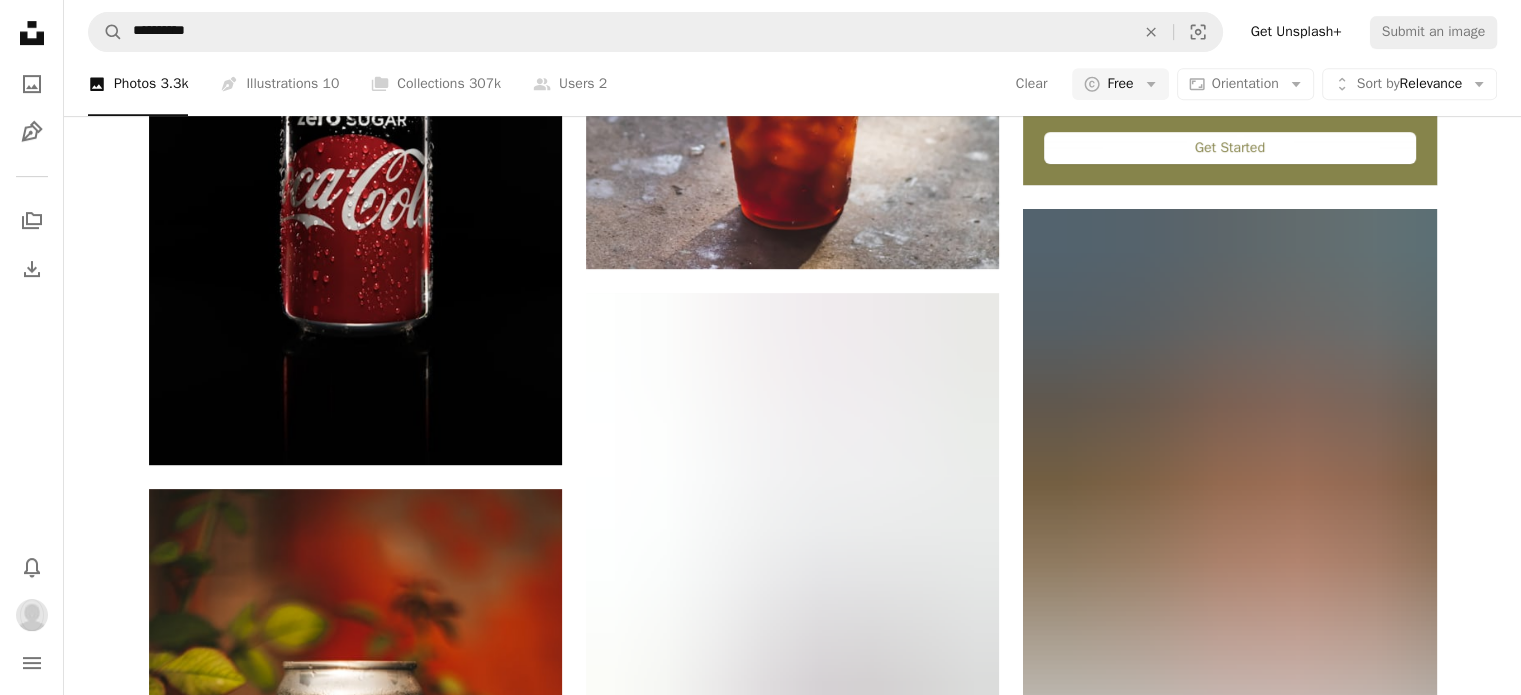 scroll, scrollTop: 0, scrollLeft: 0, axis: both 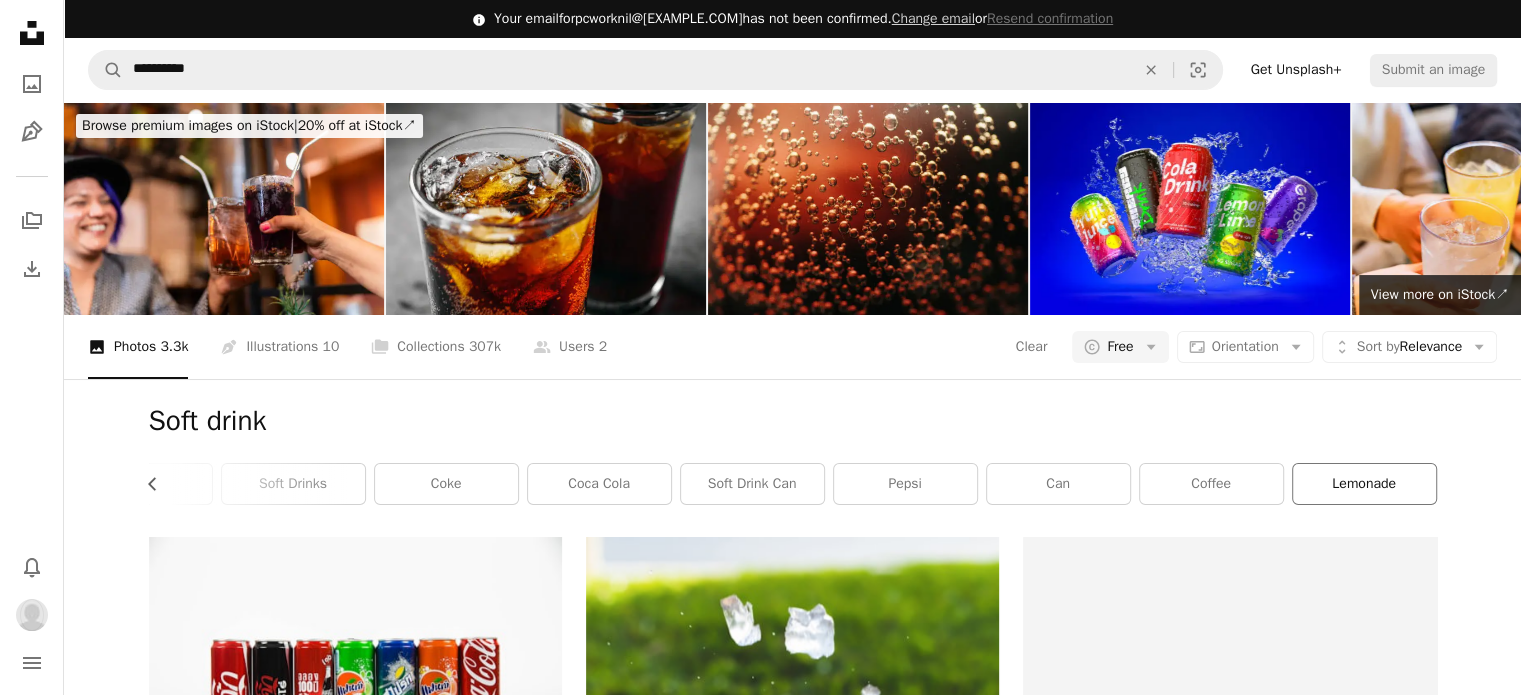 click on "lemonade" at bounding box center (1364, 484) 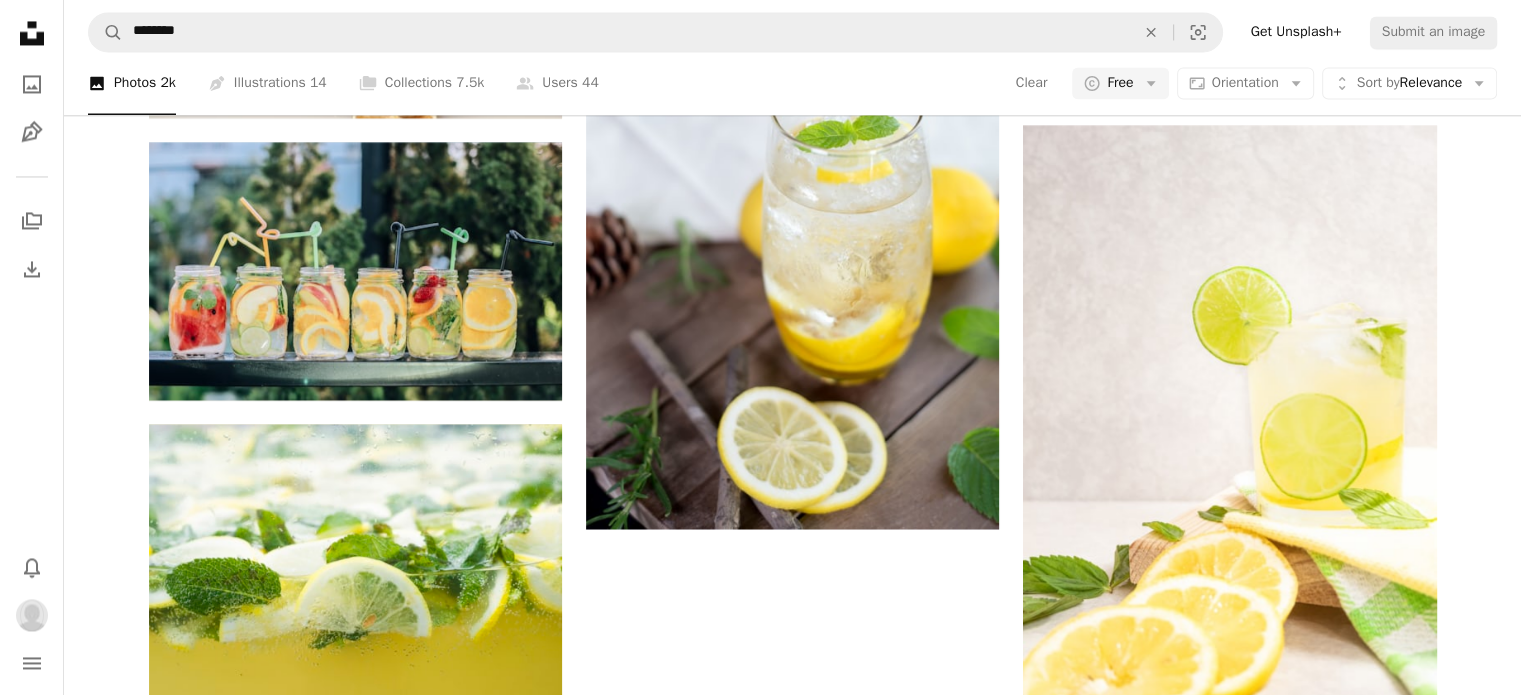 scroll, scrollTop: 3406, scrollLeft: 0, axis: vertical 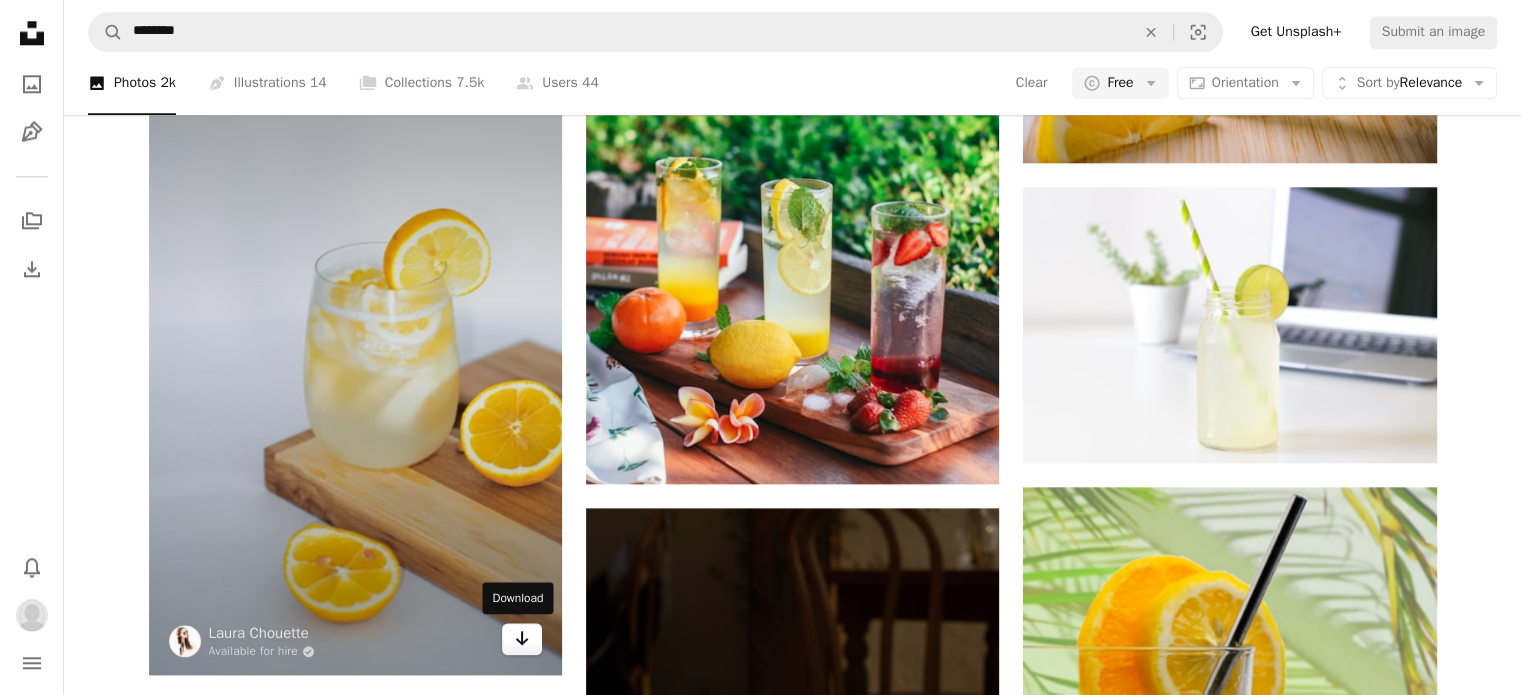 click on "Arrow pointing down" at bounding box center (522, 639) 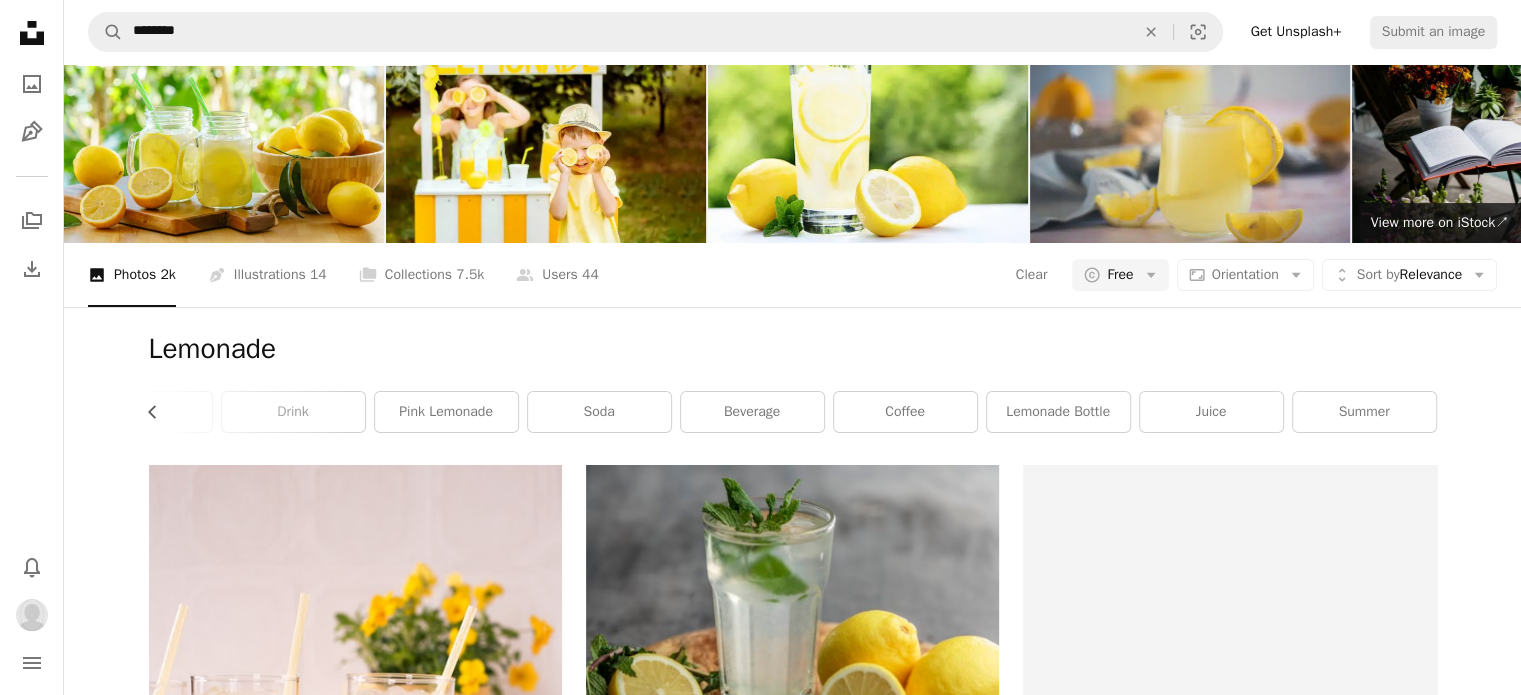 scroll, scrollTop: 0, scrollLeft: 0, axis: both 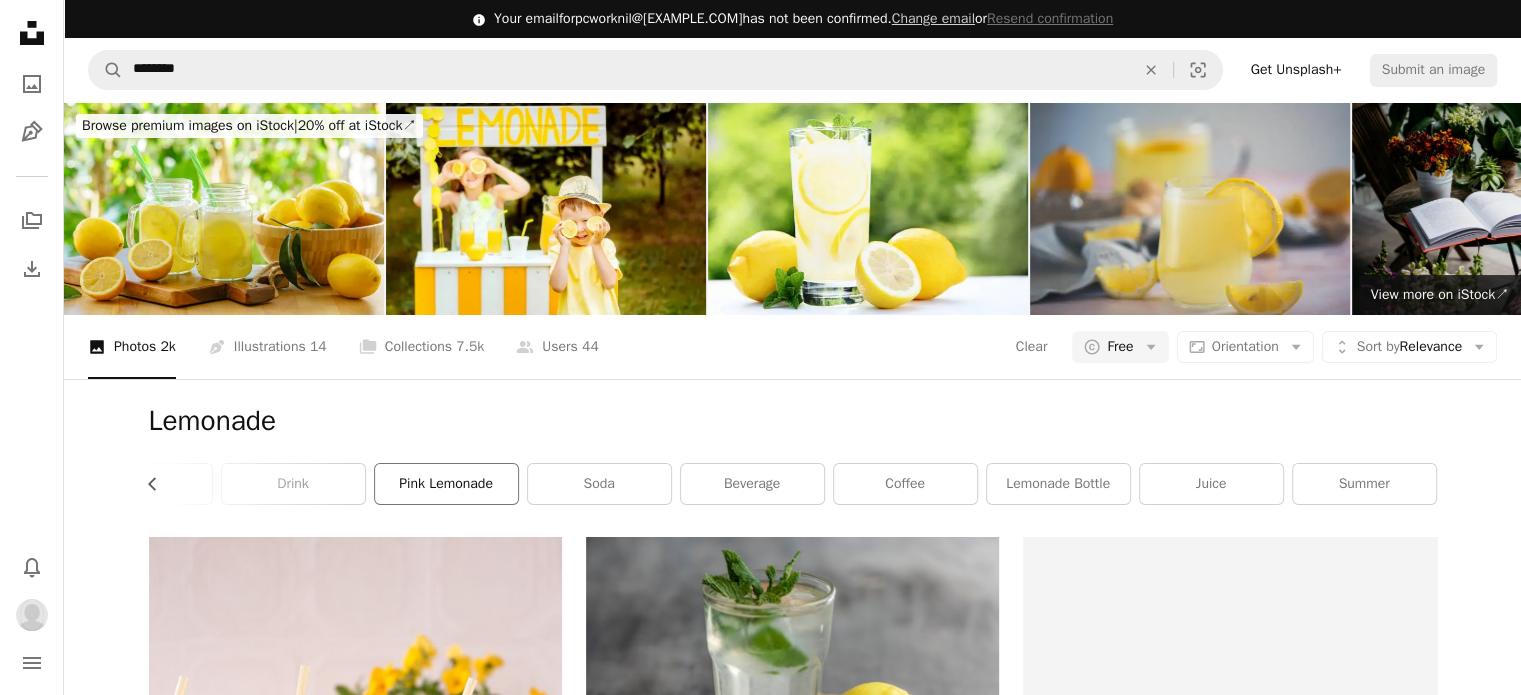 click on "pink lemonade" at bounding box center (446, 484) 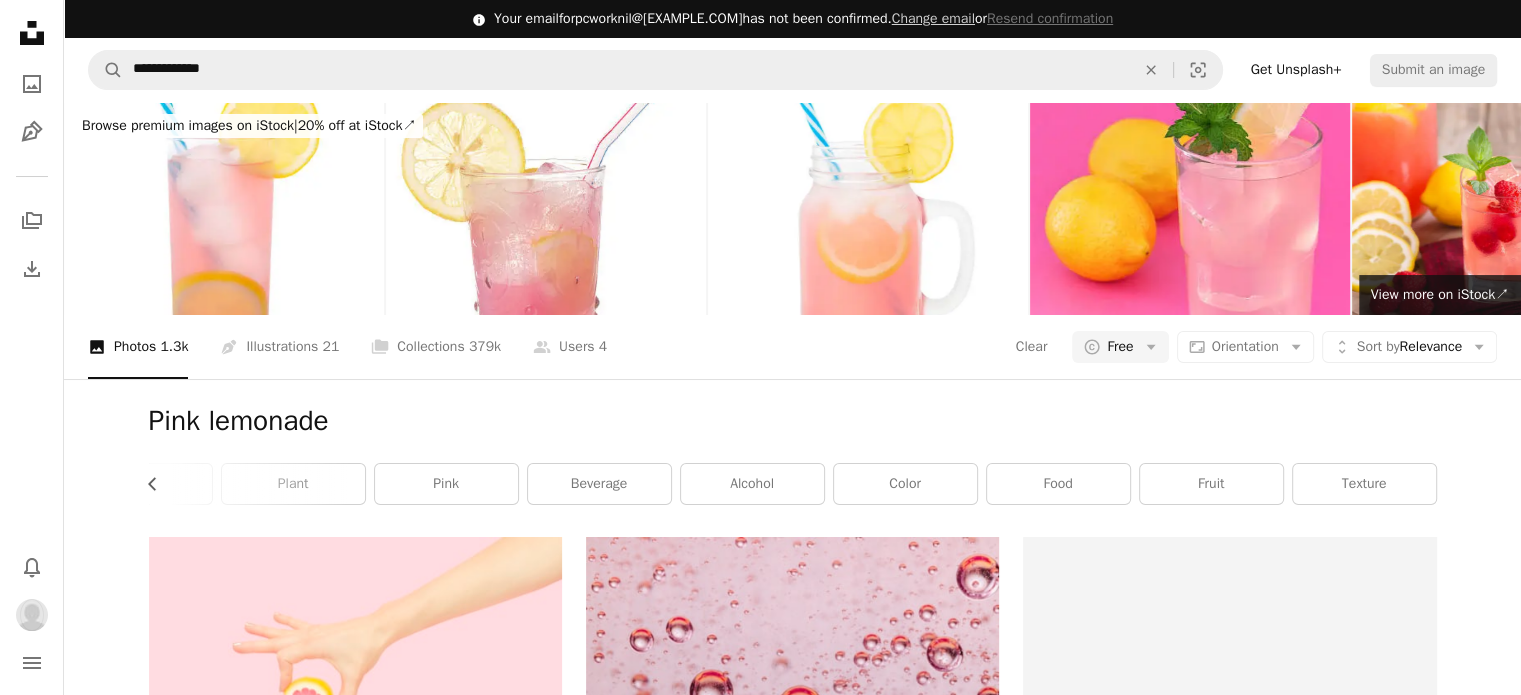 scroll, scrollTop: 0, scrollLeft: 387, axis: horizontal 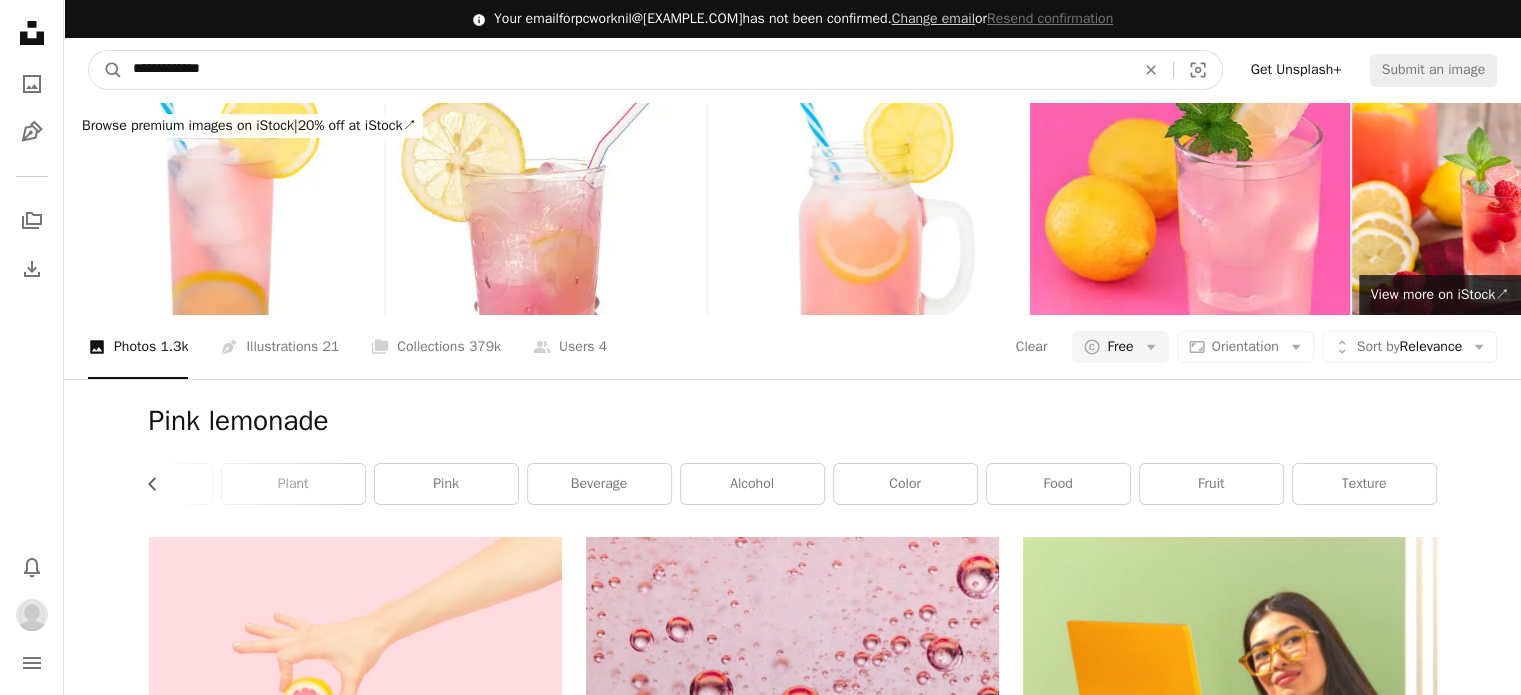 click on "**********" at bounding box center [626, 70] 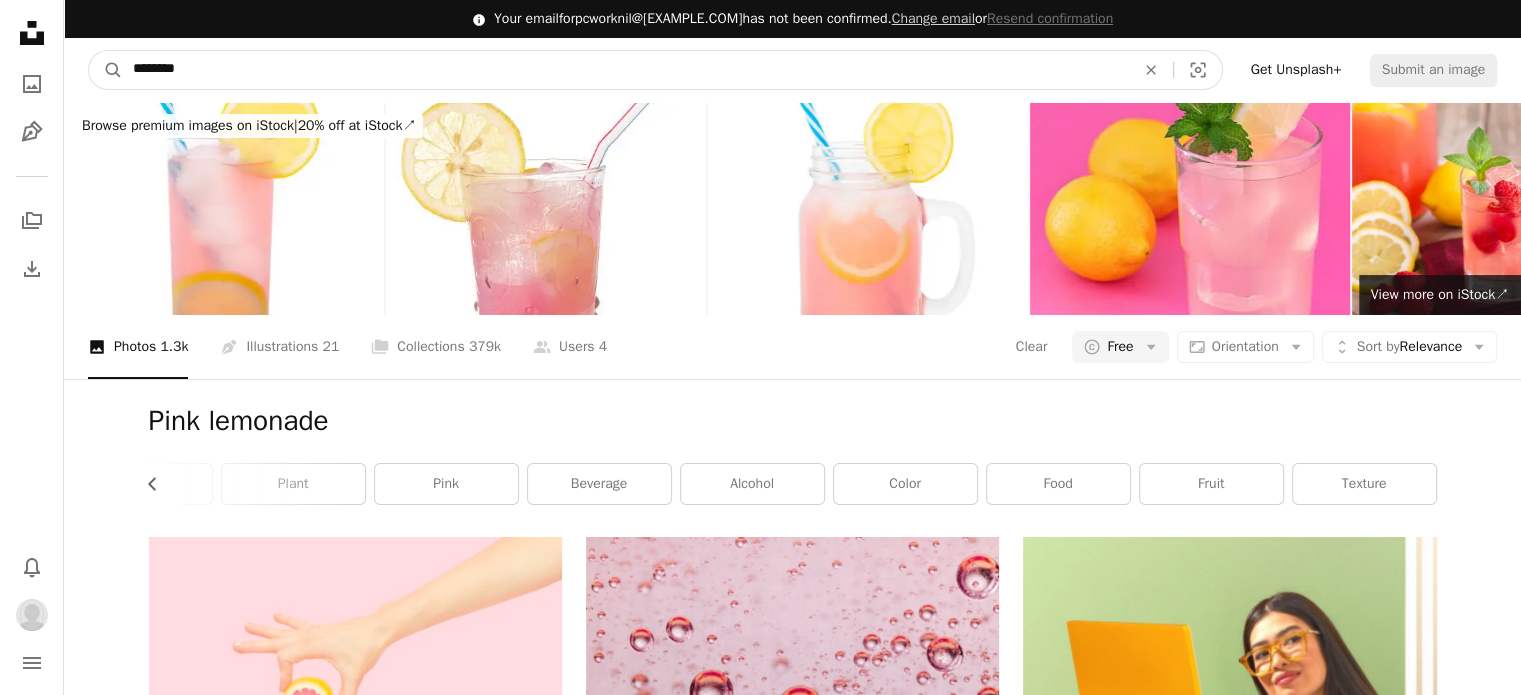 type on "*********" 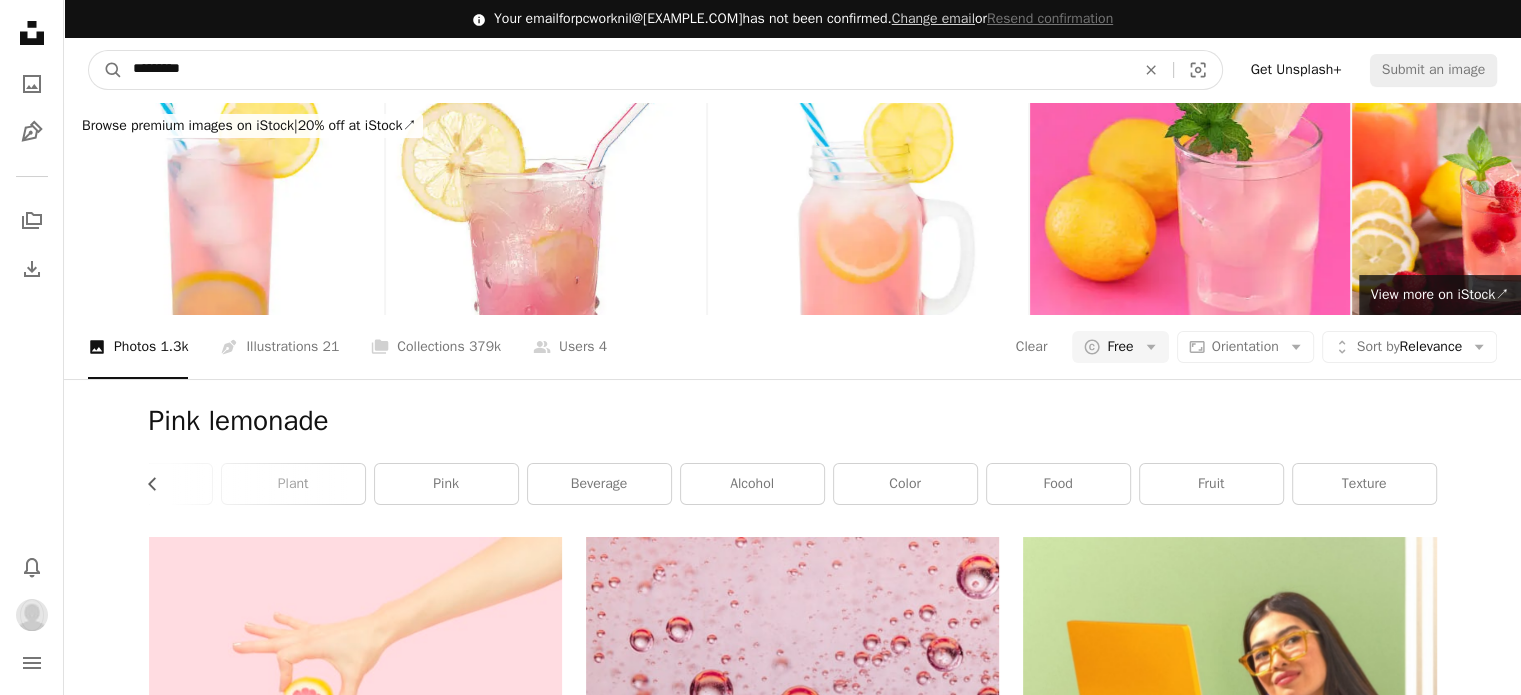 click on "A magnifying glass" at bounding box center (106, 70) 